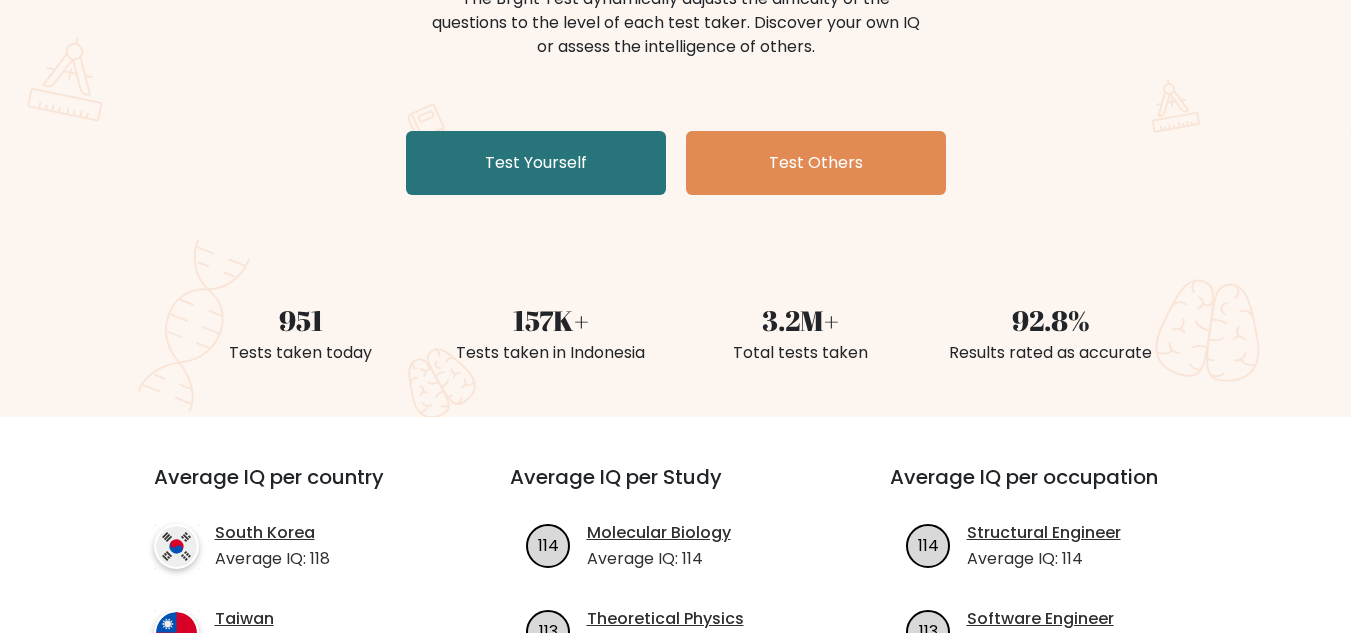 scroll, scrollTop: 240, scrollLeft: 0, axis: vertical 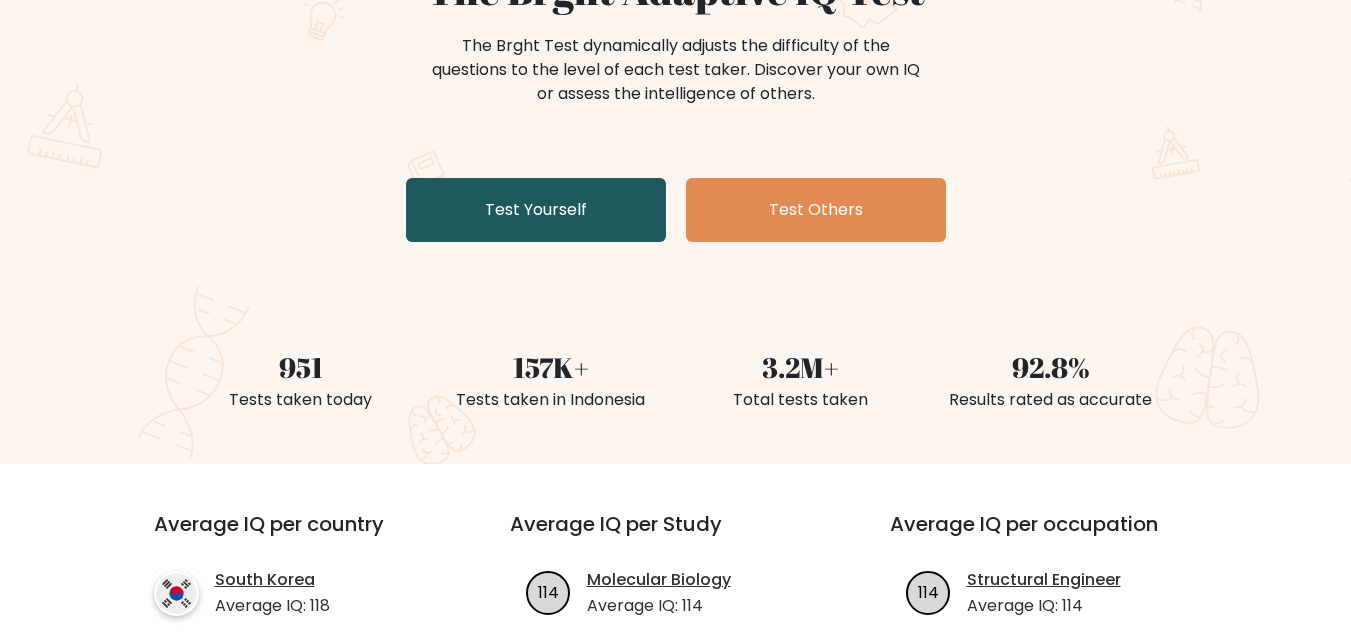 click on "Test Yourself" at bounding box center [536, 210] 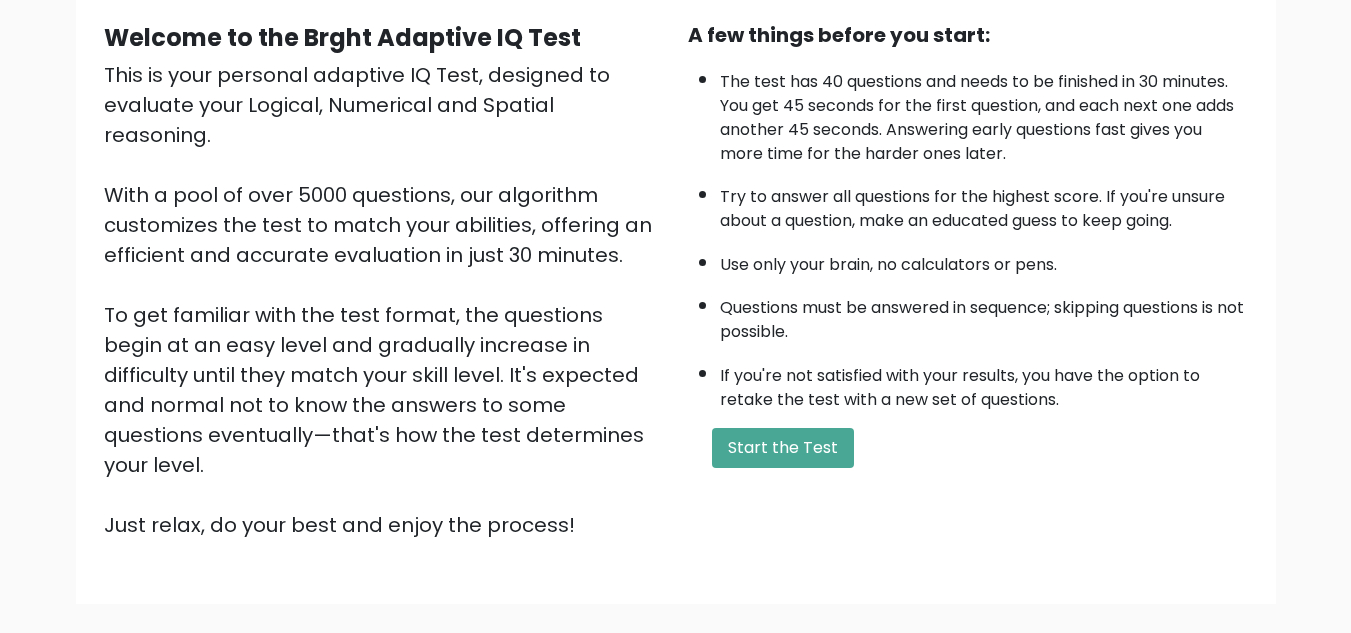 scroll, scrollTop: 160, scrollLeft: 0, axis: vertical 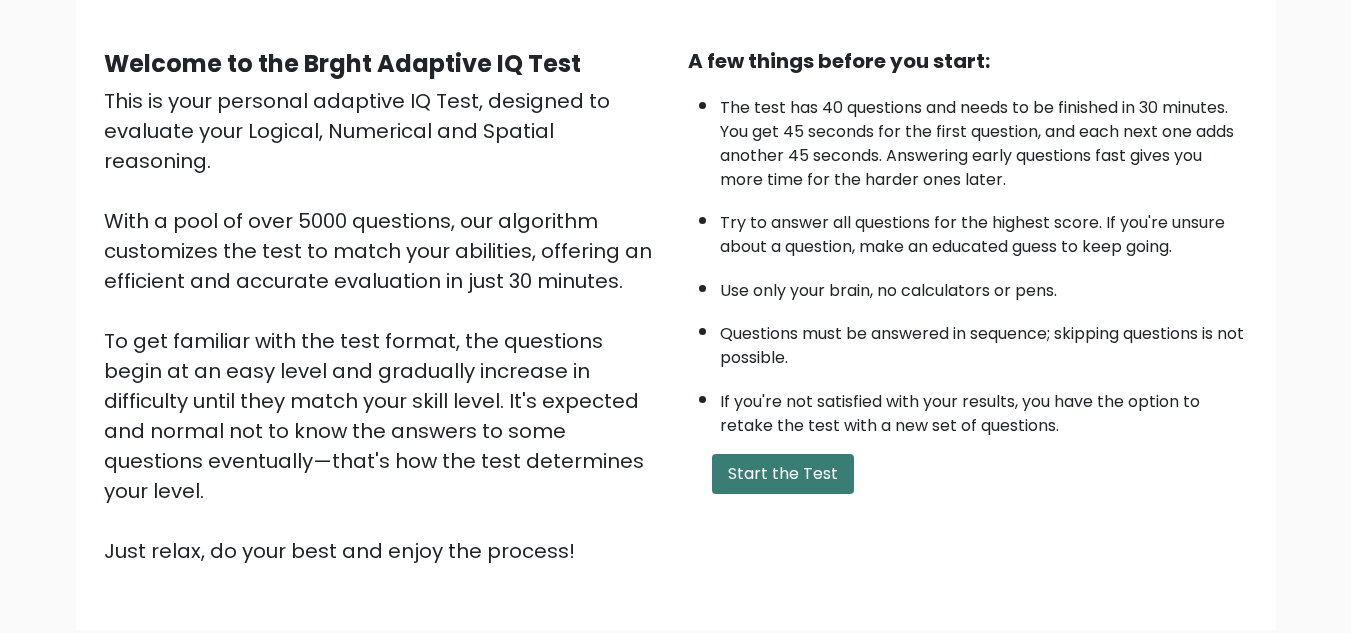 click on "Start the Test" at bounding box center [783, 474] 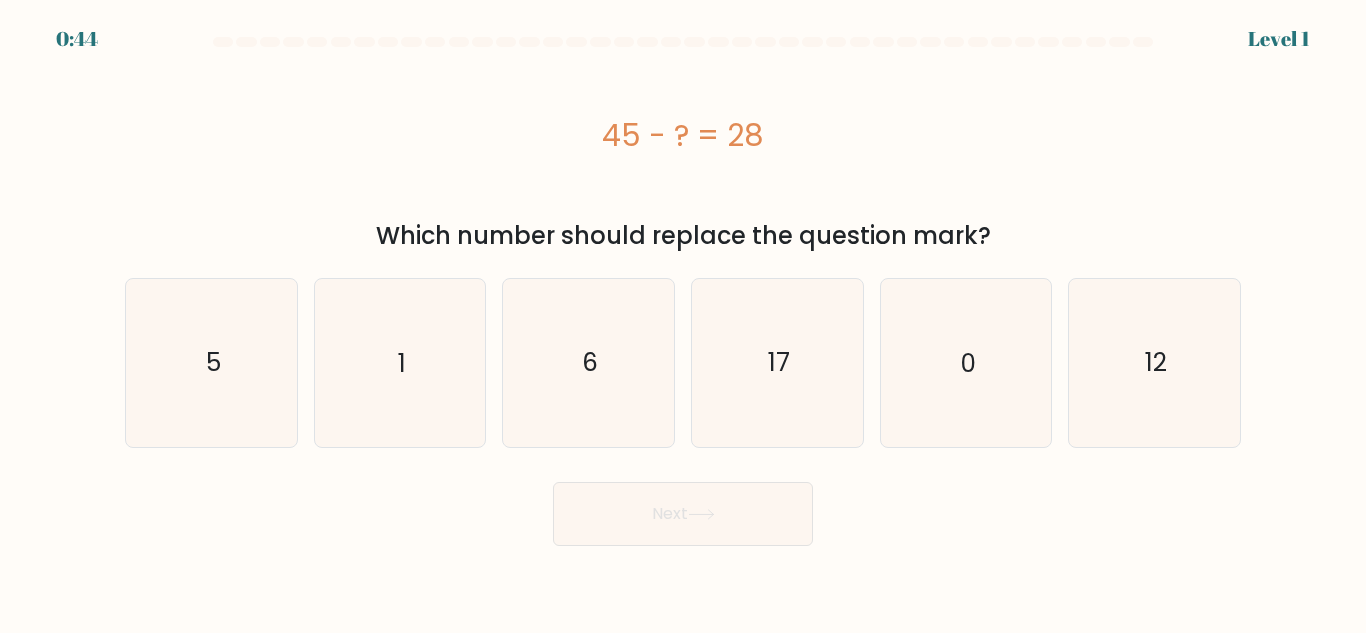 scroll, scrollTop: 0, scrollLeft: 0, axis: both 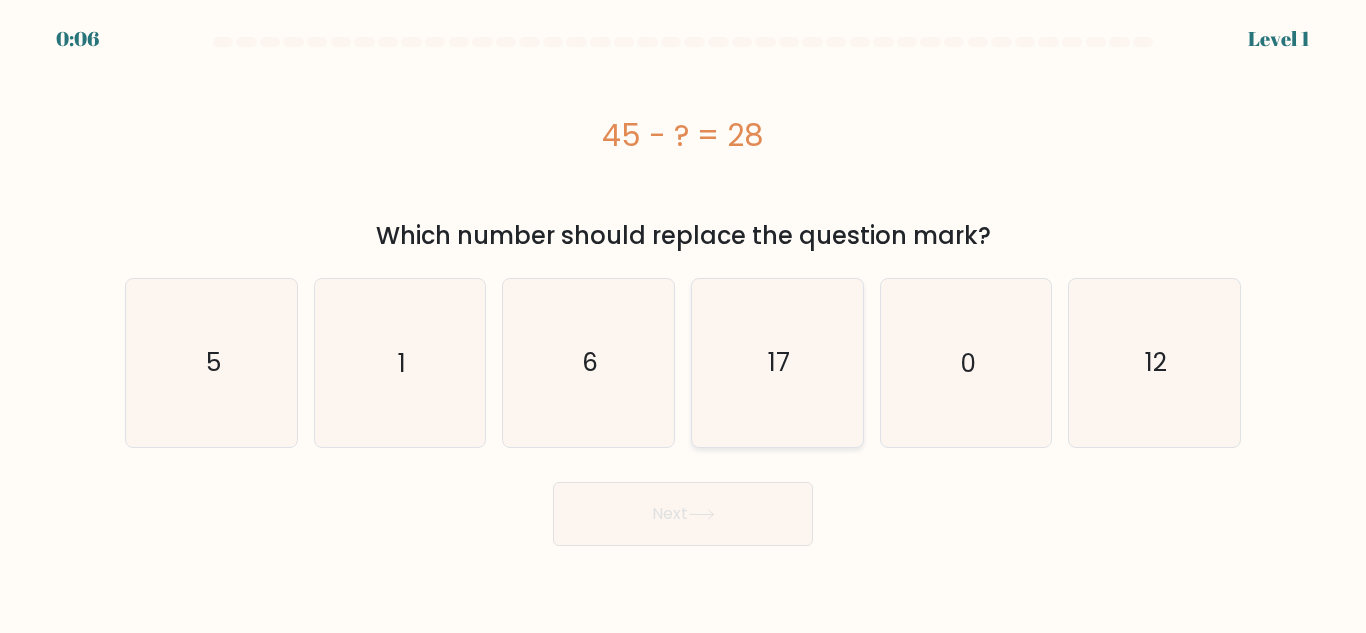 click on "17" 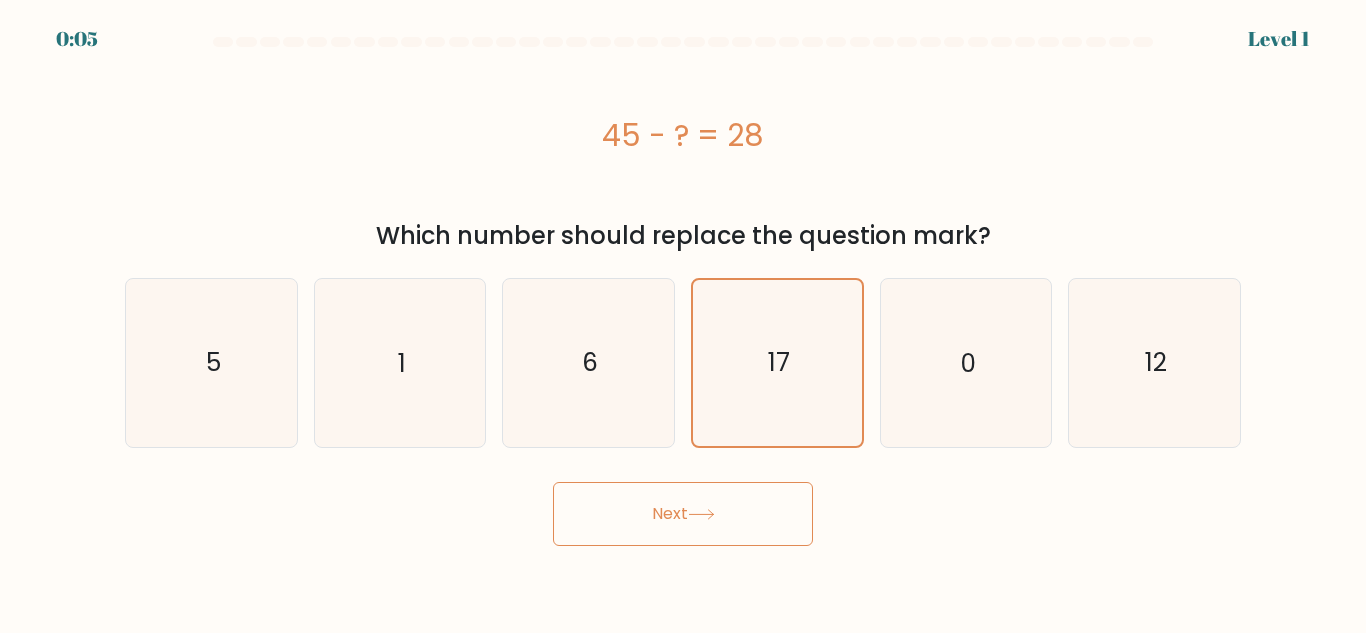 click on "Next" at bounding box center (683, 514) 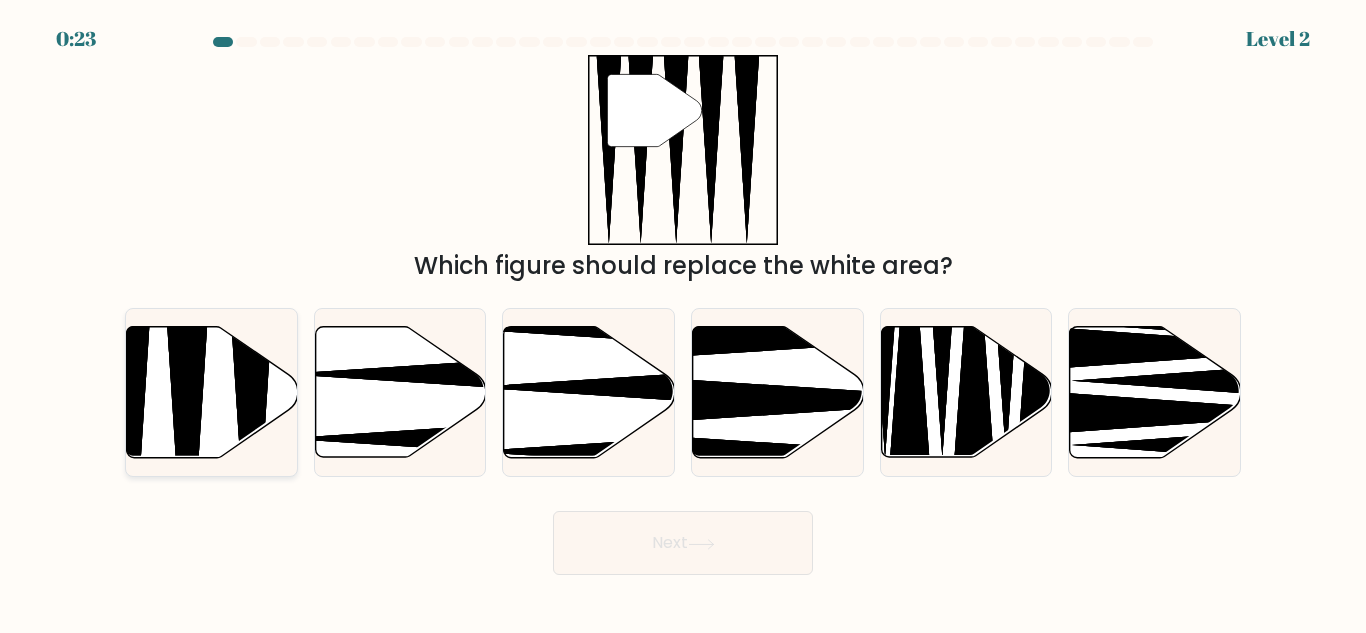 click 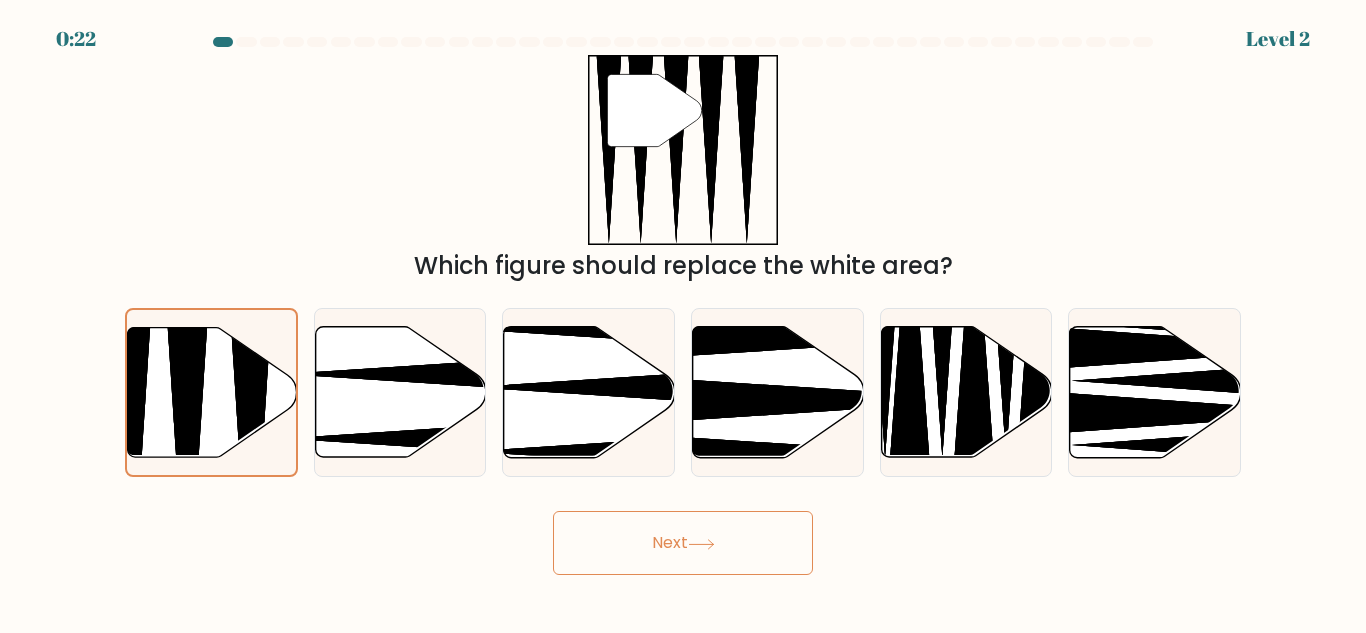 click on "Next" at bounding box center [683, 543] 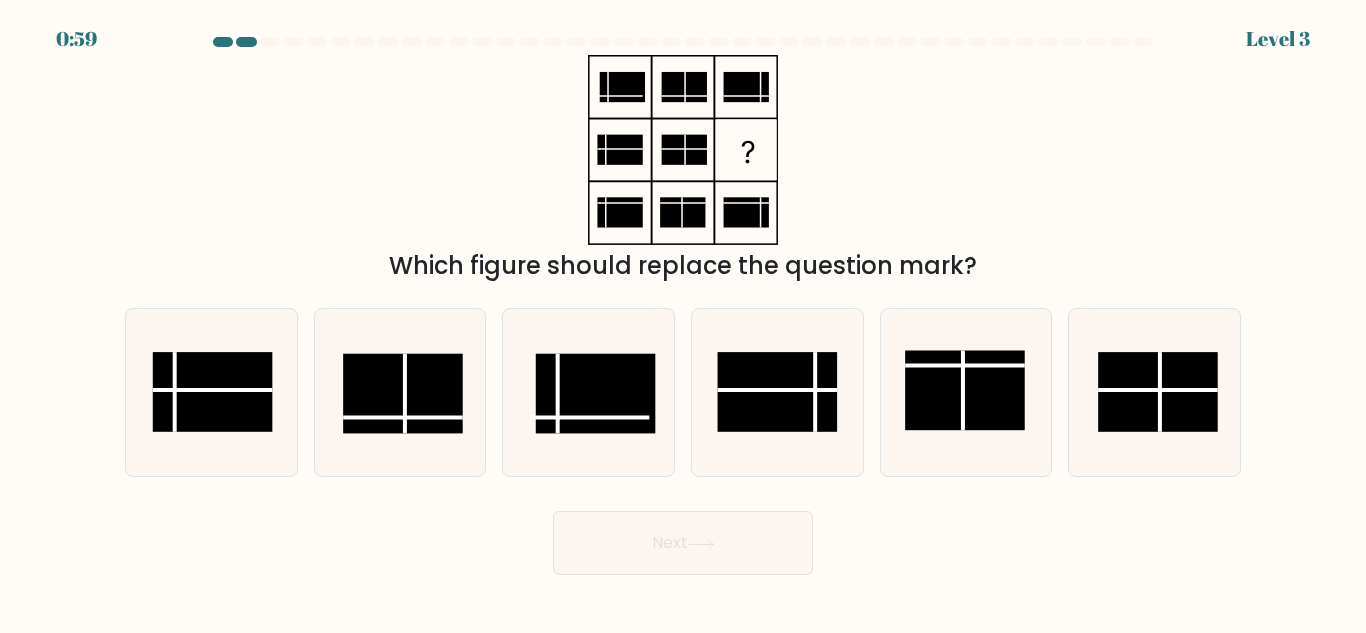 type 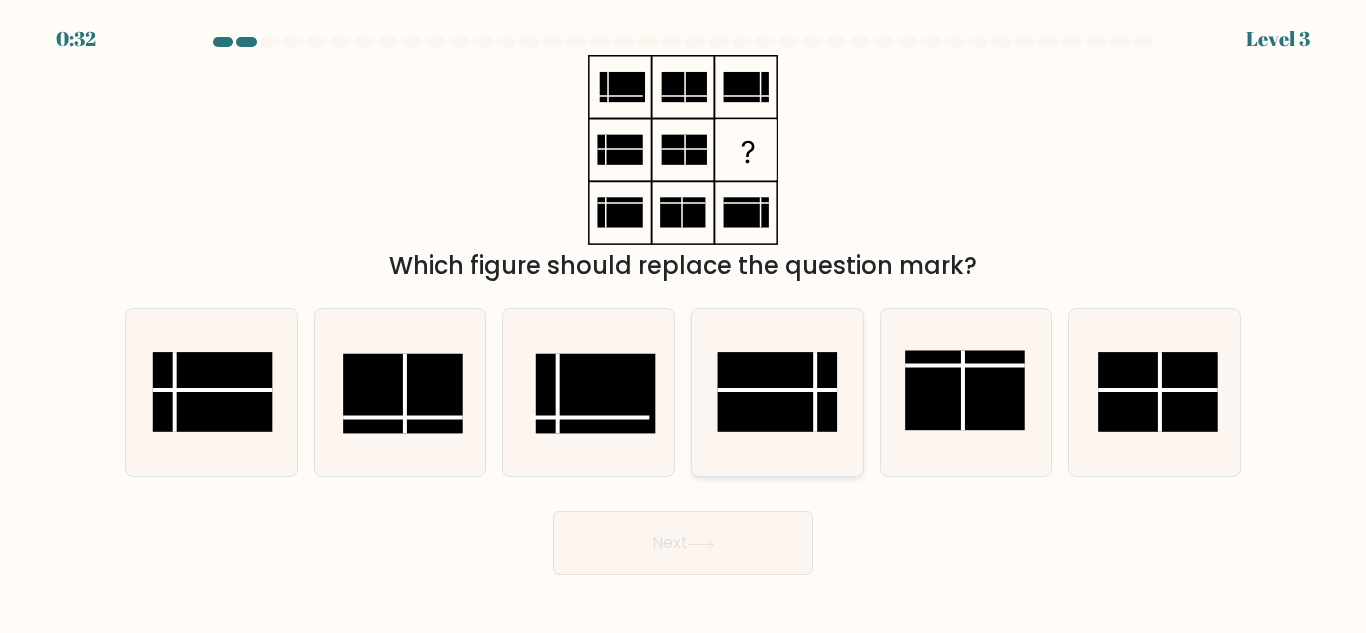 click 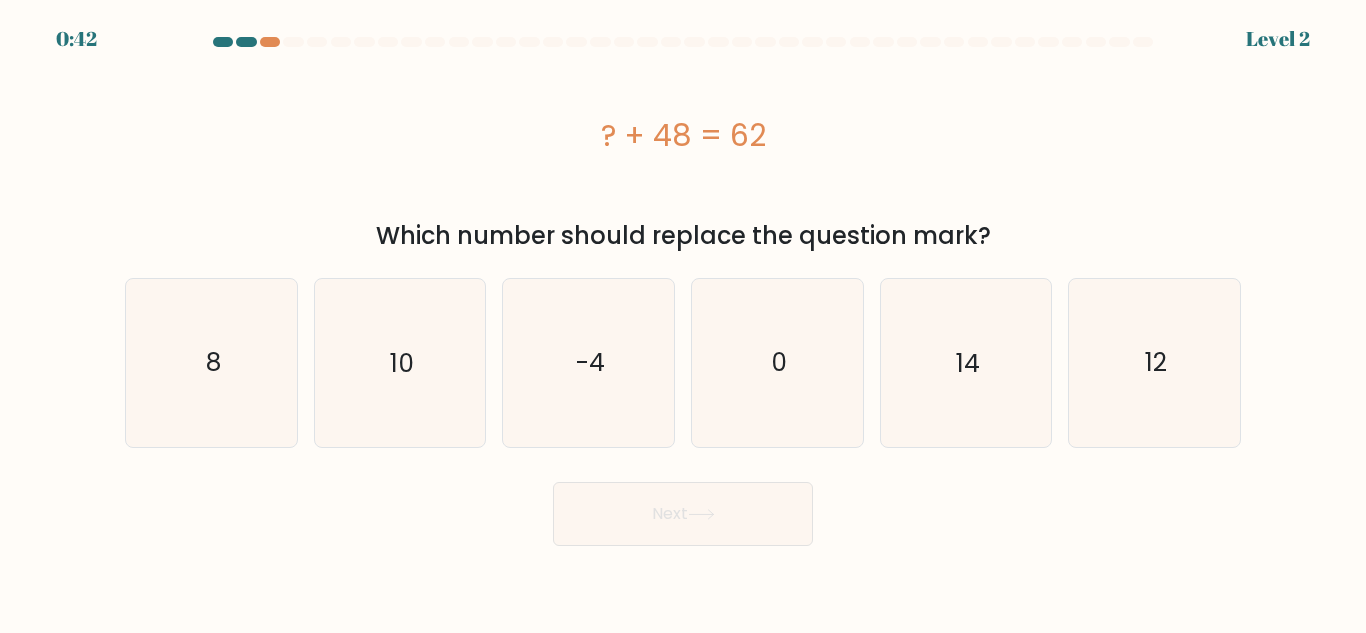 scroll, scrollTop: 0, scrollLeft: 0, axis: both 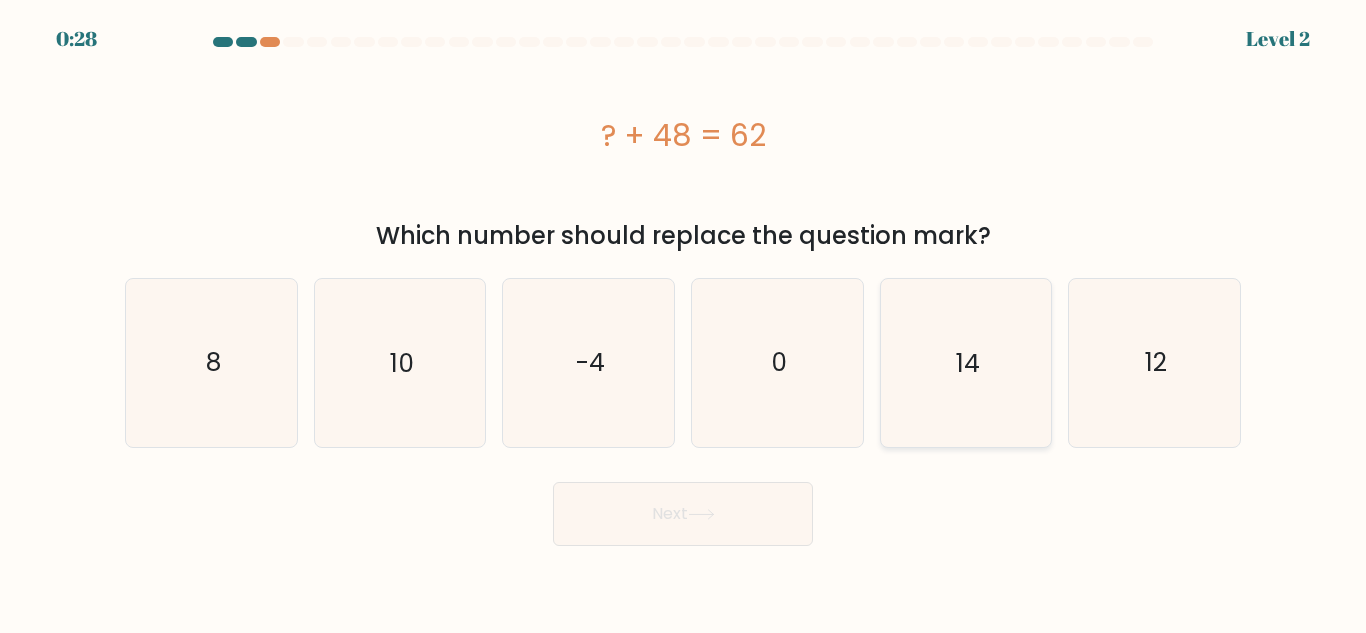 click on "14" 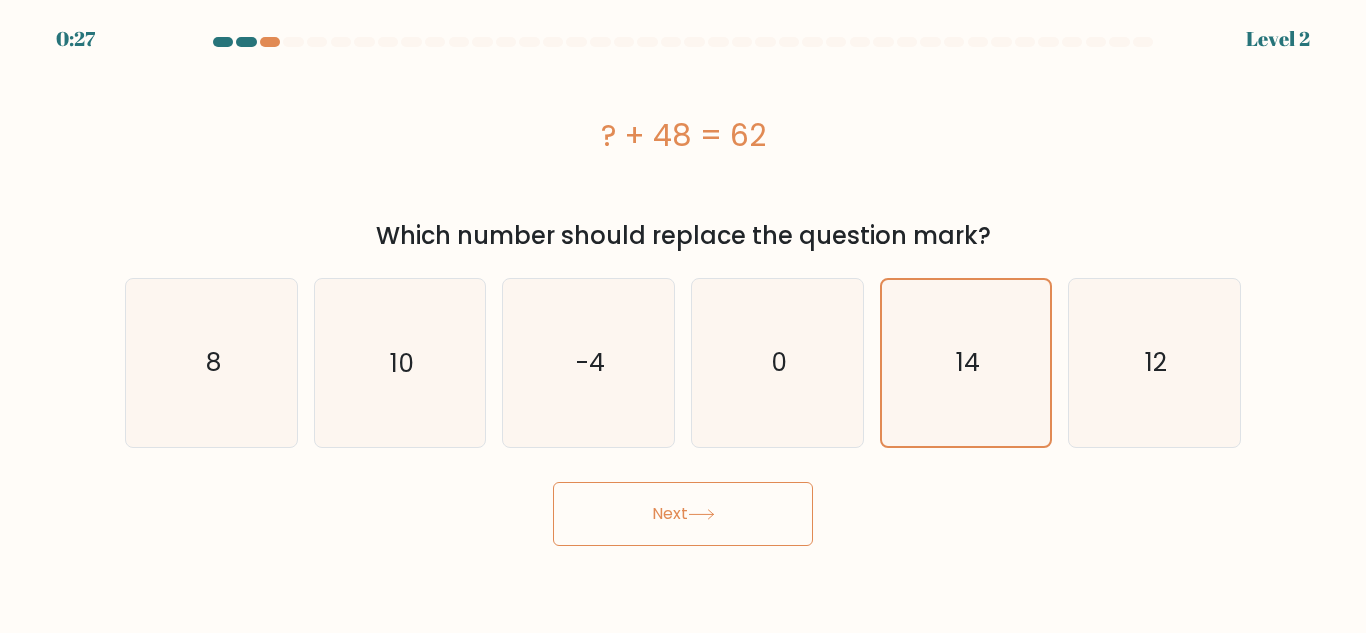 click 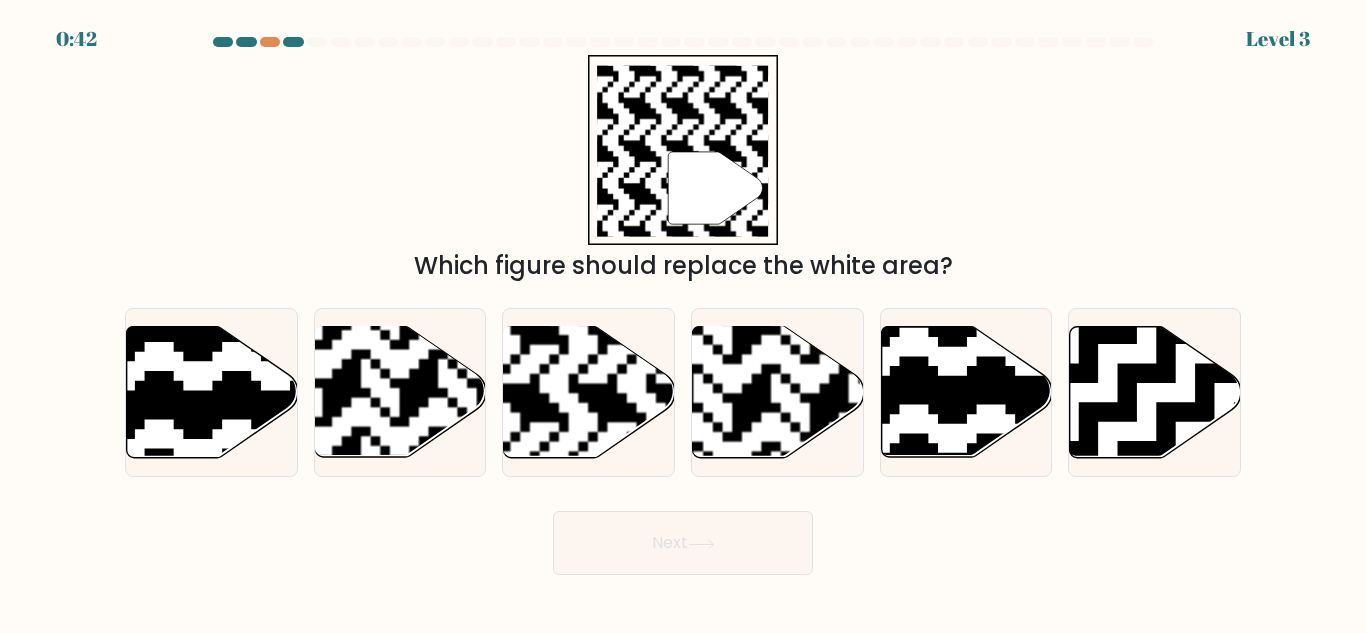 type 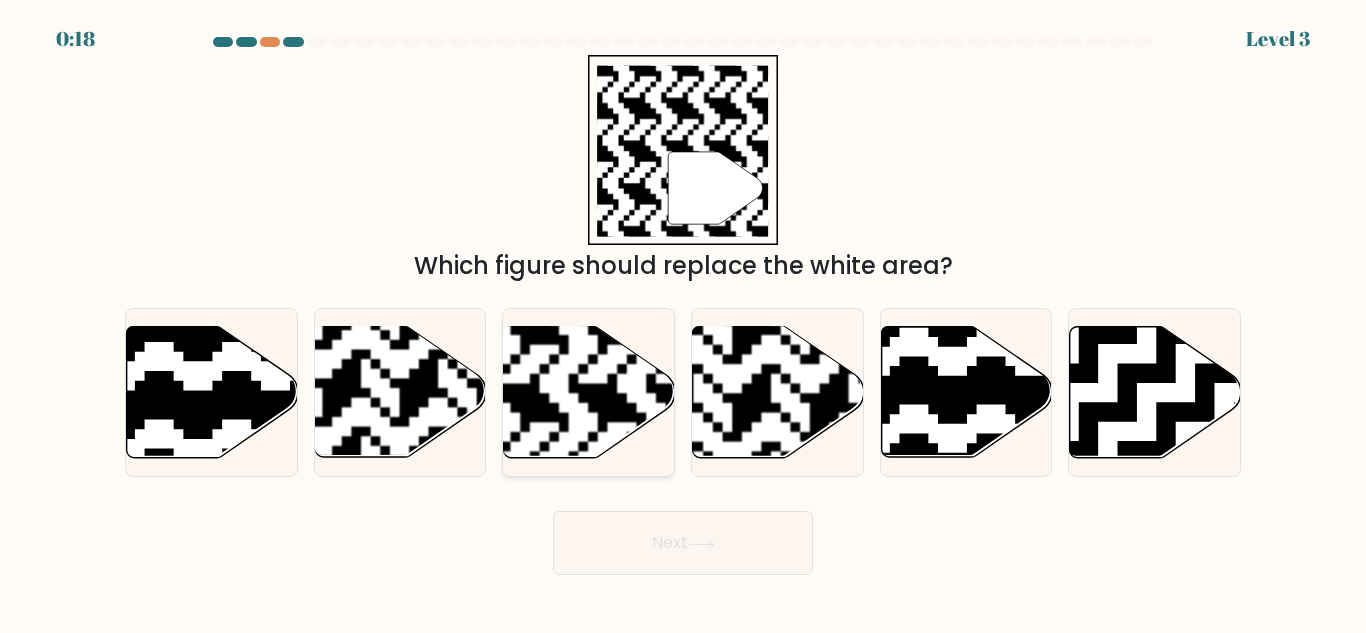 click 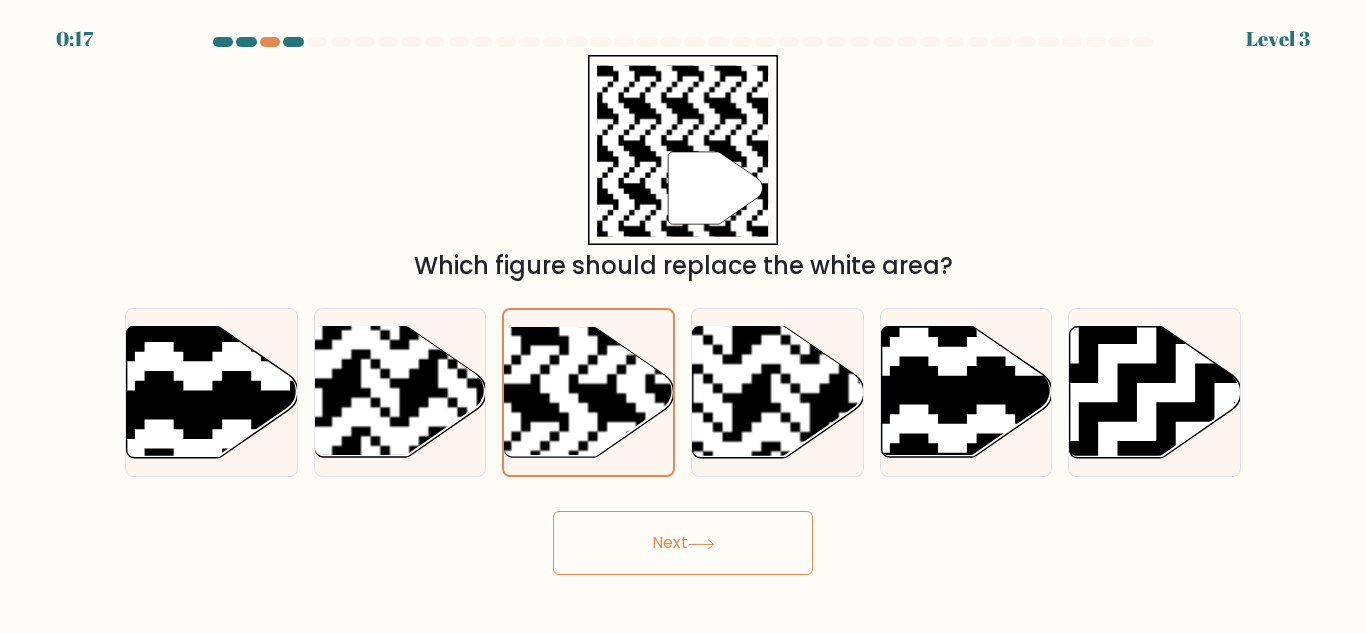 click 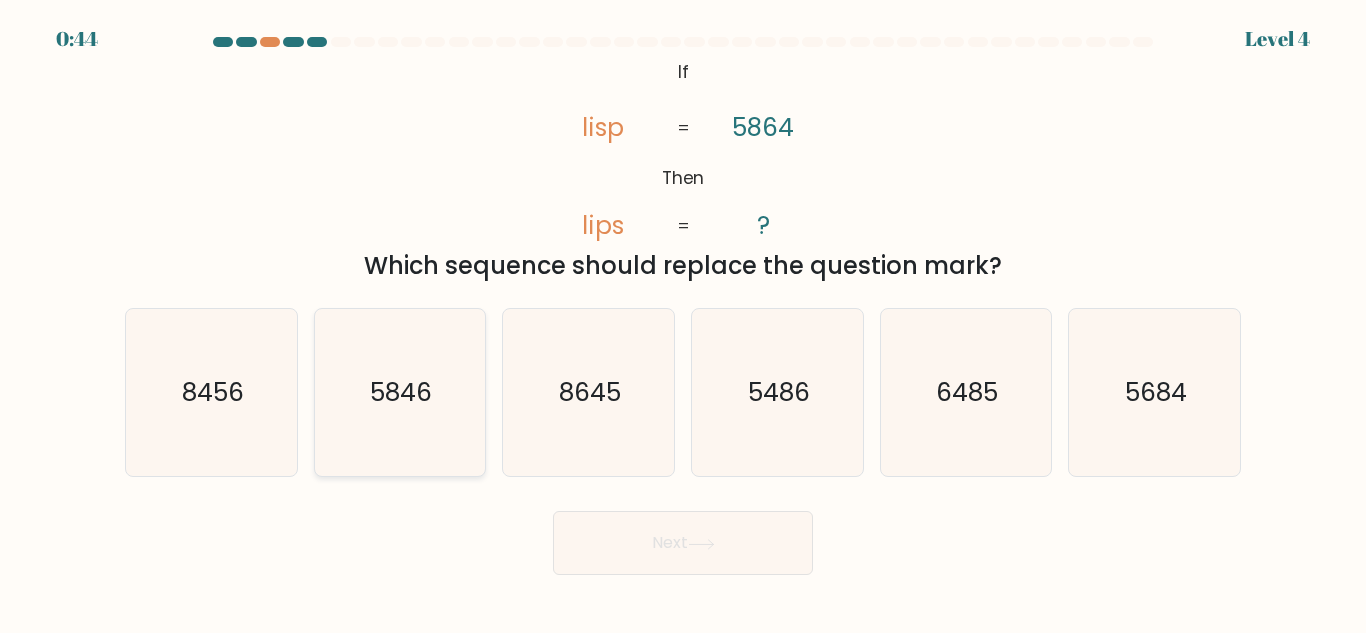 click on "5846" 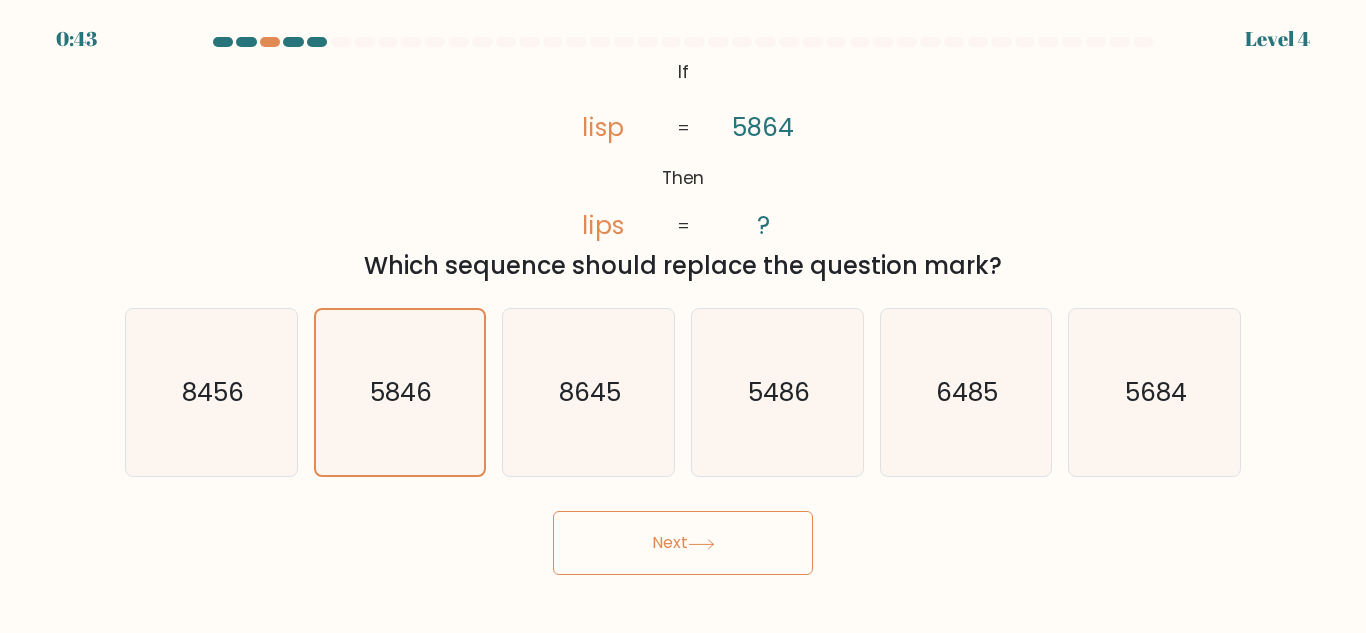 click on "Next" at bounding box center [683, 543] 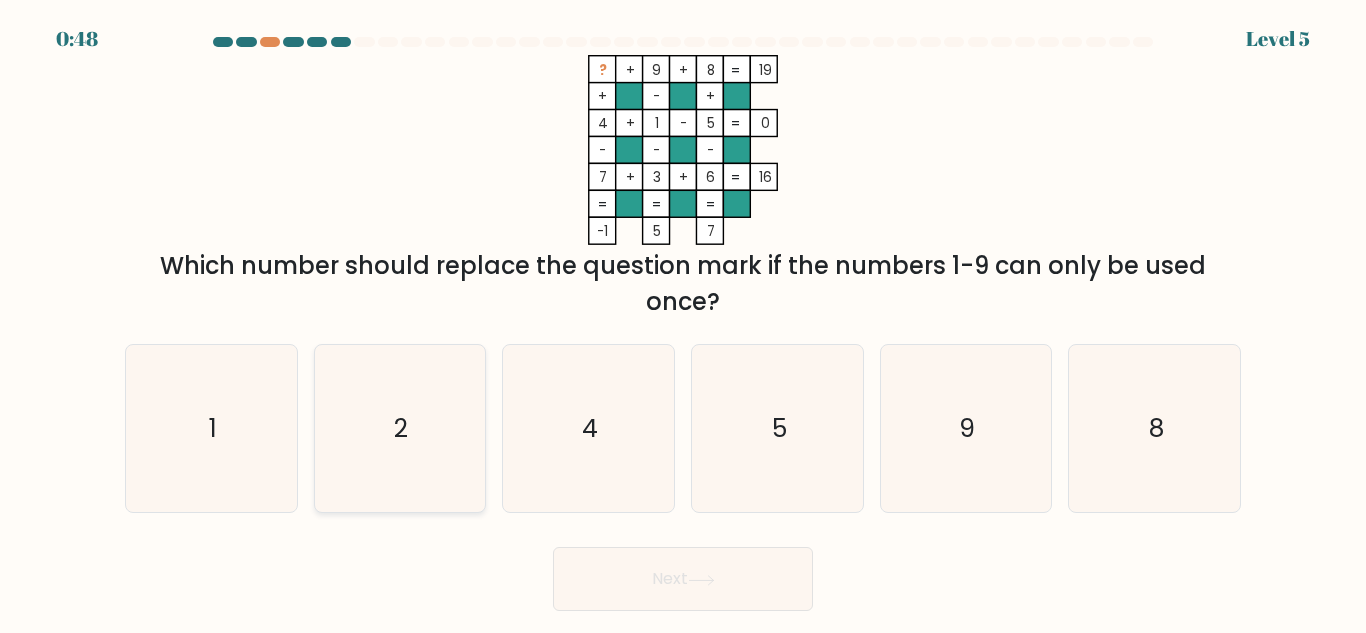 click on "2" 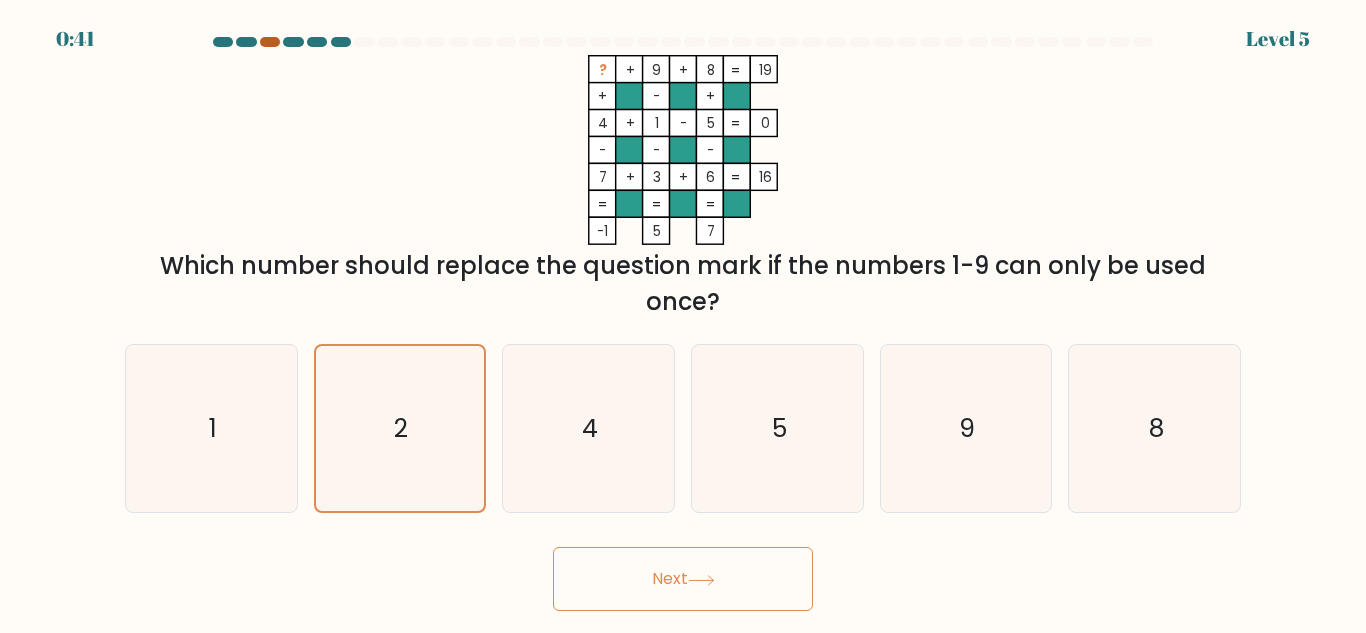 click at bounding box center (270, 42) 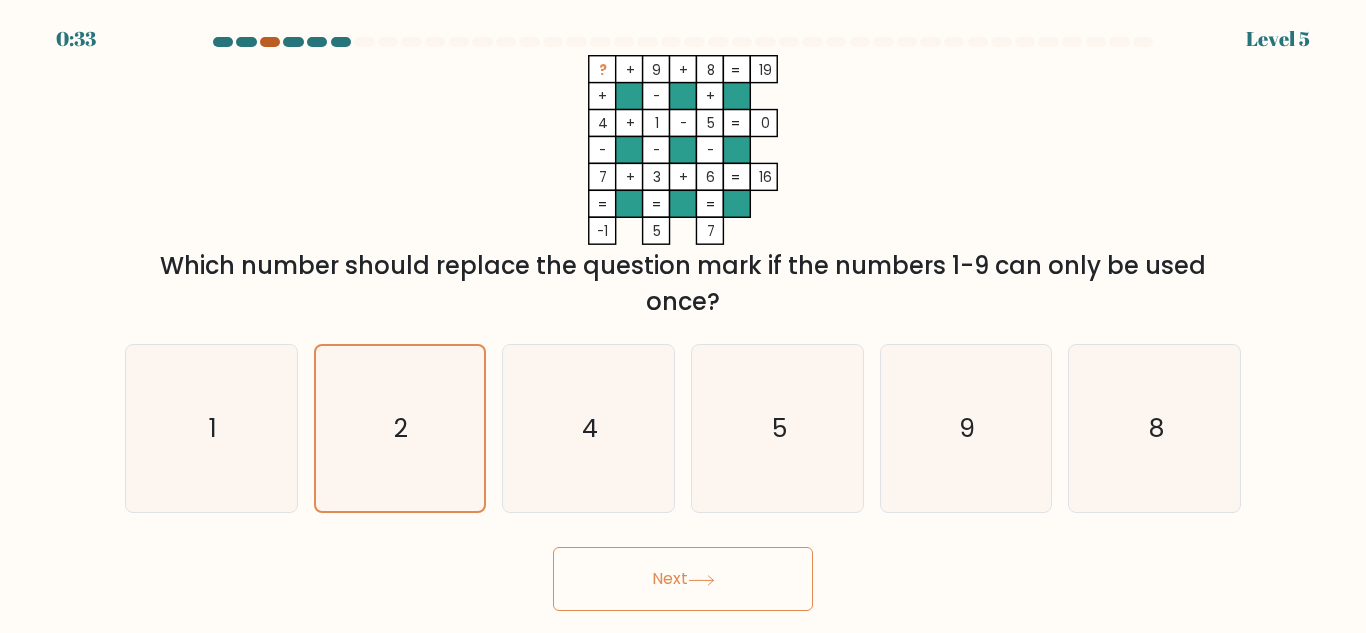click at bounding box center [270, 42] 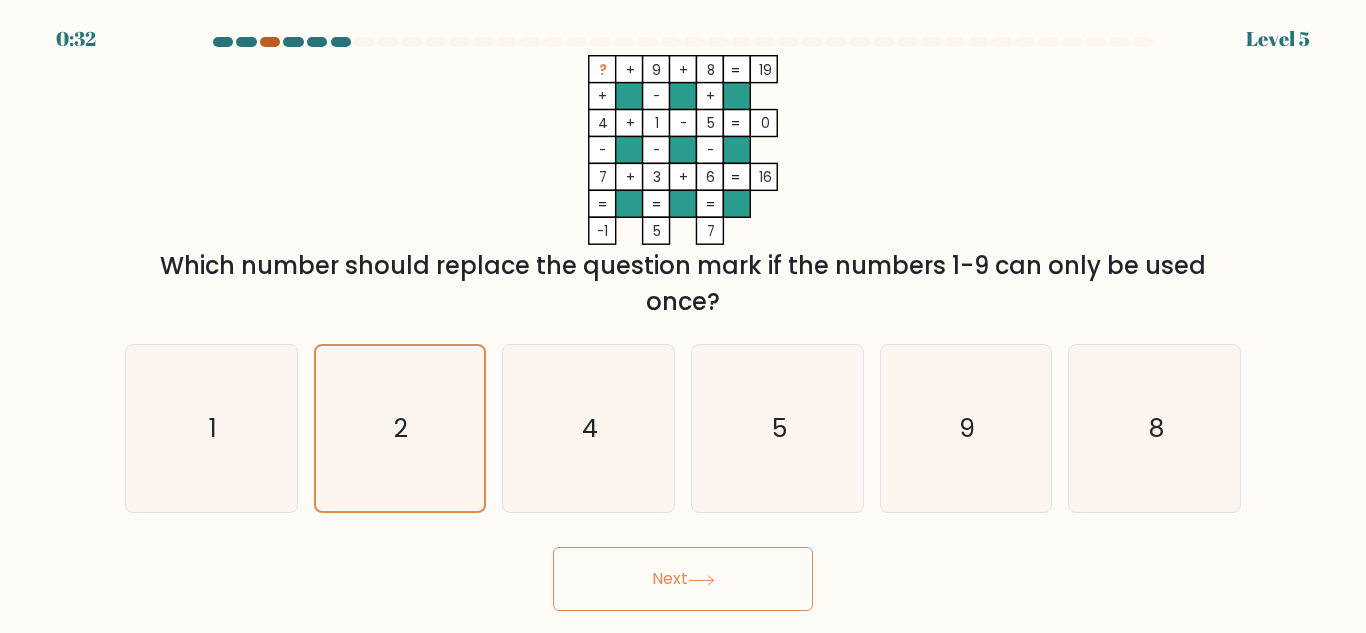 click at bounding box center [270, 42] 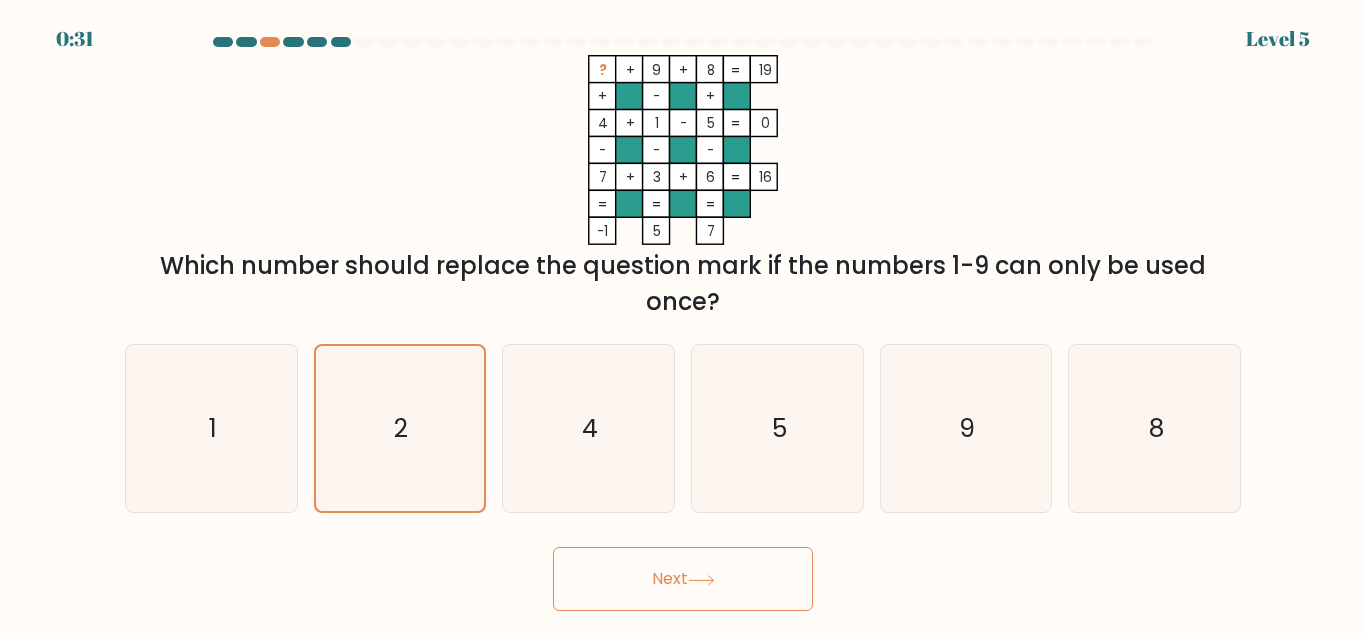 click on "Next" at bounding box center [683, 579] 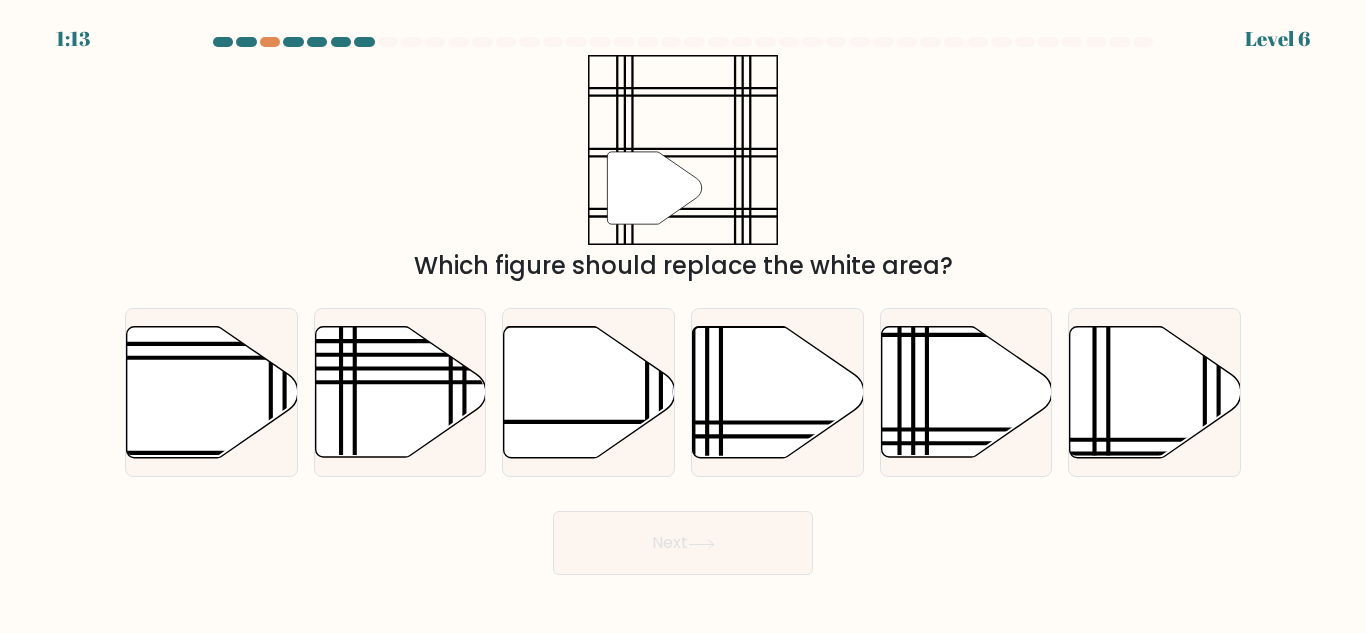 click on "Next" at bounding box center [683, 543] 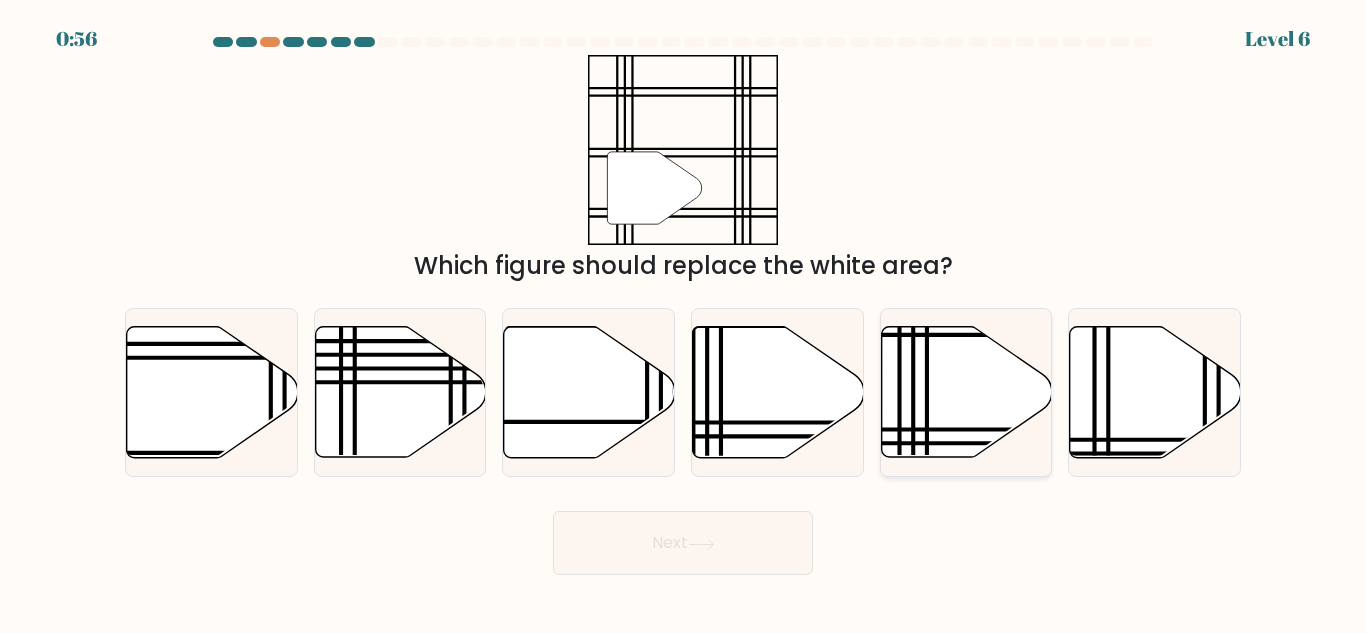 click 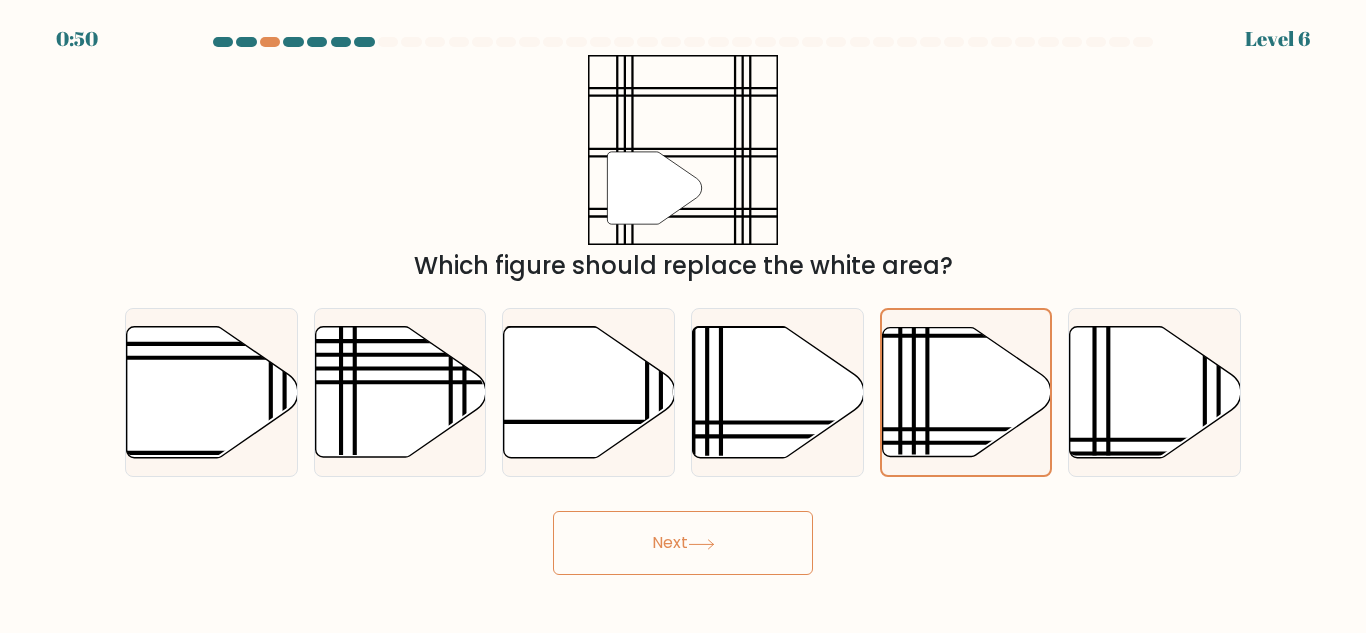 click on "Next" at bounding box center (683, 543) 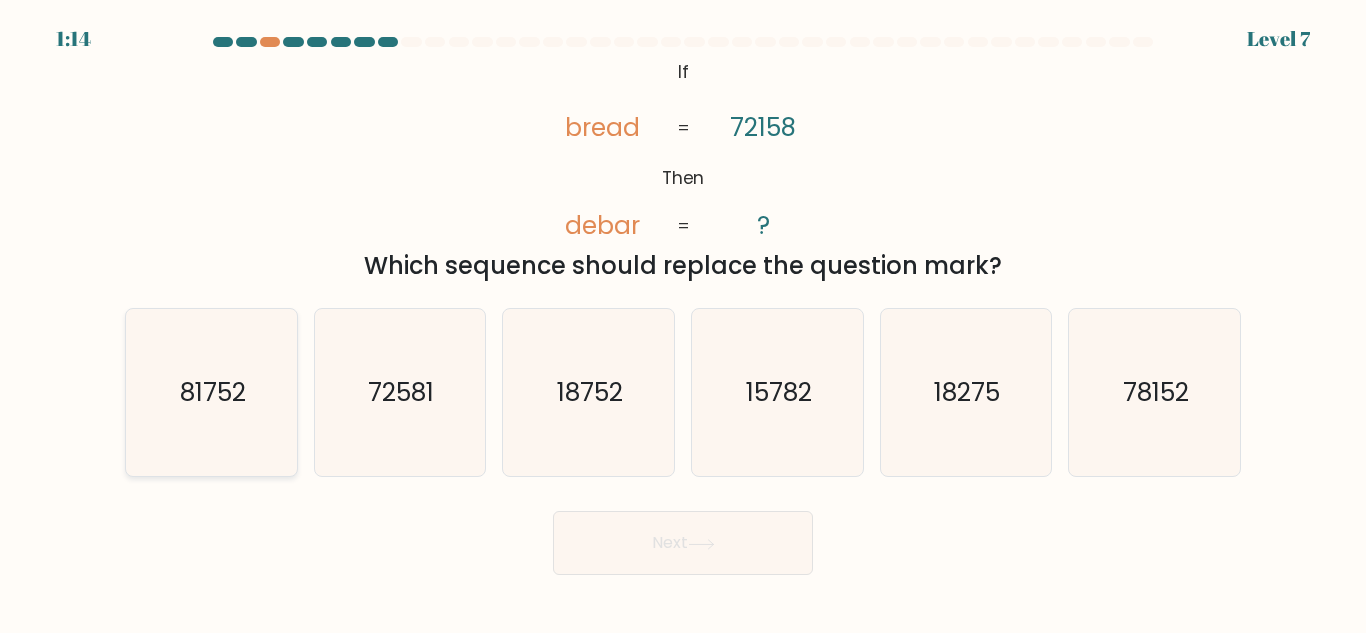 click on "81752" 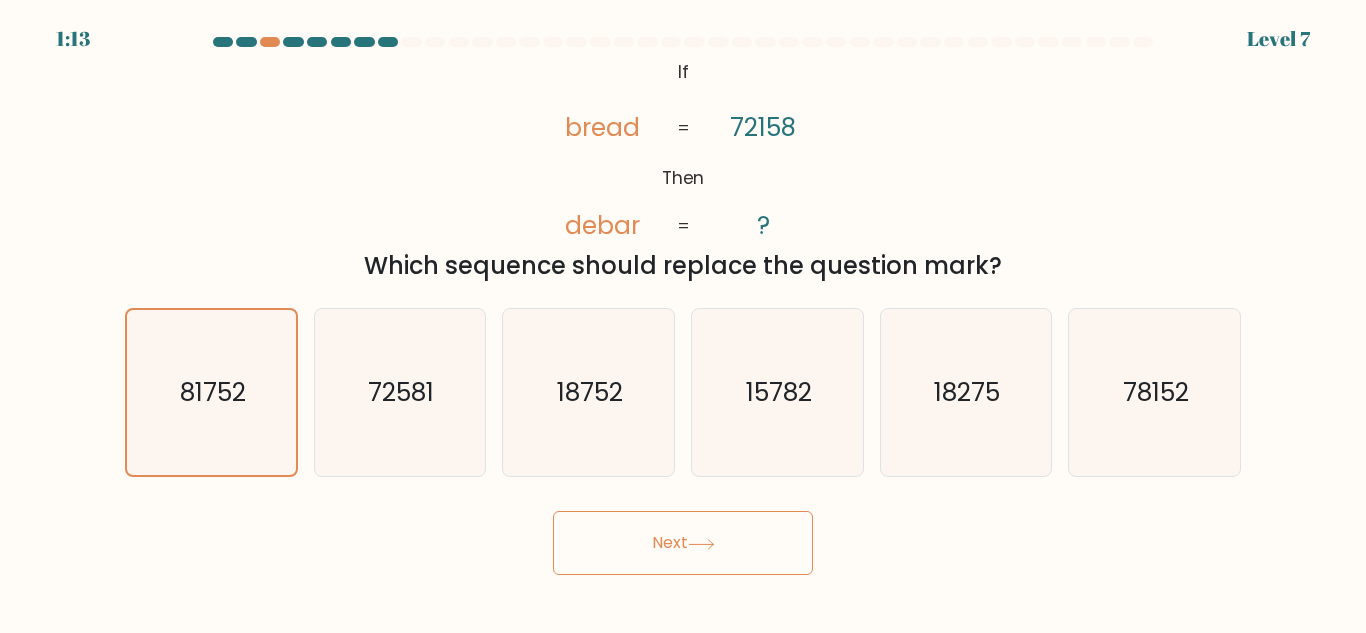 click on "Next" at bounding box center (683, 543) 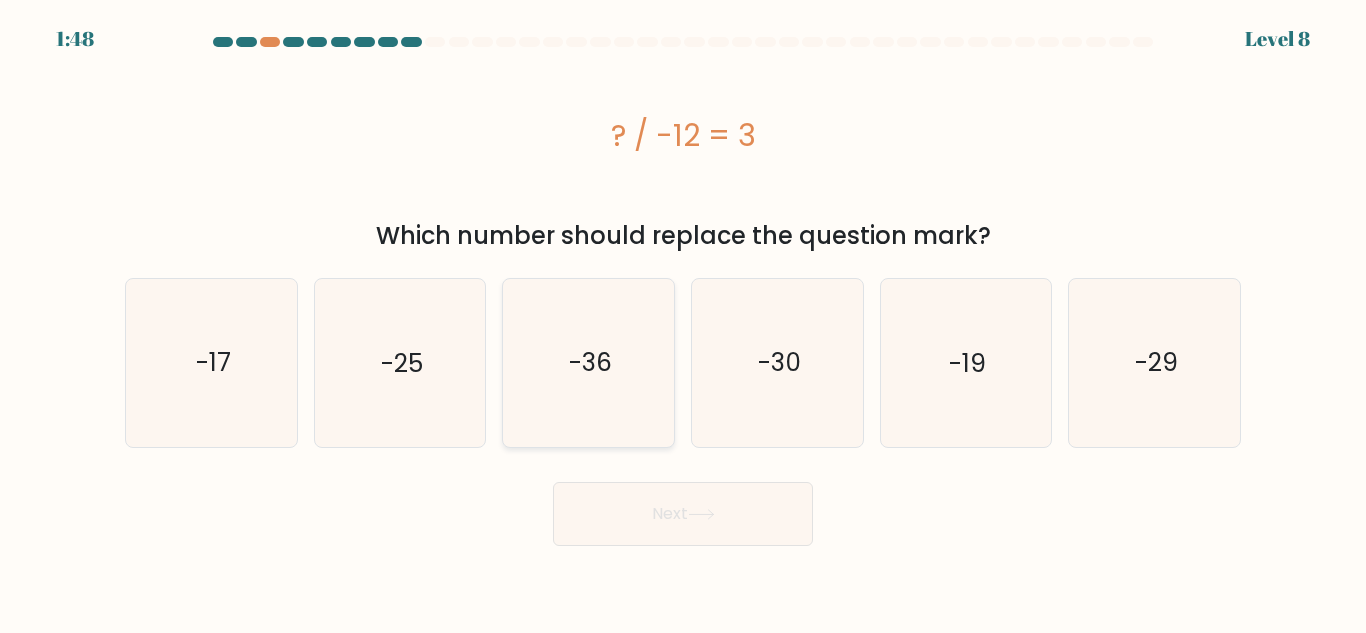 click on "-36" 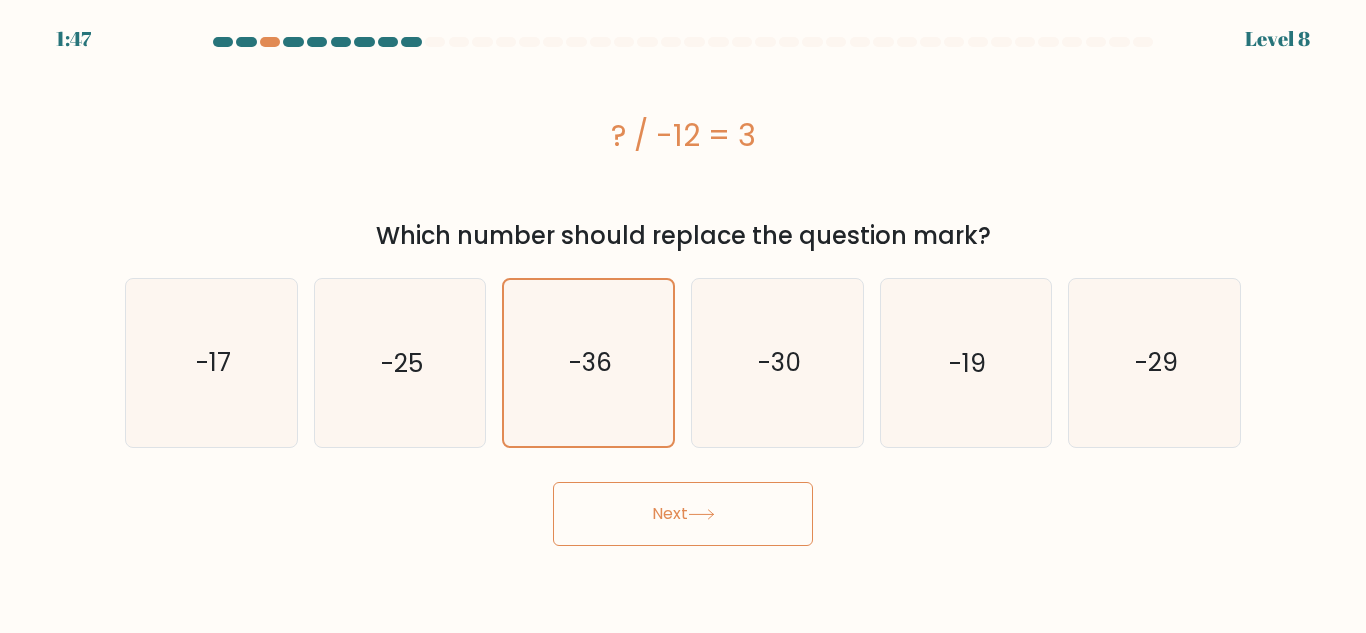 click on "Next" at bounding box center [683, 514] 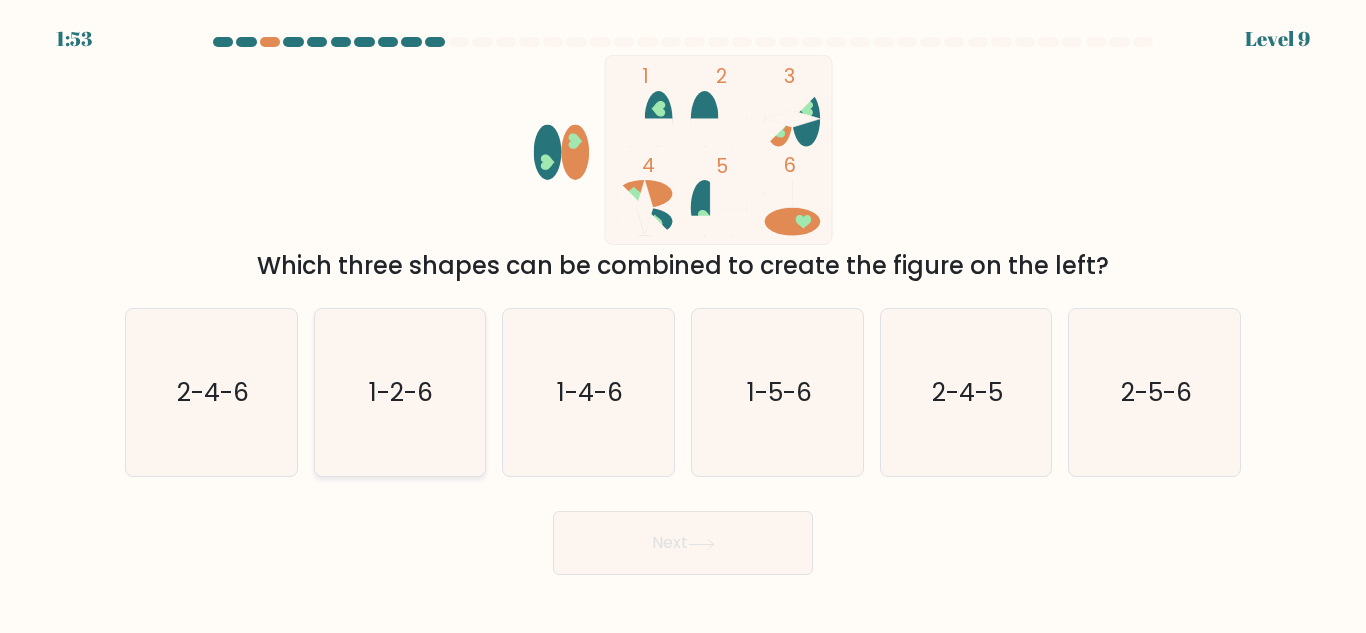 click on "1-2-6" 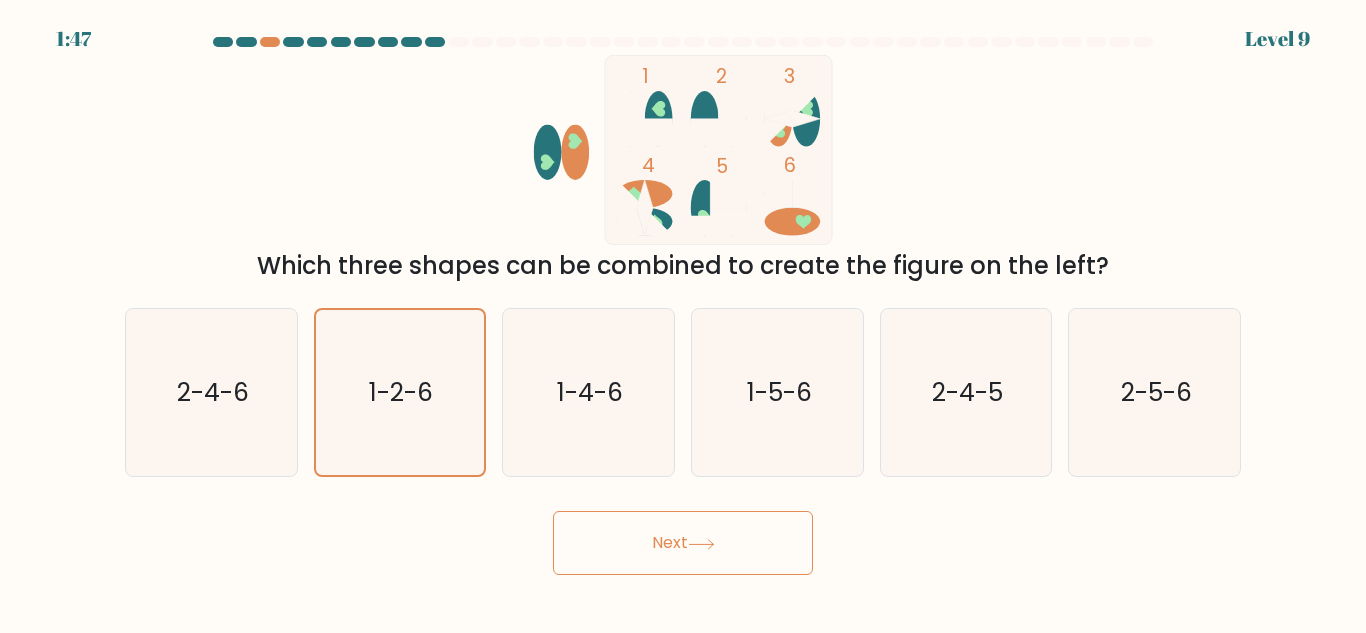 click on "Next" at bounding box center (683, 543) 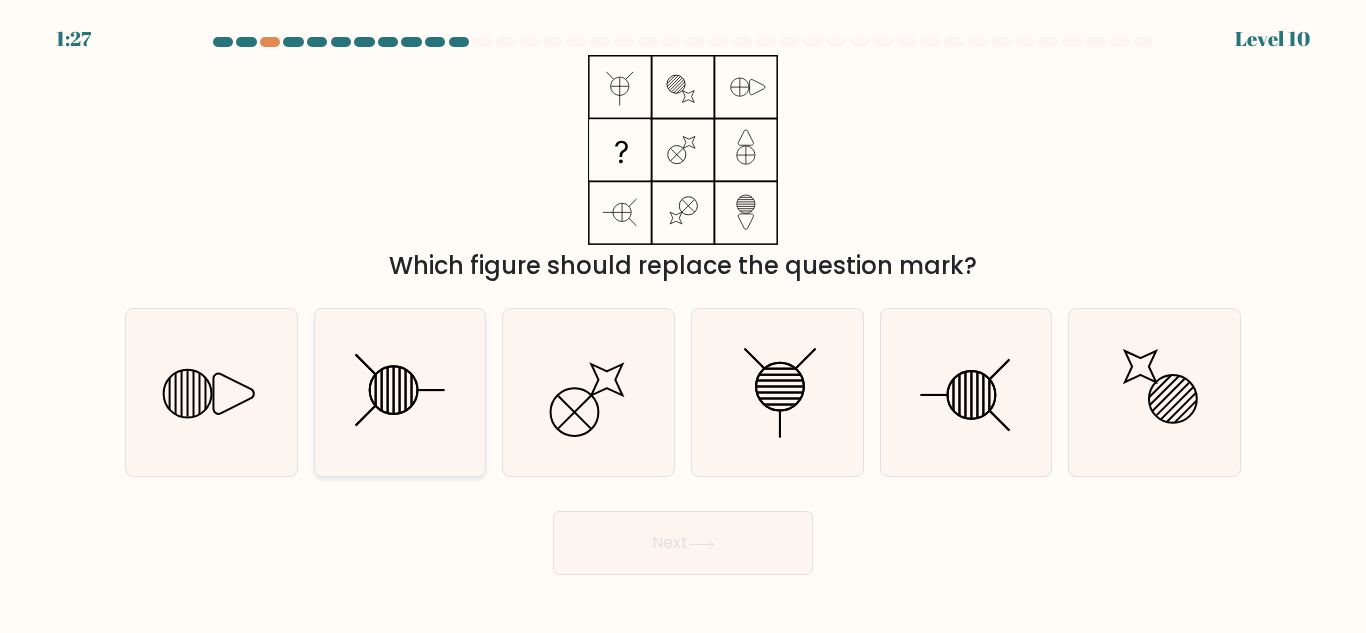 click 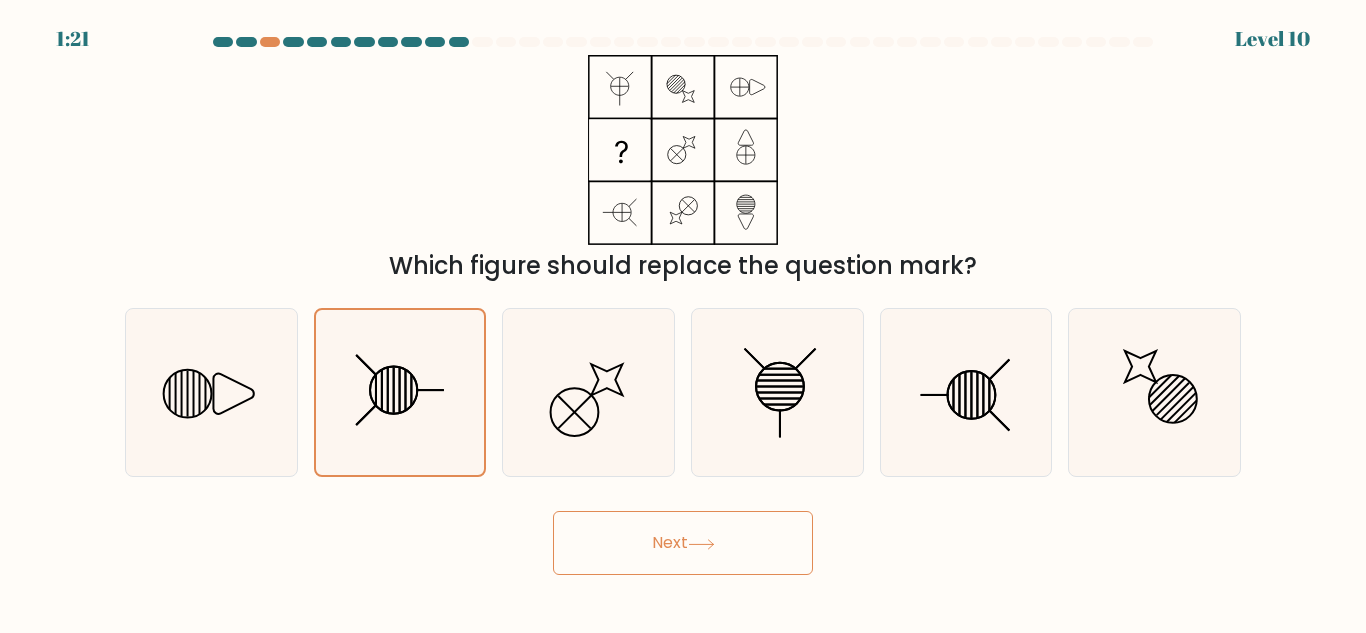 click on "Next" at bounding box center (683, 543) 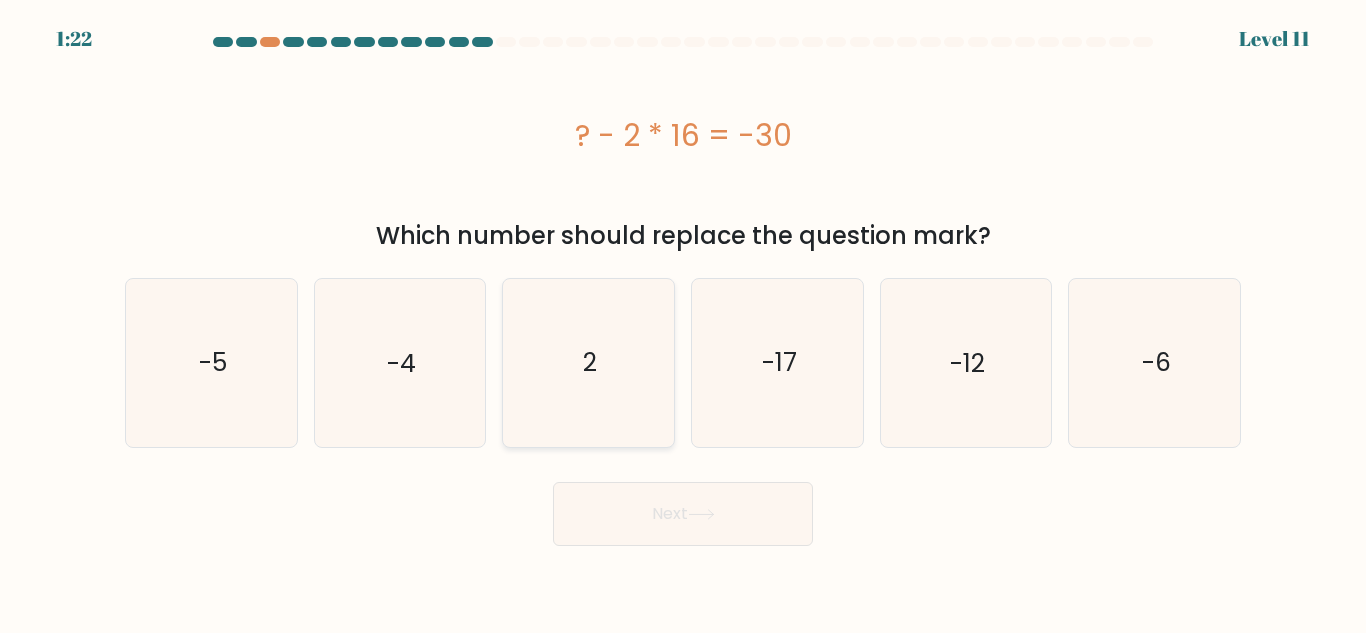 click on "2" 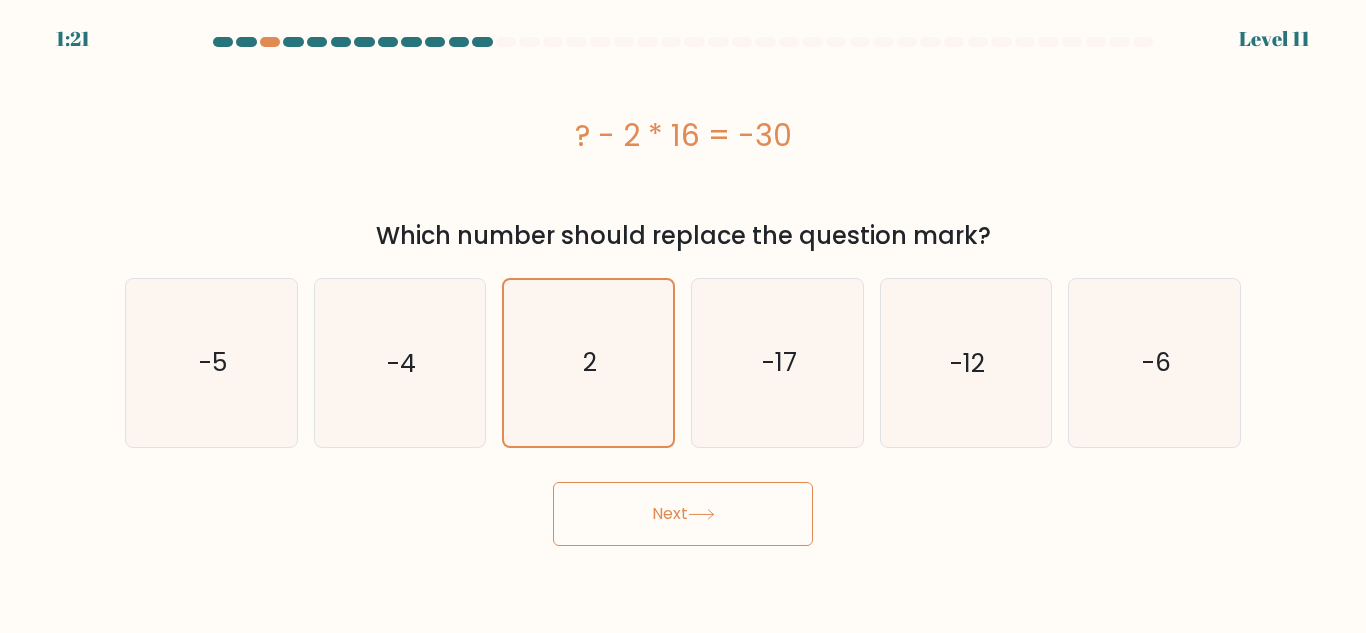 click on "Next" at bounding box center [683, 514] 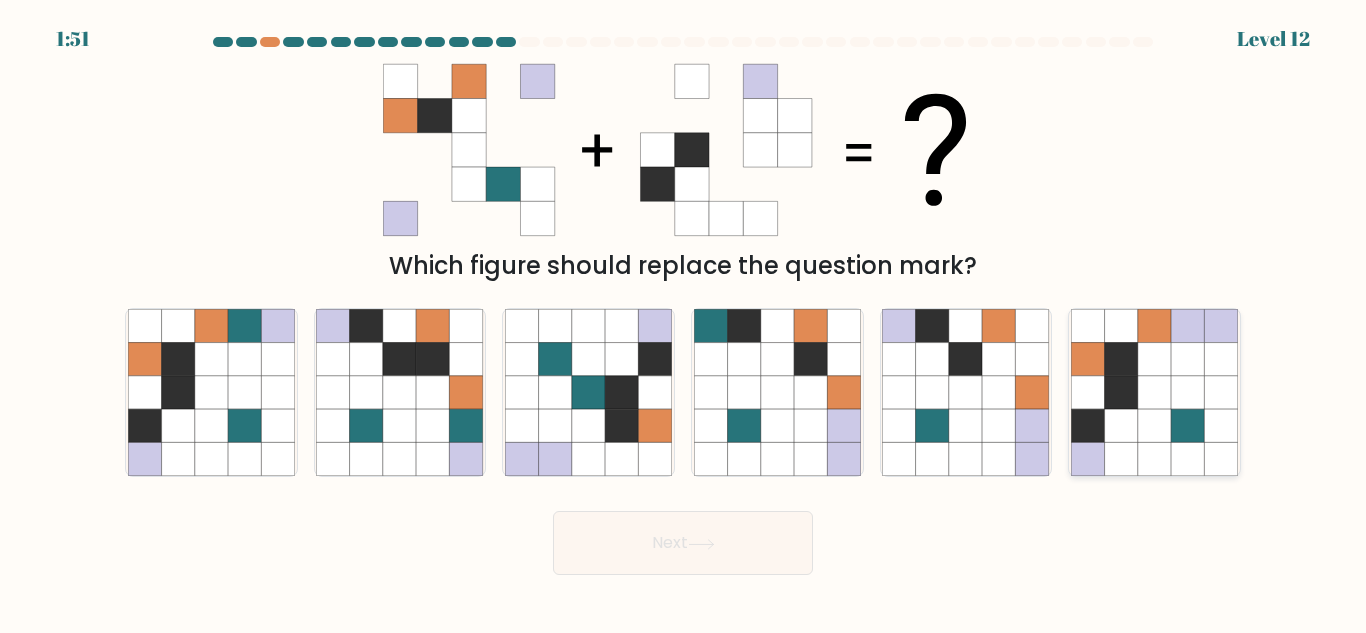 click 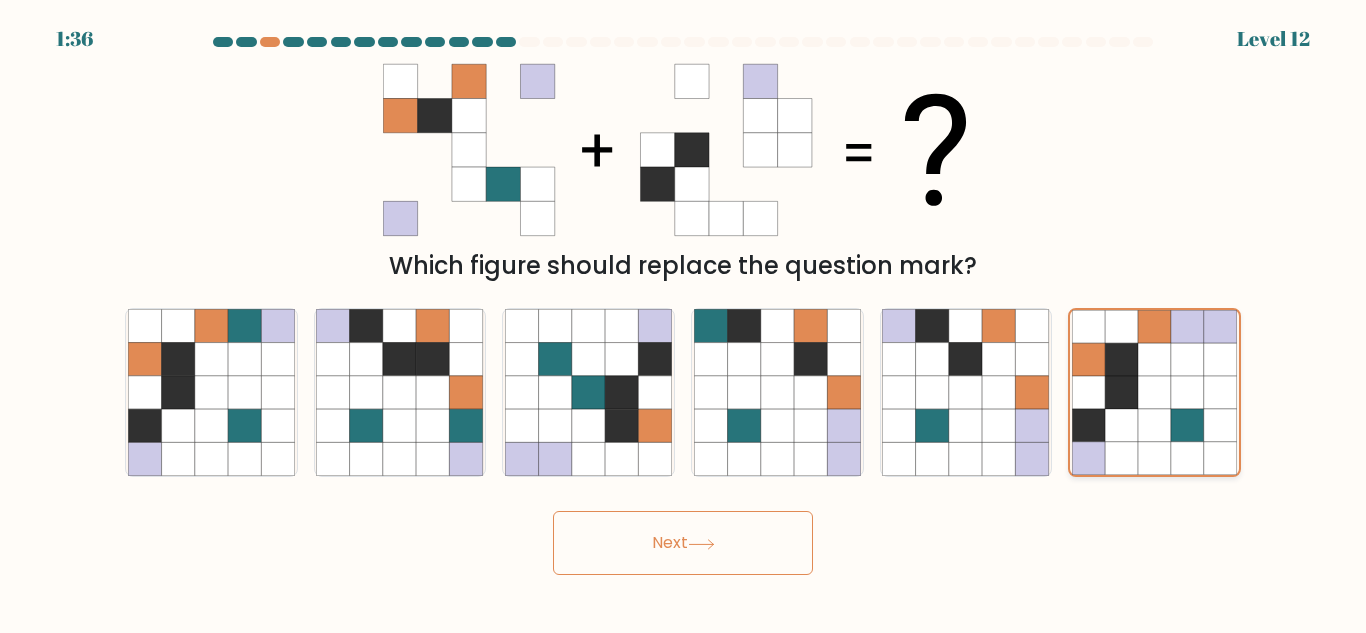click 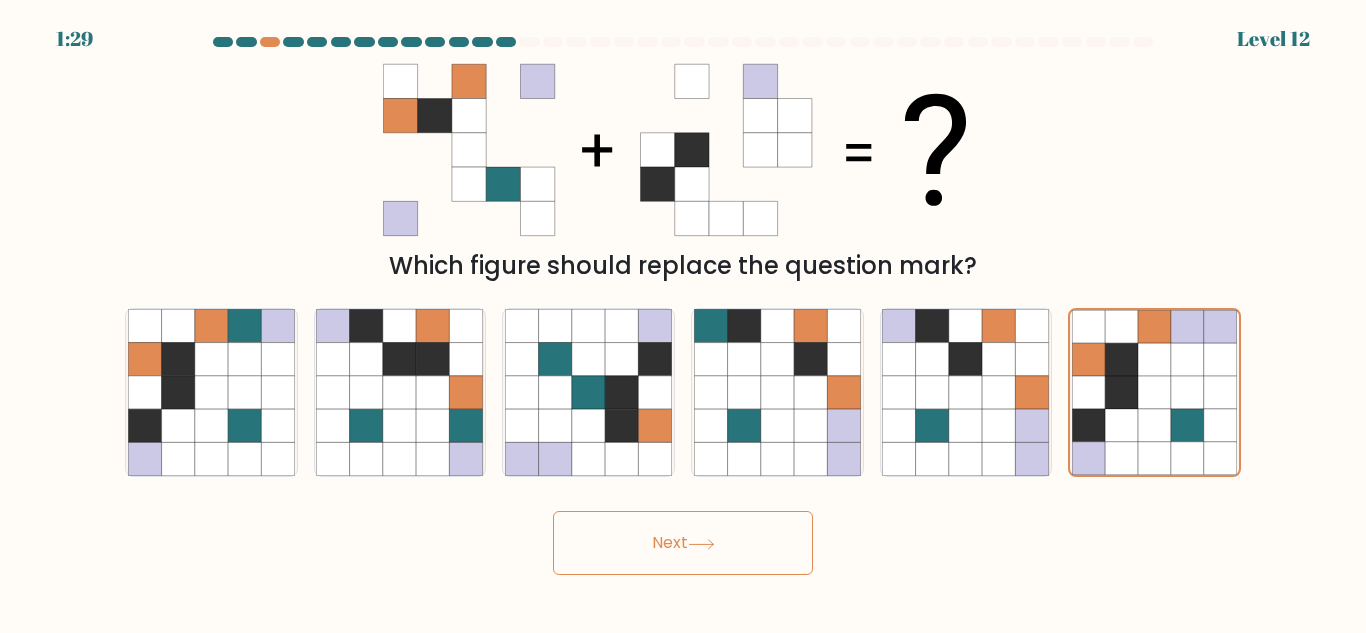 click on "Next" at bounding box center (683, 543) 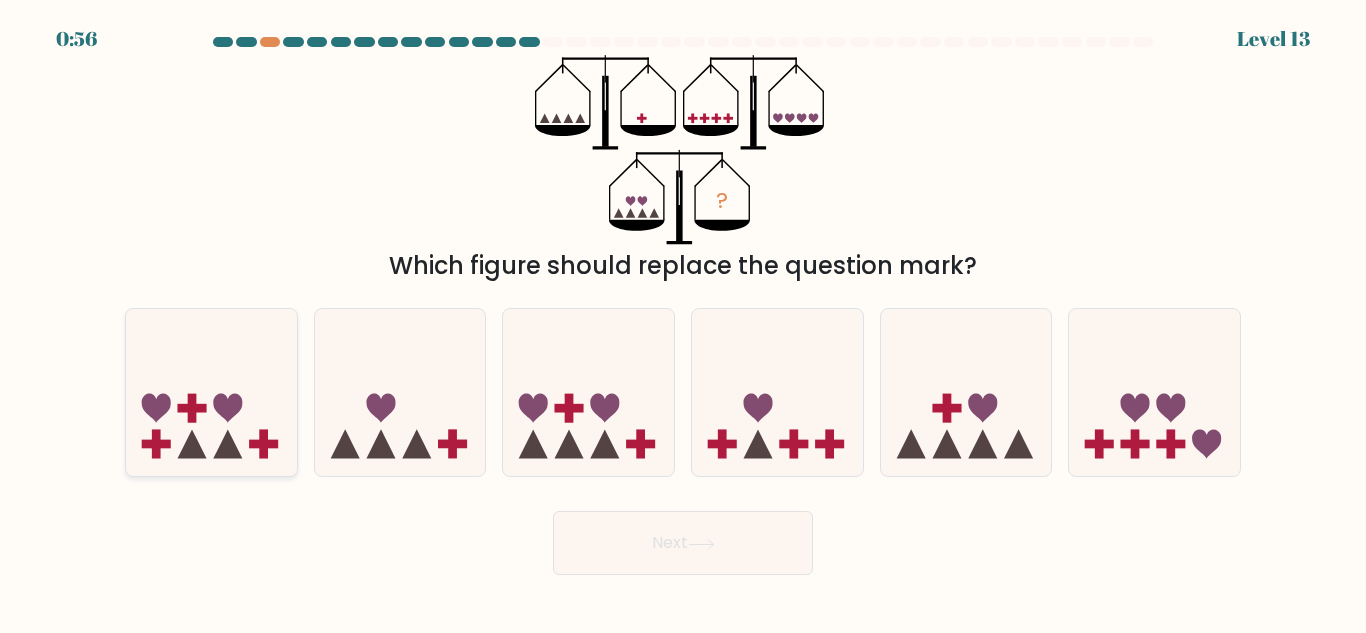 click 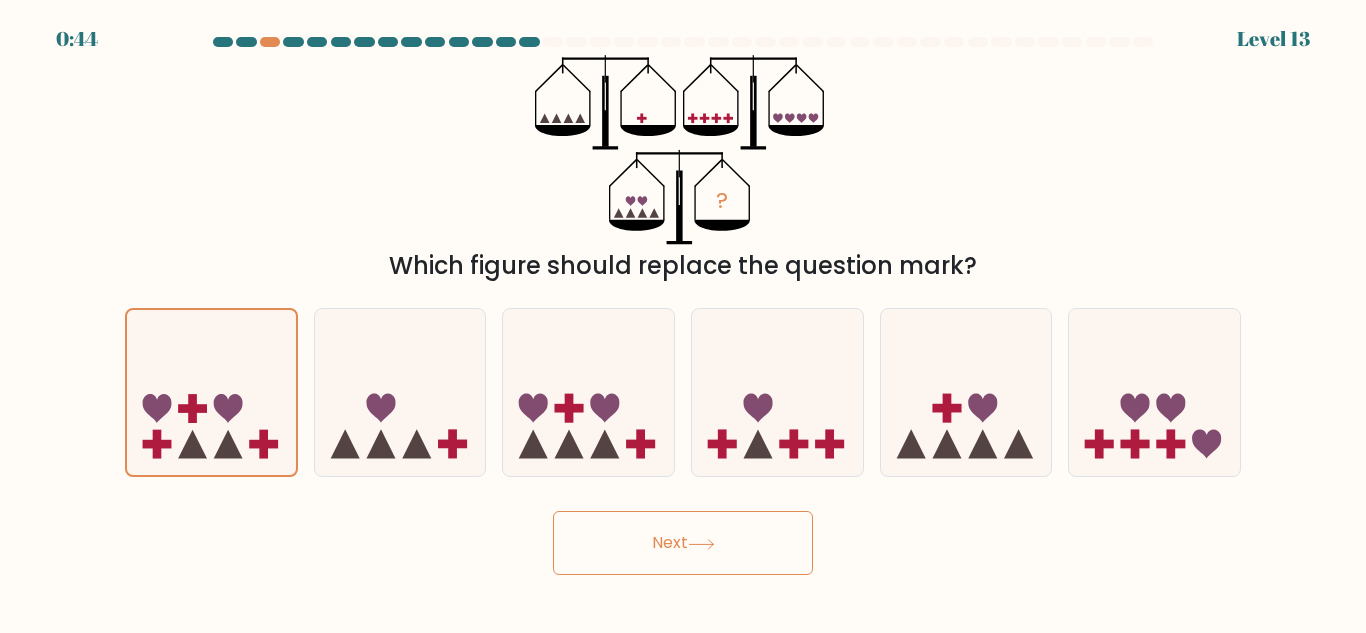 click on "Next" at bounding box center [683, 543] 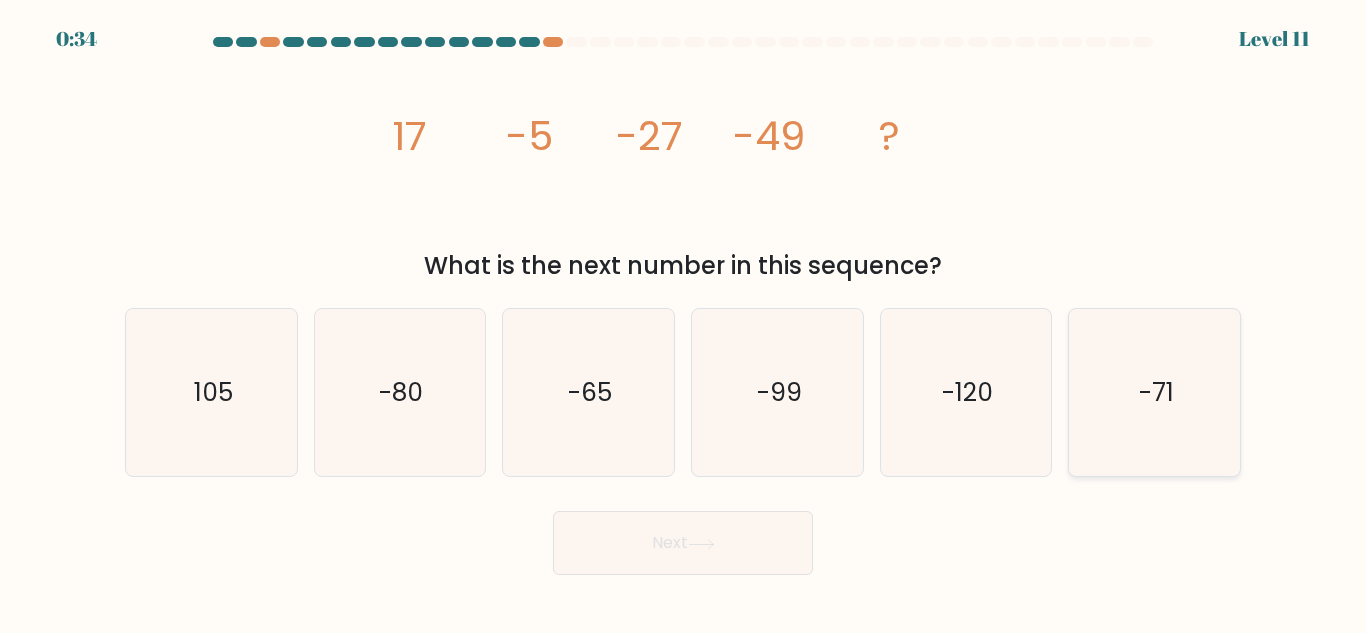 click on "-71" 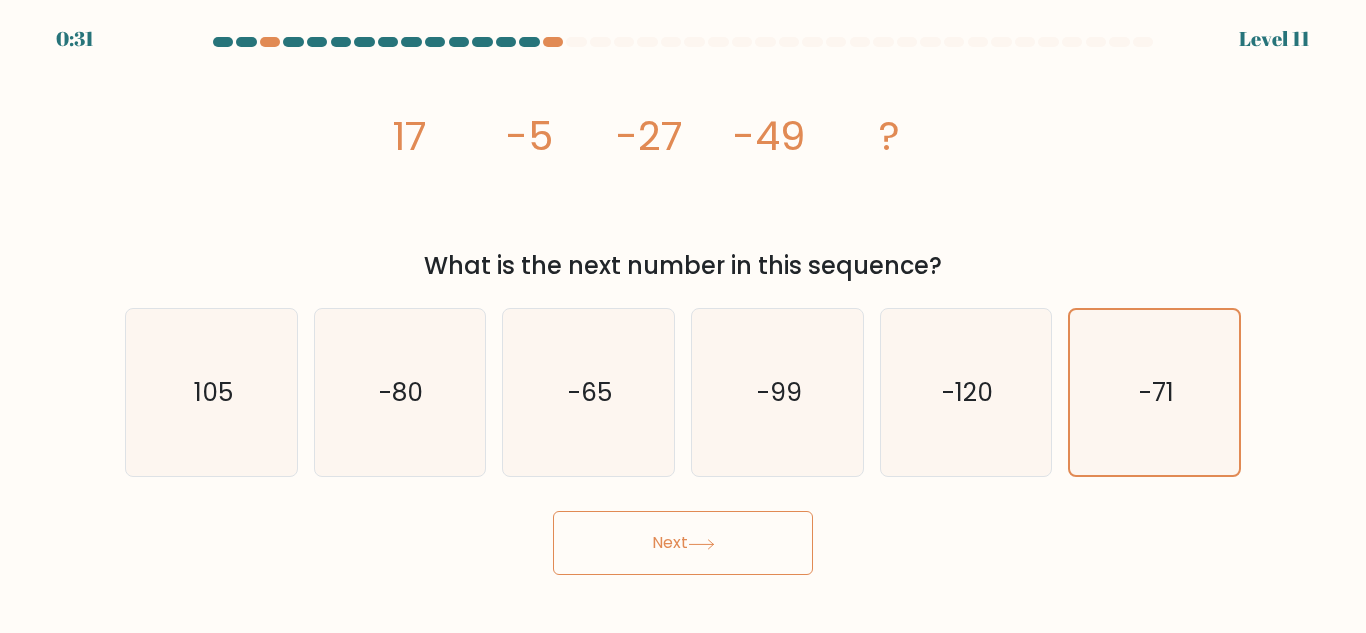 click on "Next" at bounding box center [683, 543] 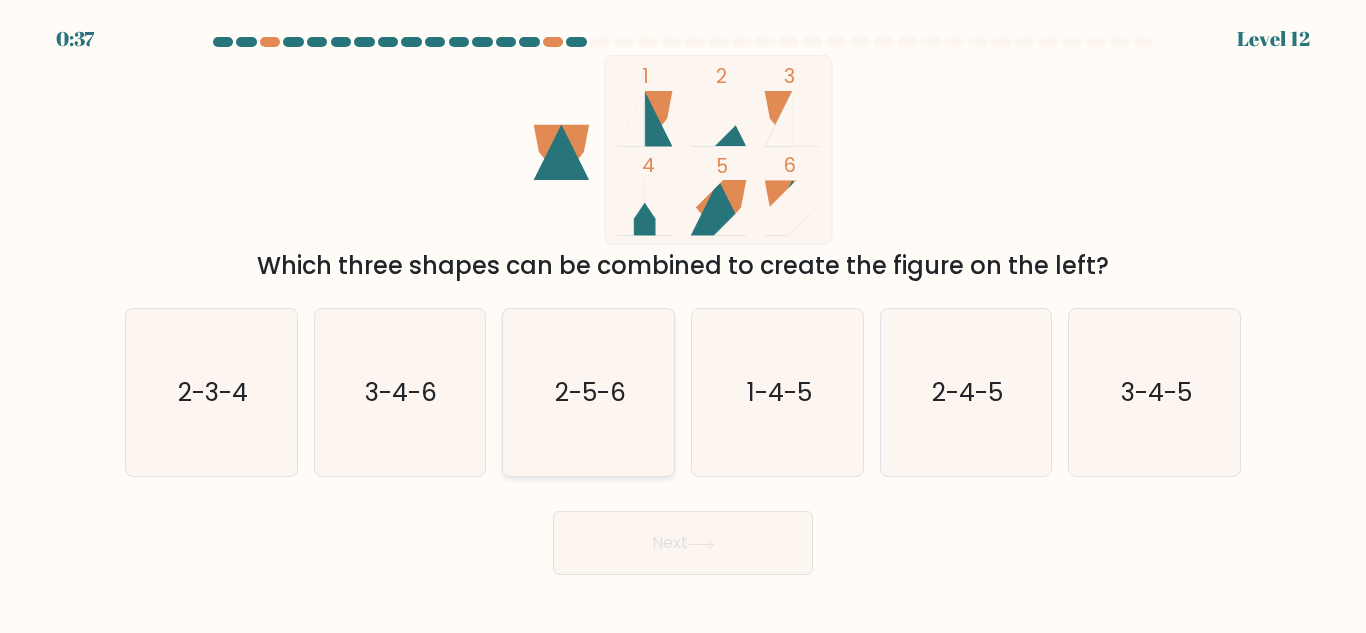 click on "2-5-6" 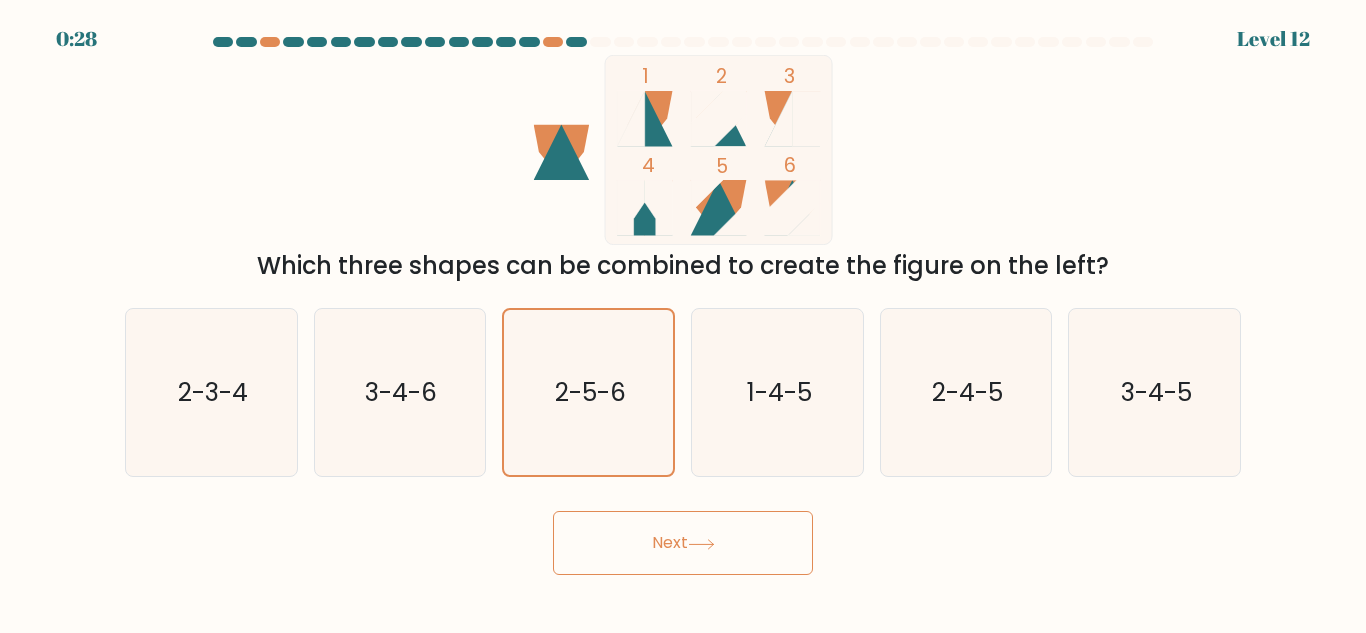 click on "Next" at bounding box center [683, 543] 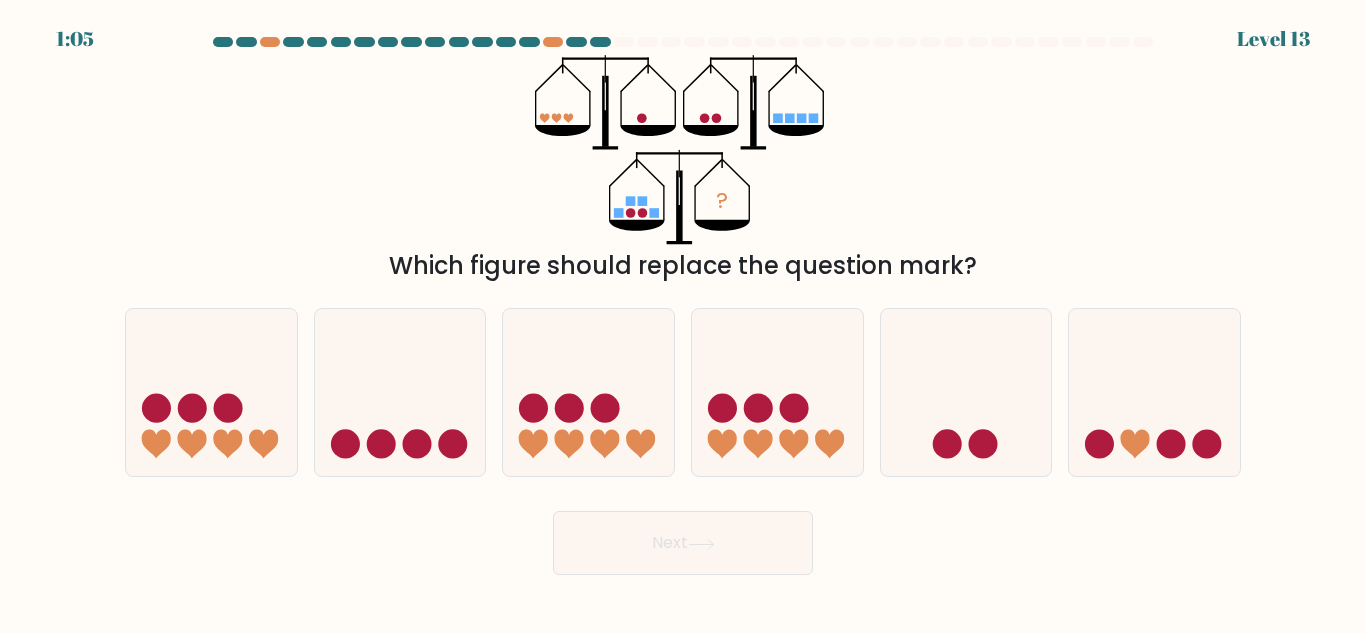 click at bounding box center [683, 306] 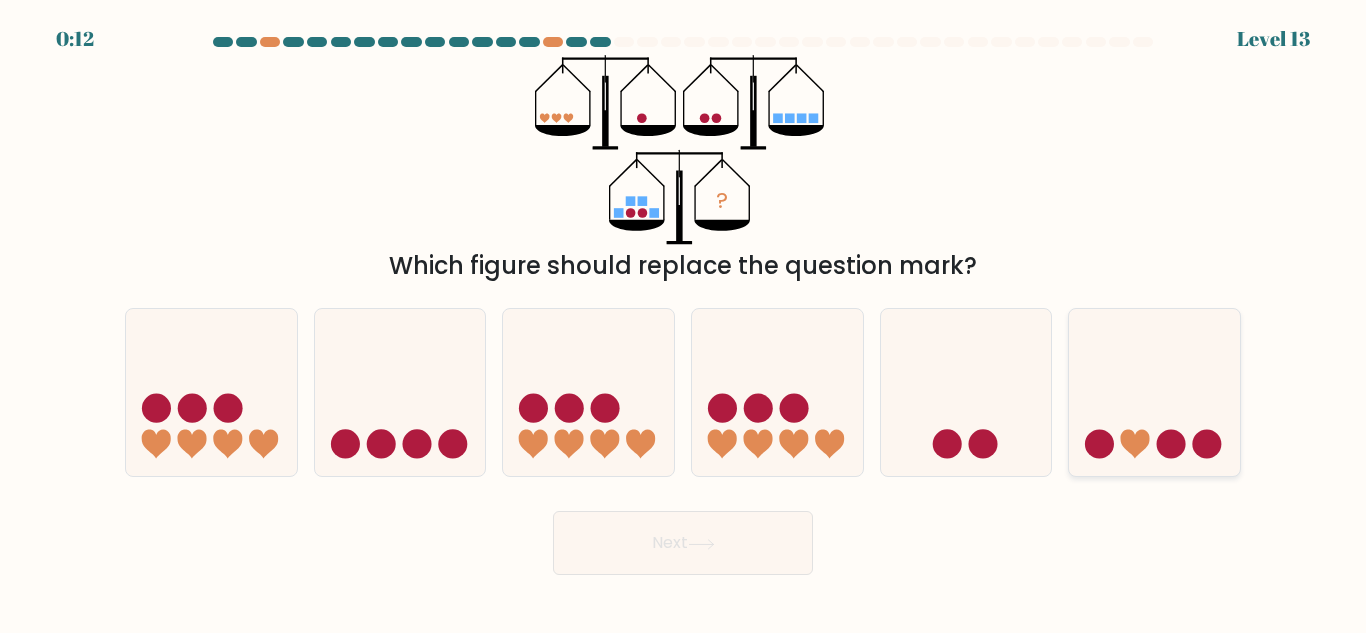 click 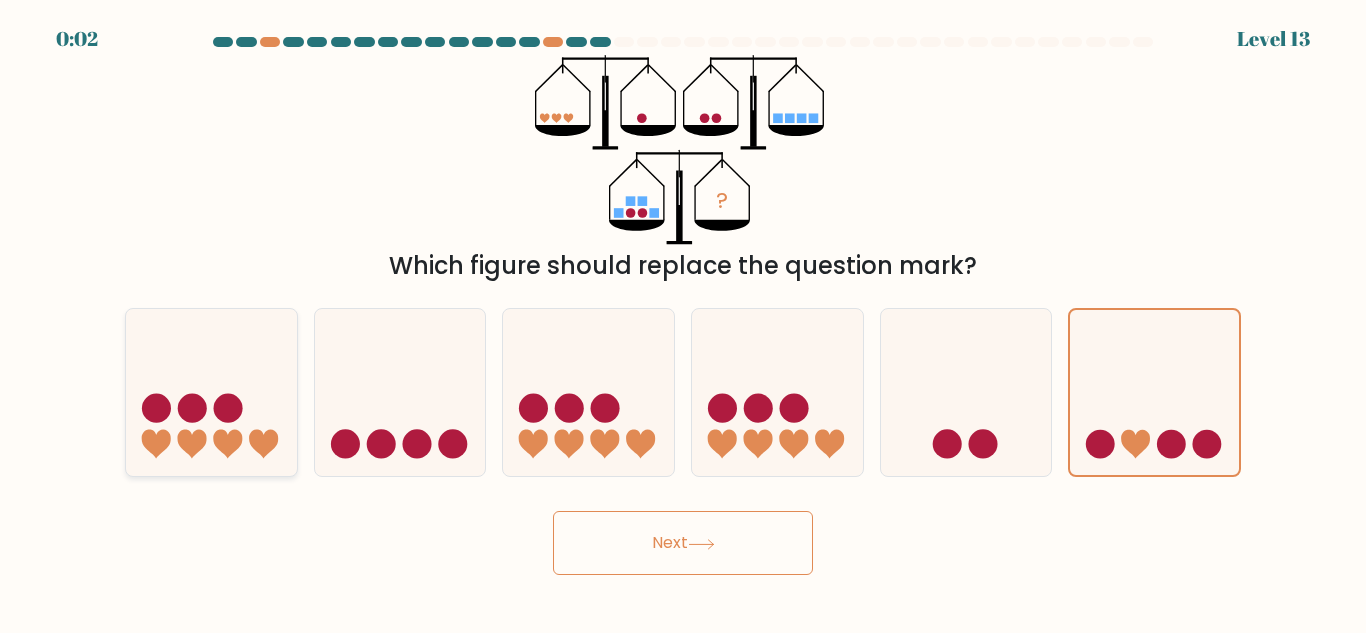 click 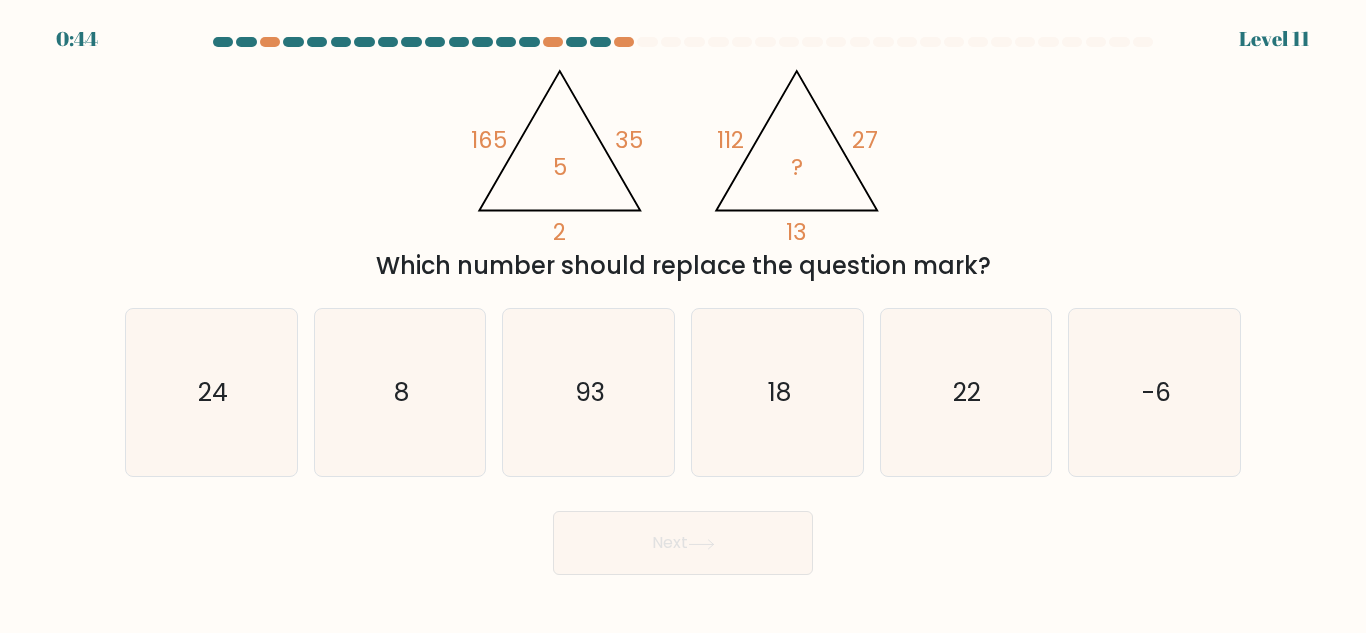 scroll, scrollTop: 0, scrollLeft: 0, axis: both 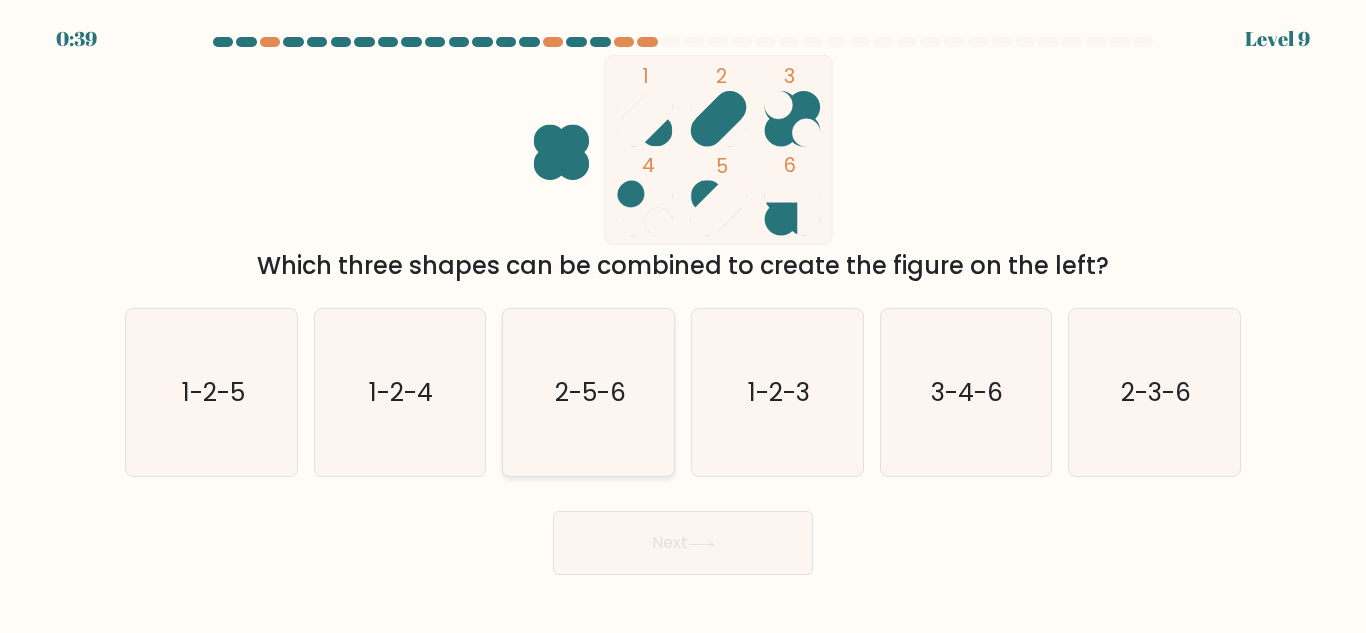 click on "2-5-6" 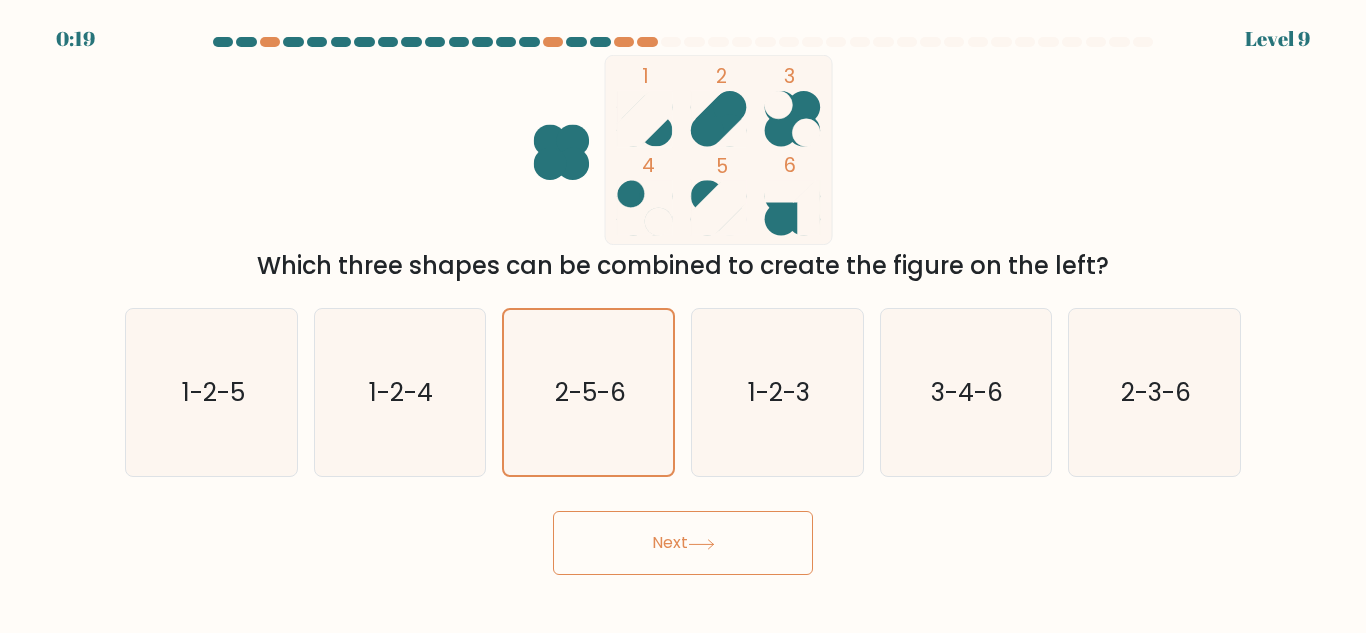 click on "1
2
3
4
5
6" 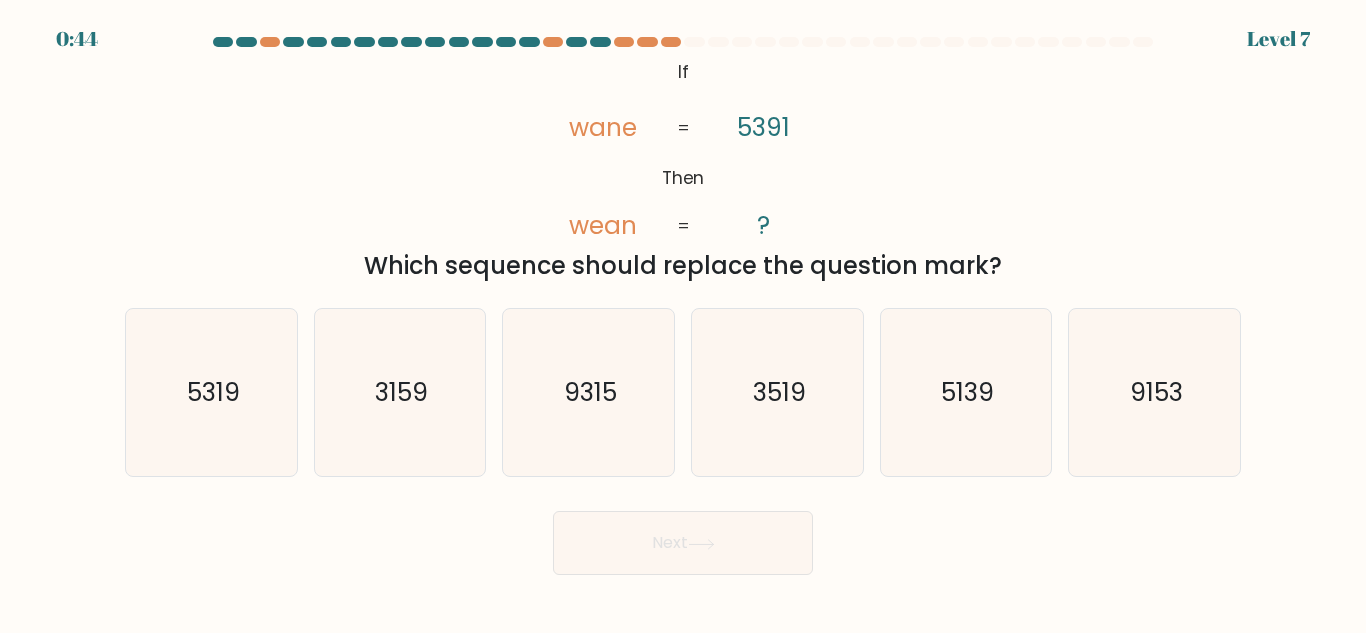 scroll, scrollTop: 0, scrollLeft: 0, axis: both 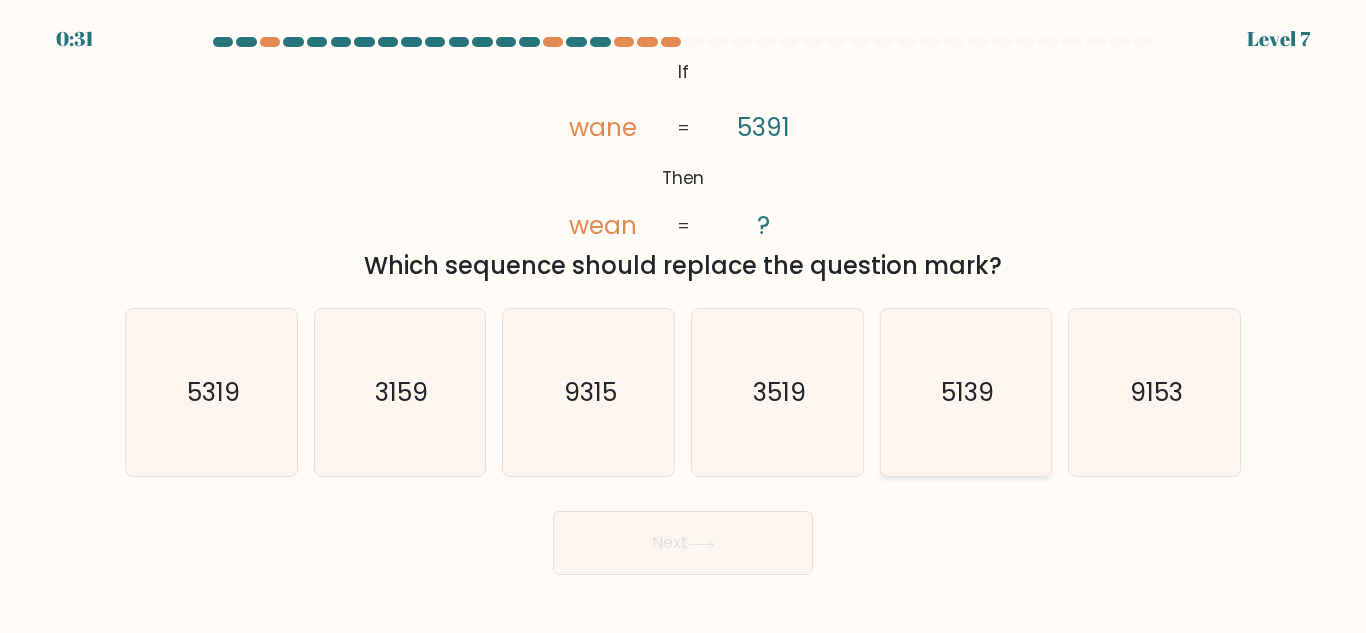 click on "5139" 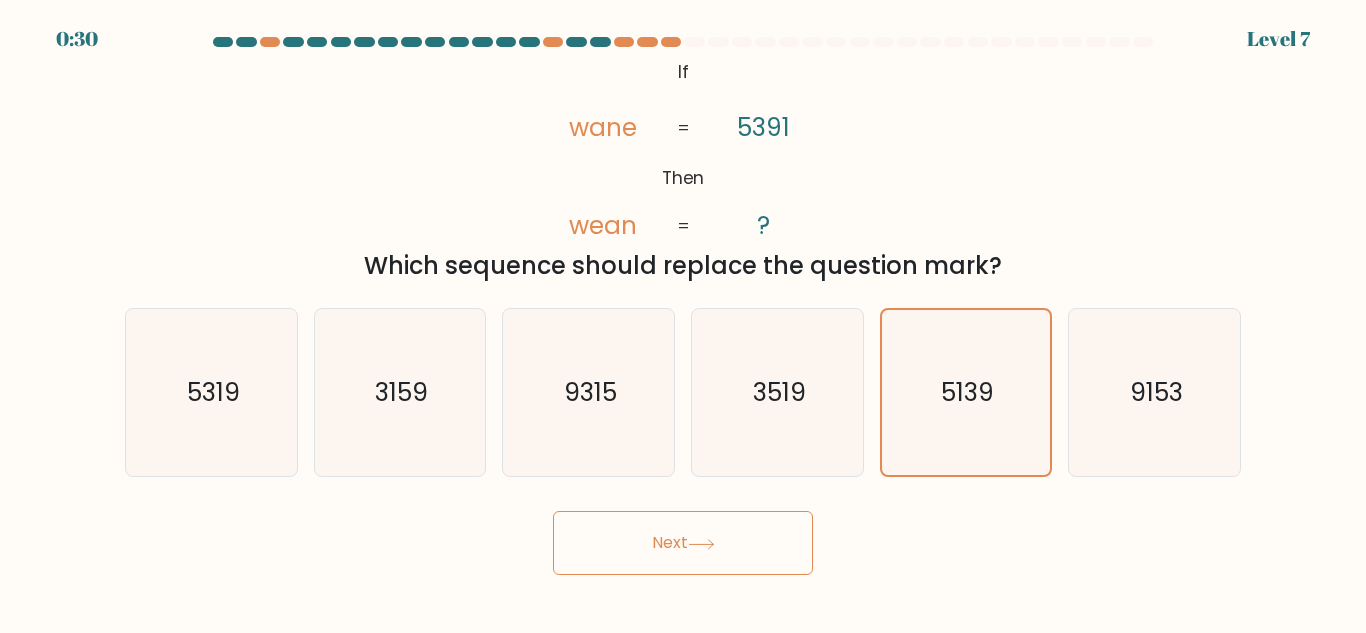 click on "Next" at bounding box center [683, 543] 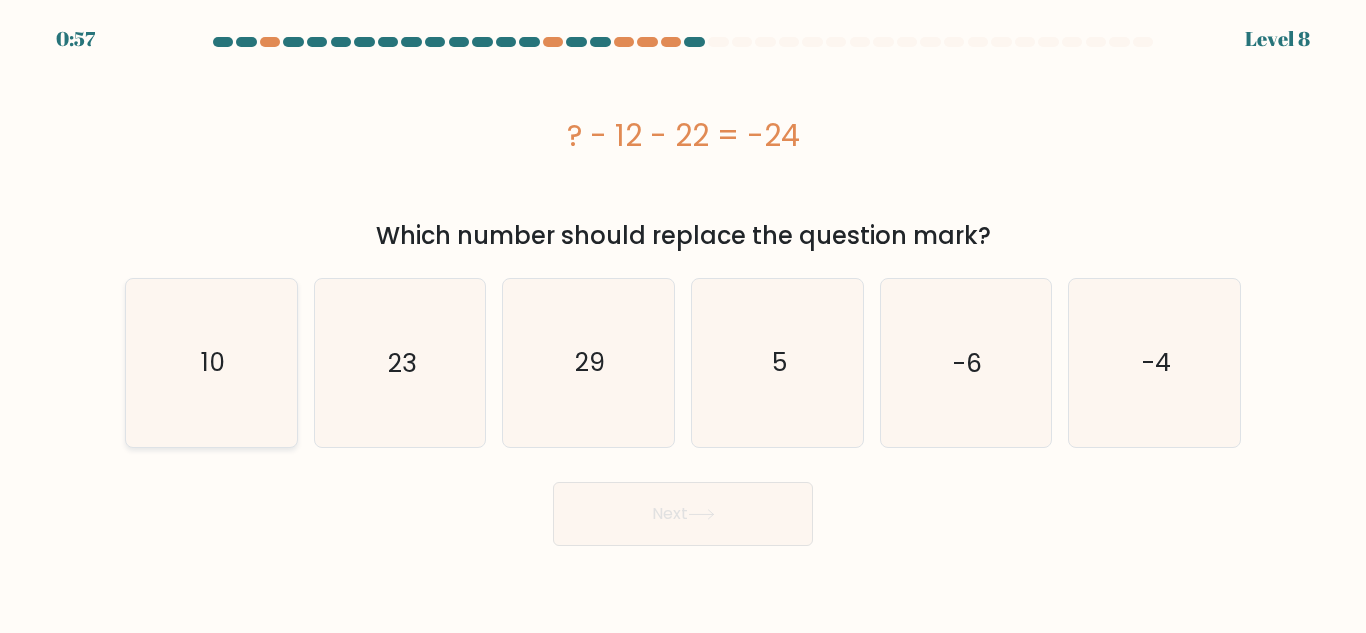 click on "10" 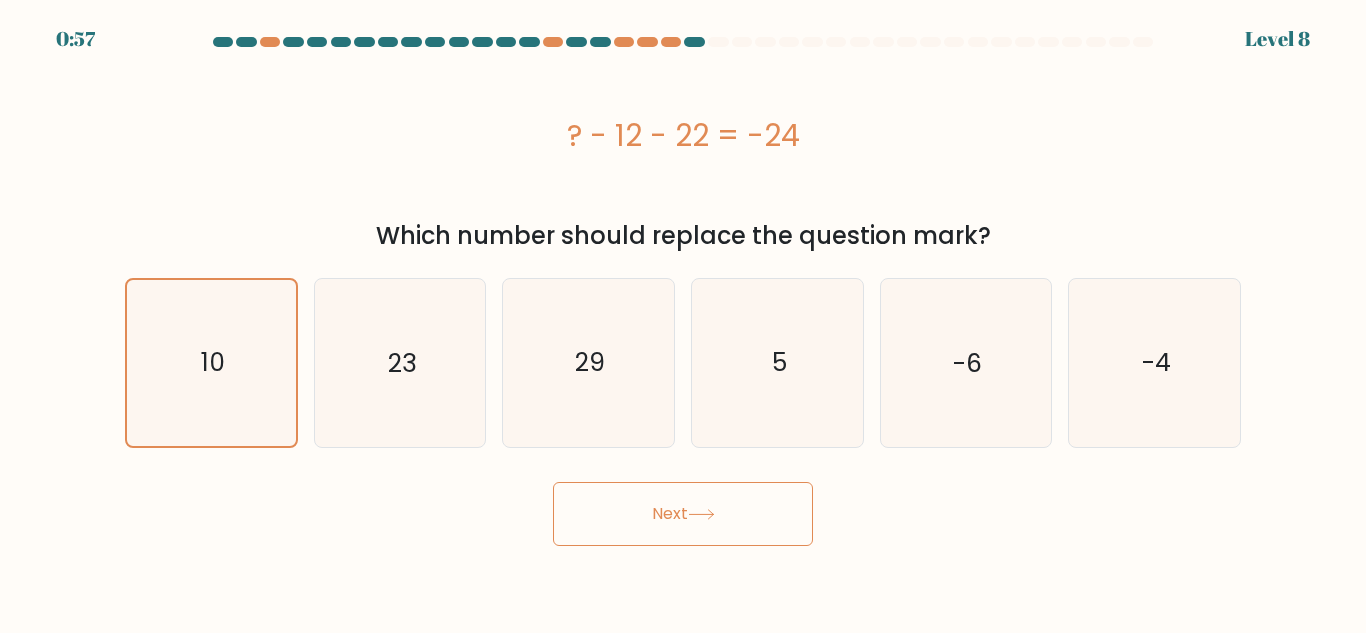 click on "Next" at bounding box center [683, 514] 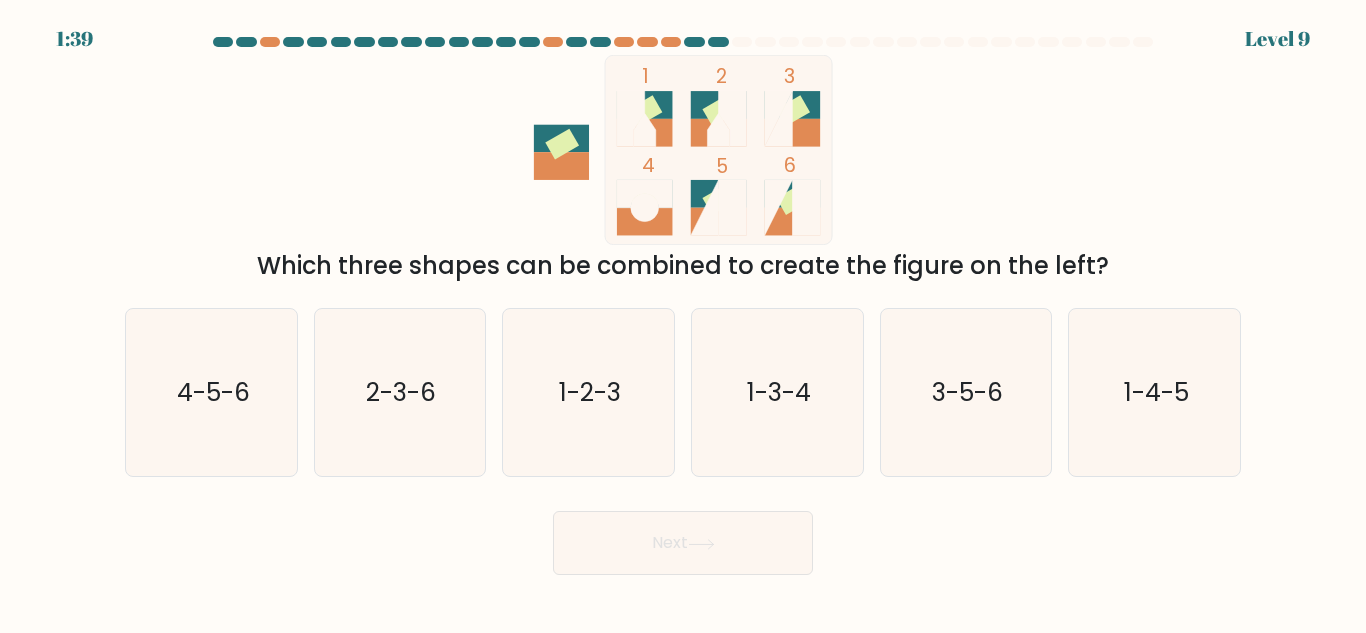 type 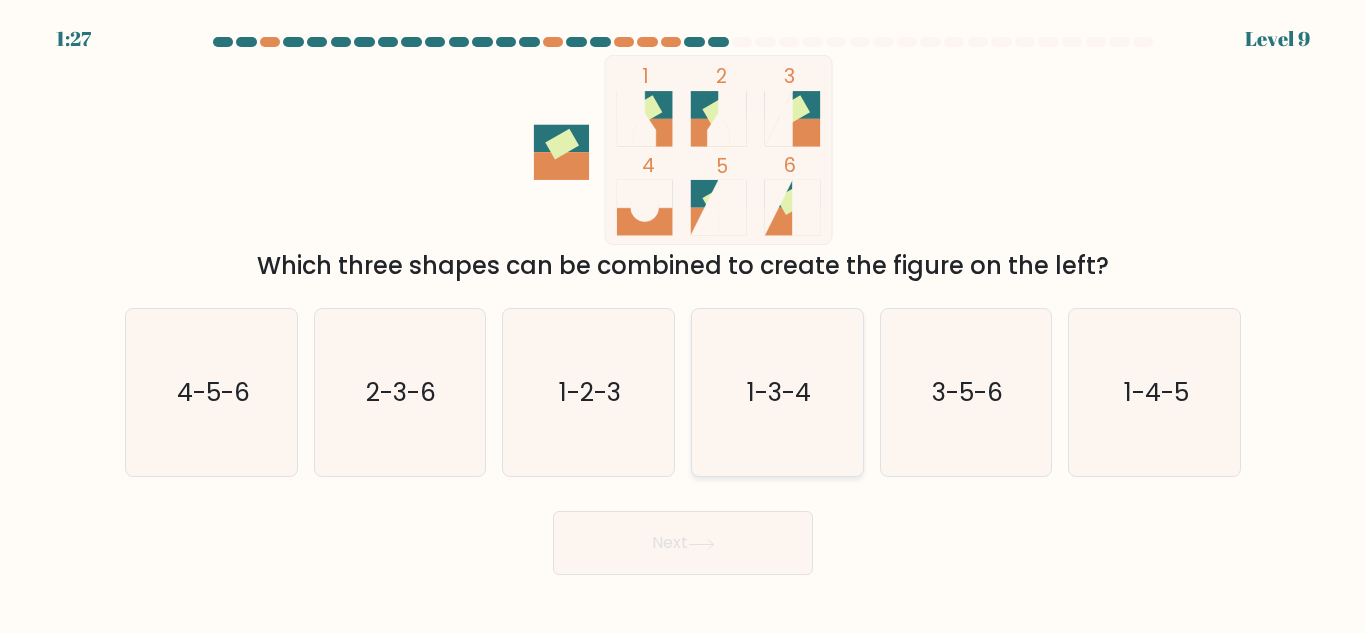 click on "1-3-4" 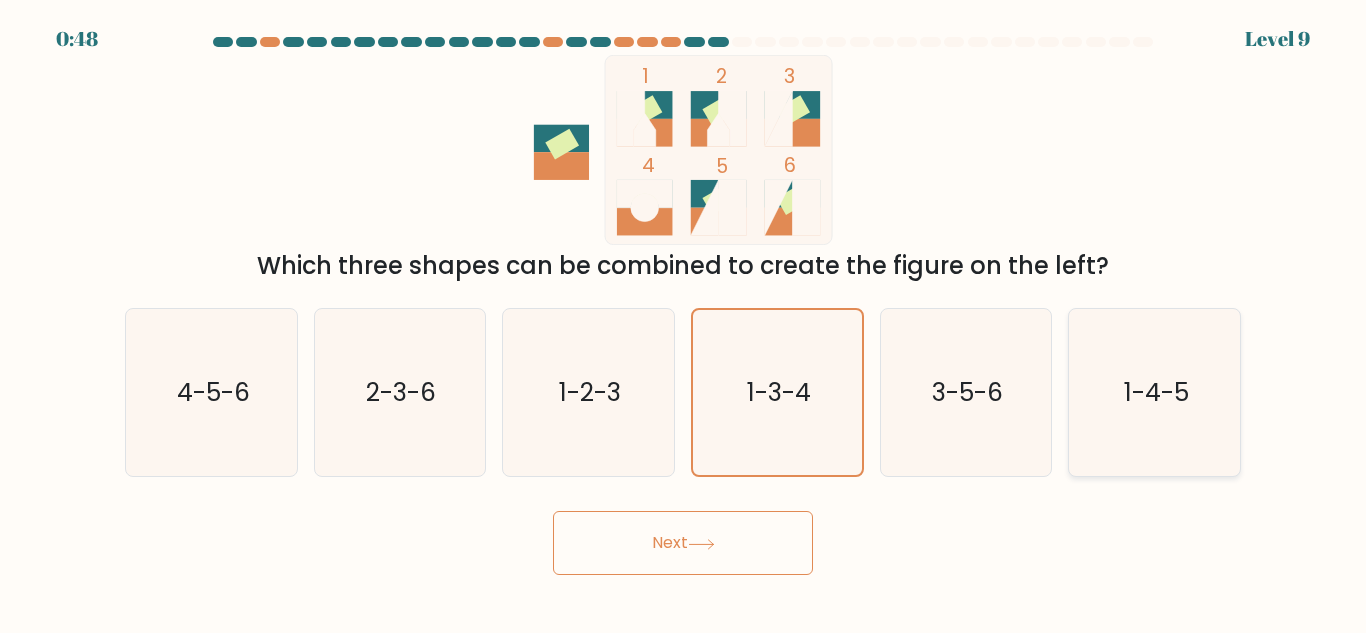 click on "1-4-5" 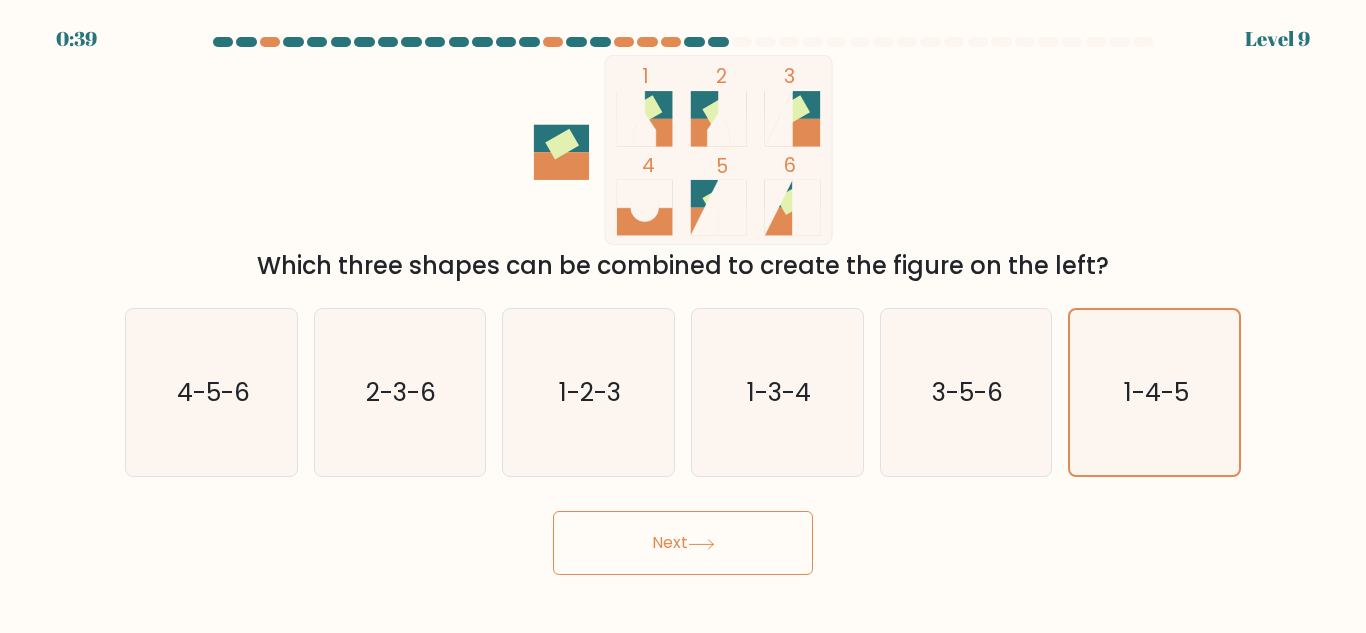 click on "b.
2-3-6" at bounding box center (400, 392) 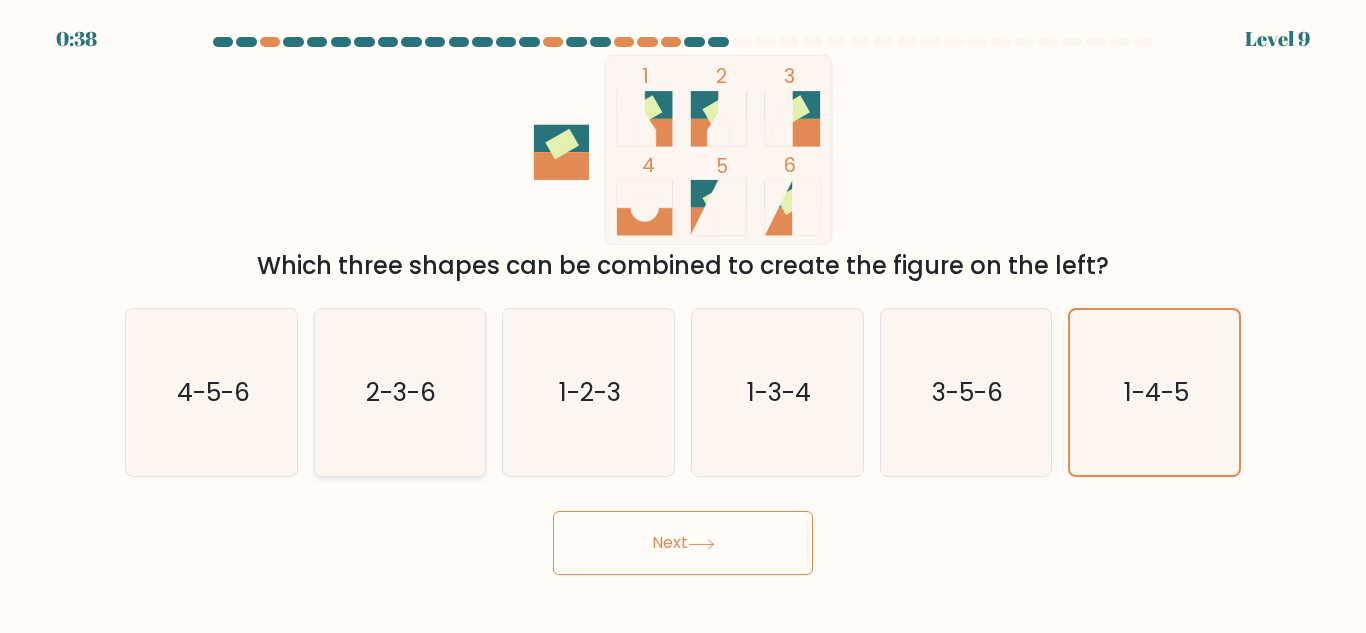 click on "2-3-6" 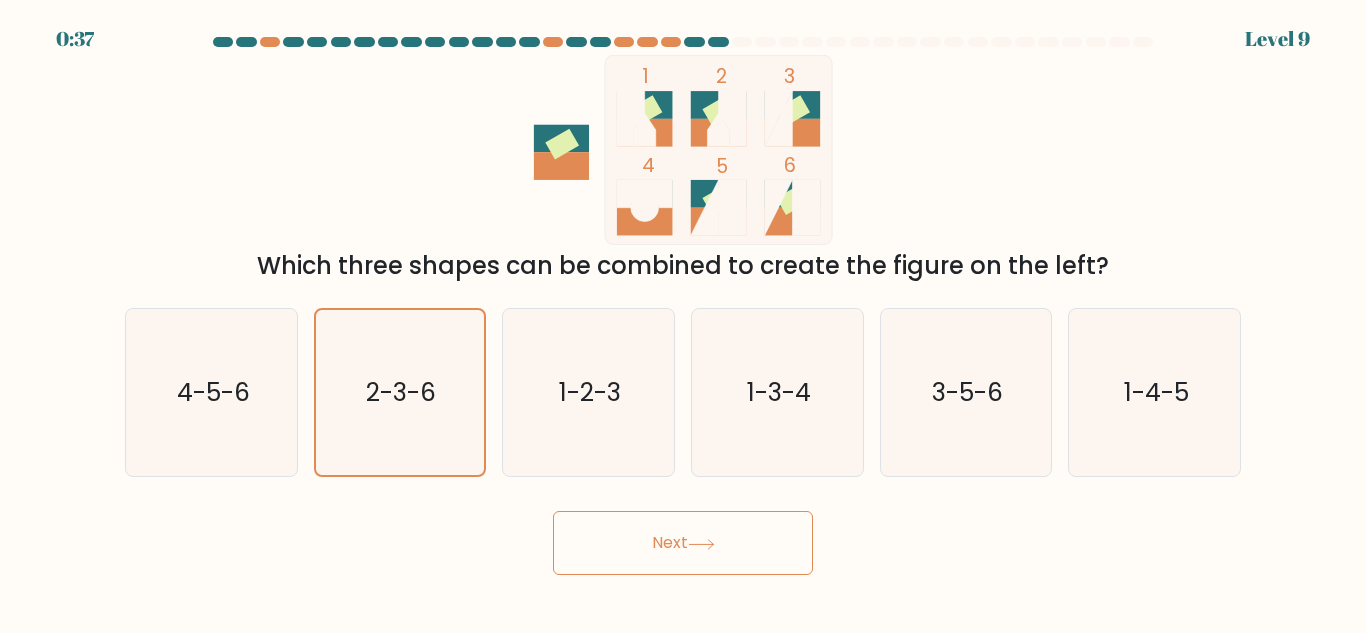 click on "Next" at bounding box center [683, 543] 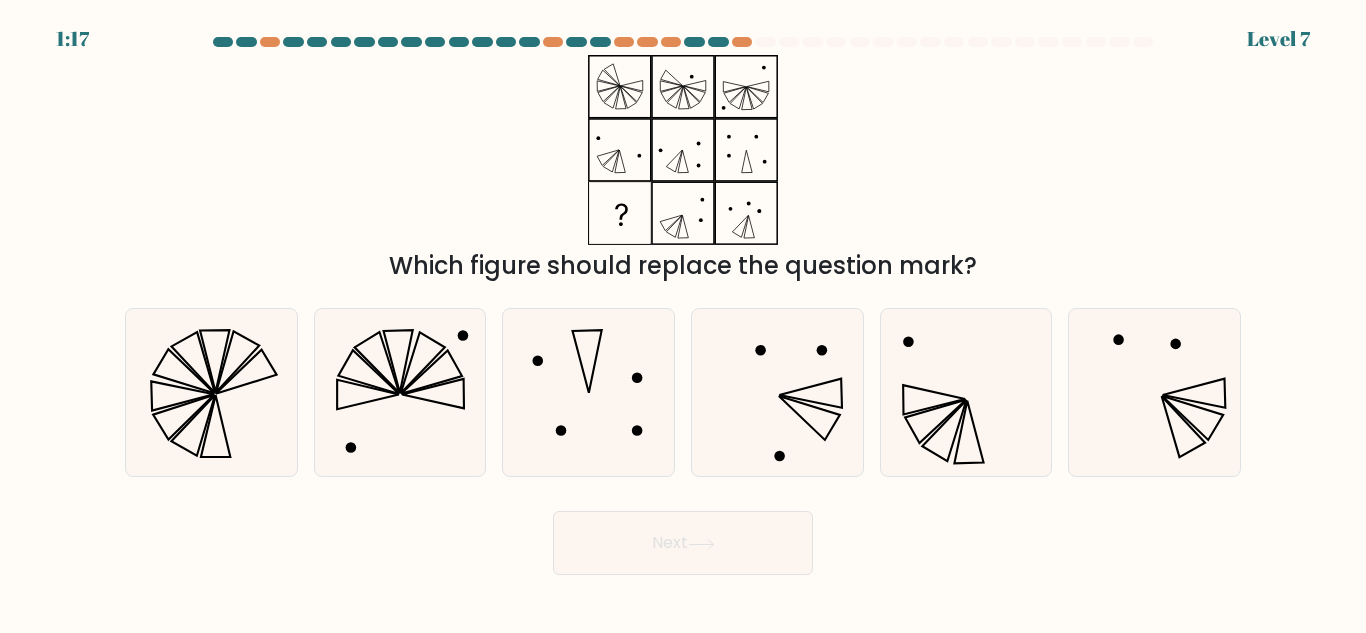 type 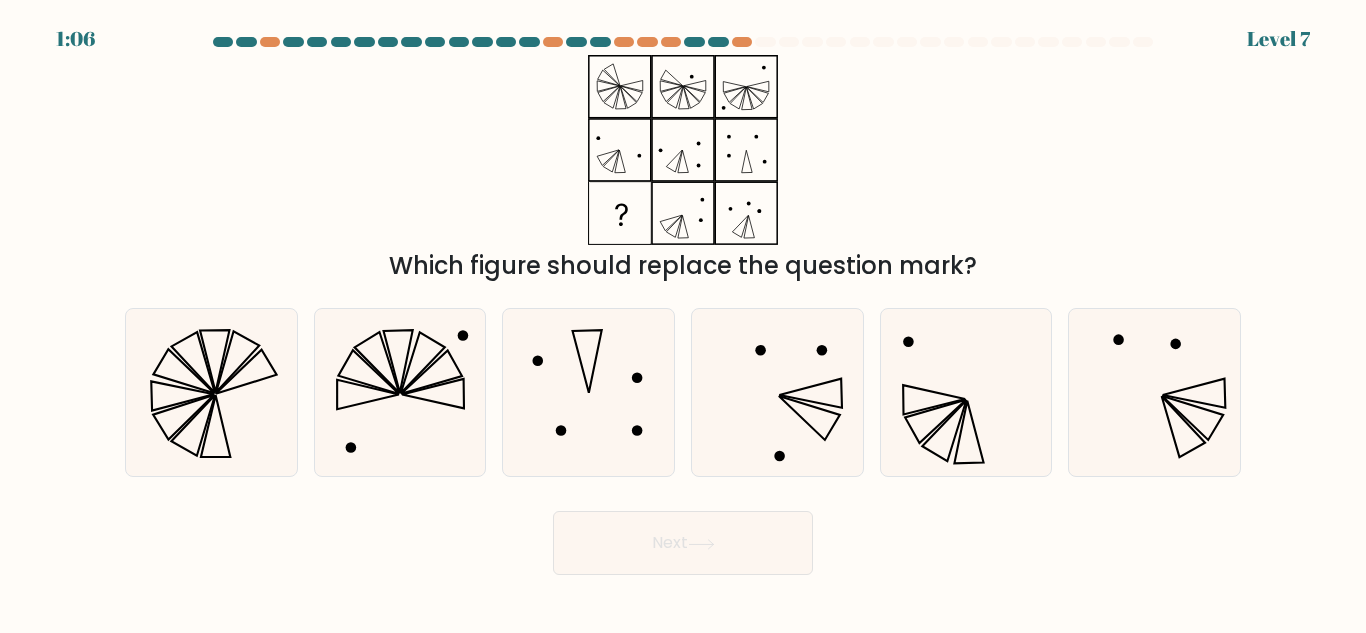 click on "Which figure should replace the question mark?" at bounding box center [683, 169] 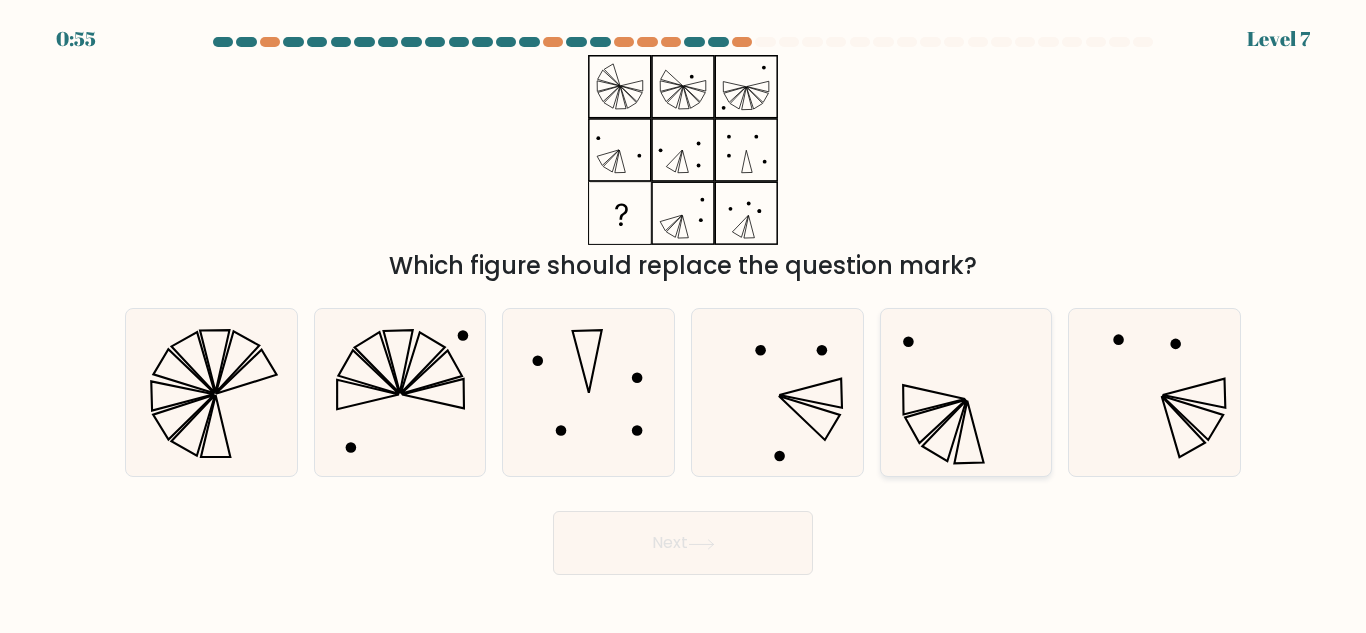 click 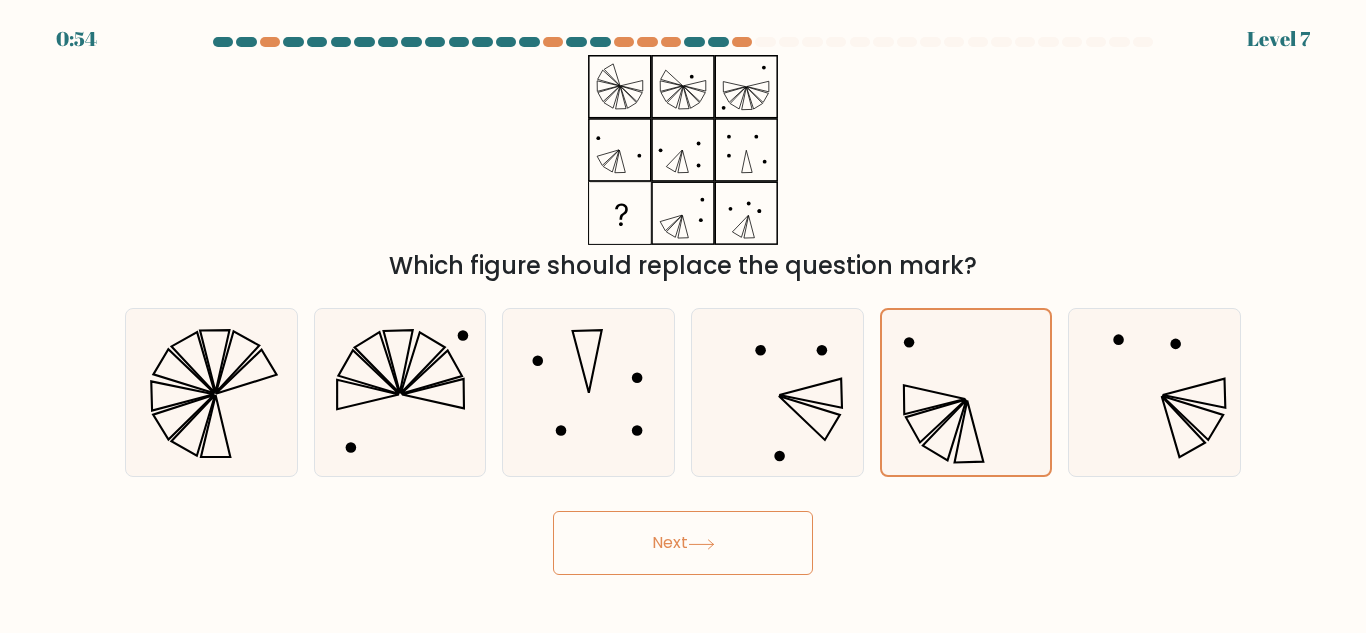 click on "Next" at bounding box center [683, 543] 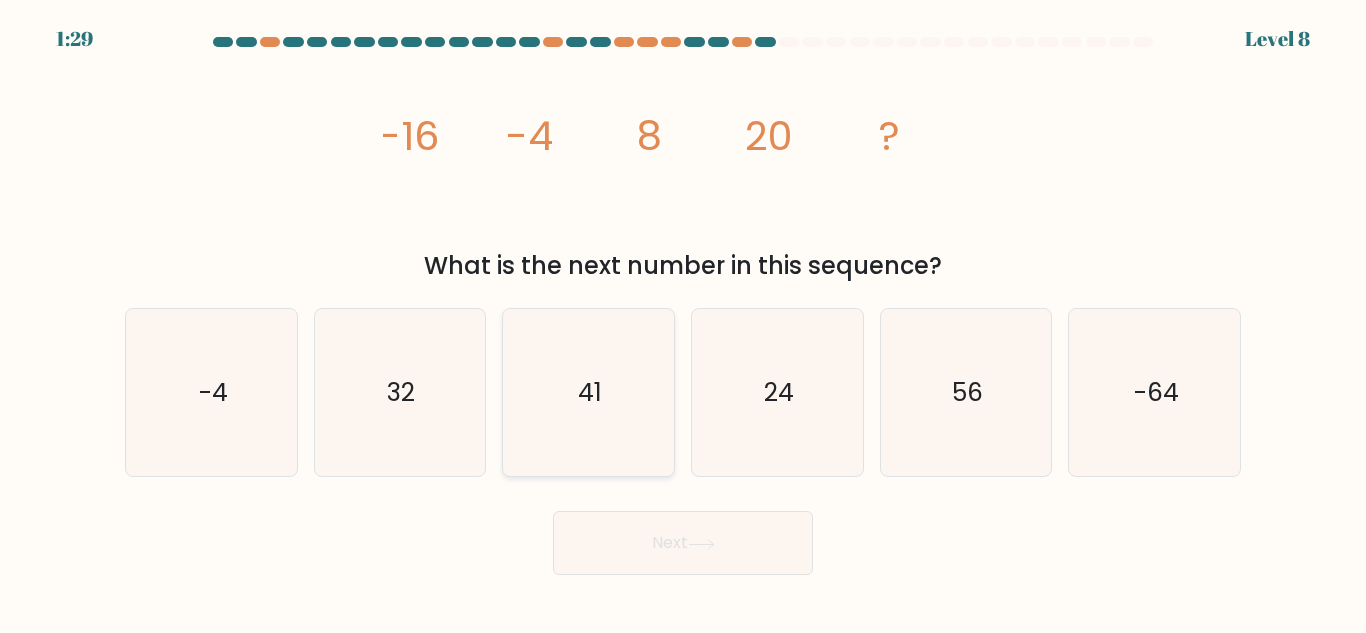 click on "41" 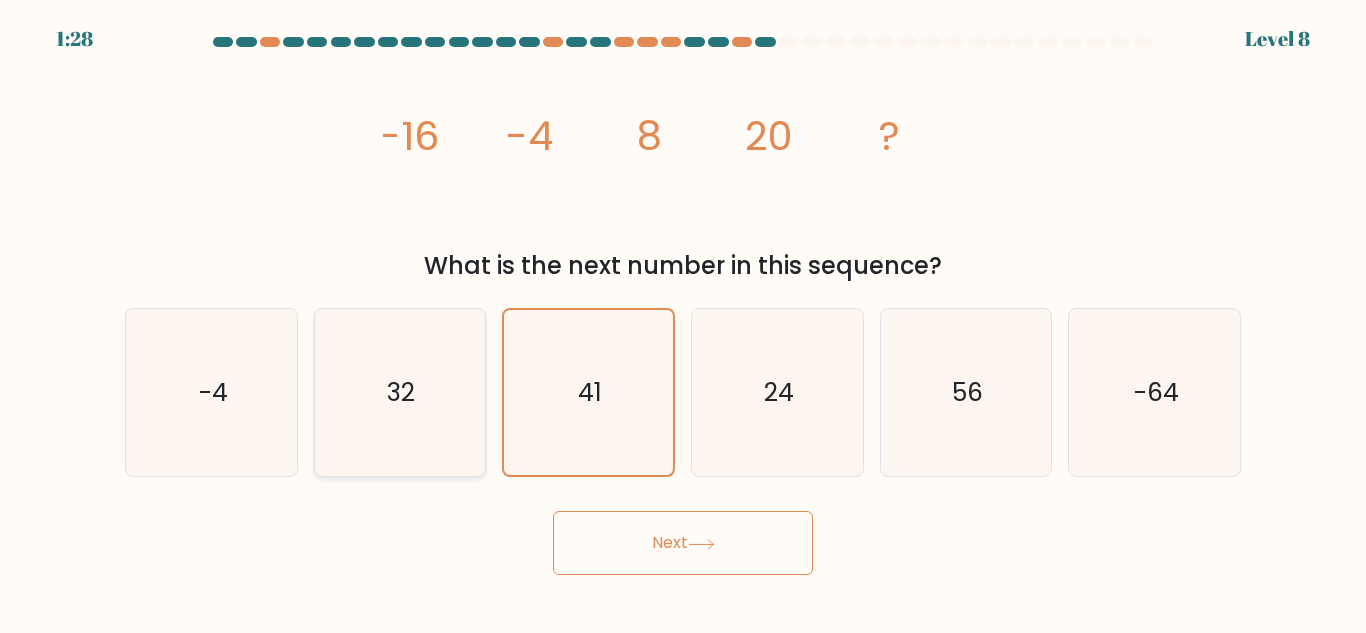 click on "32" 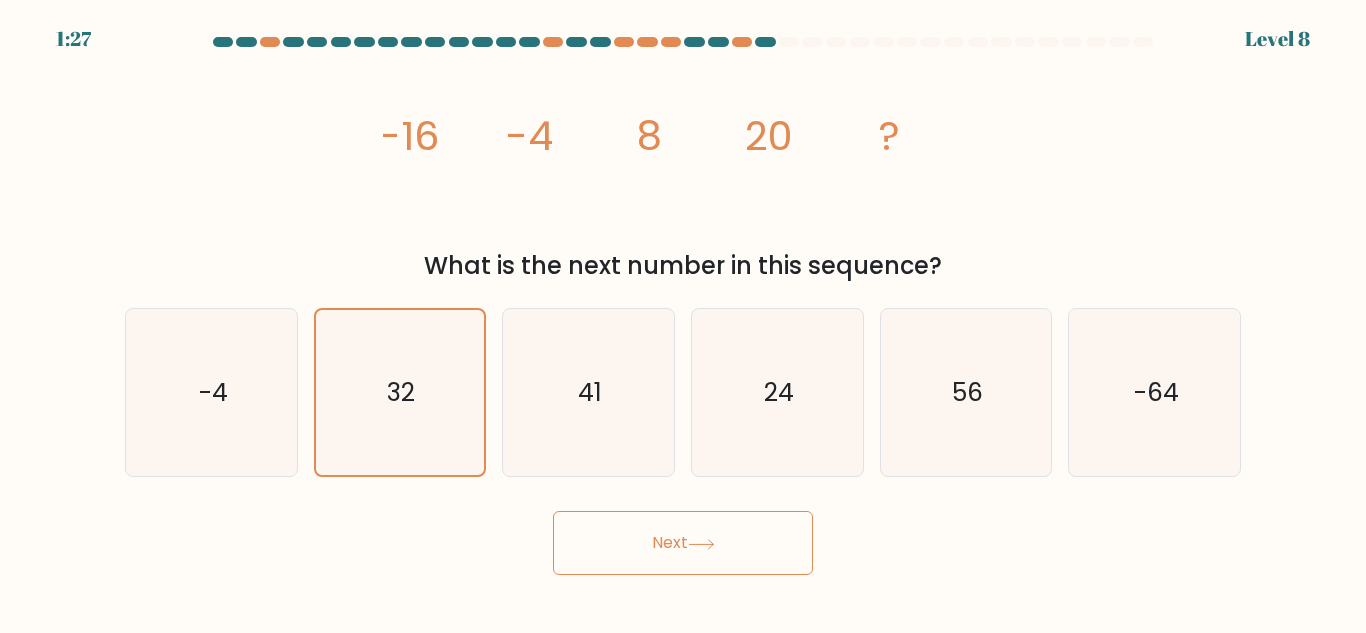 click on "Next" at bounding box center (683, 543) 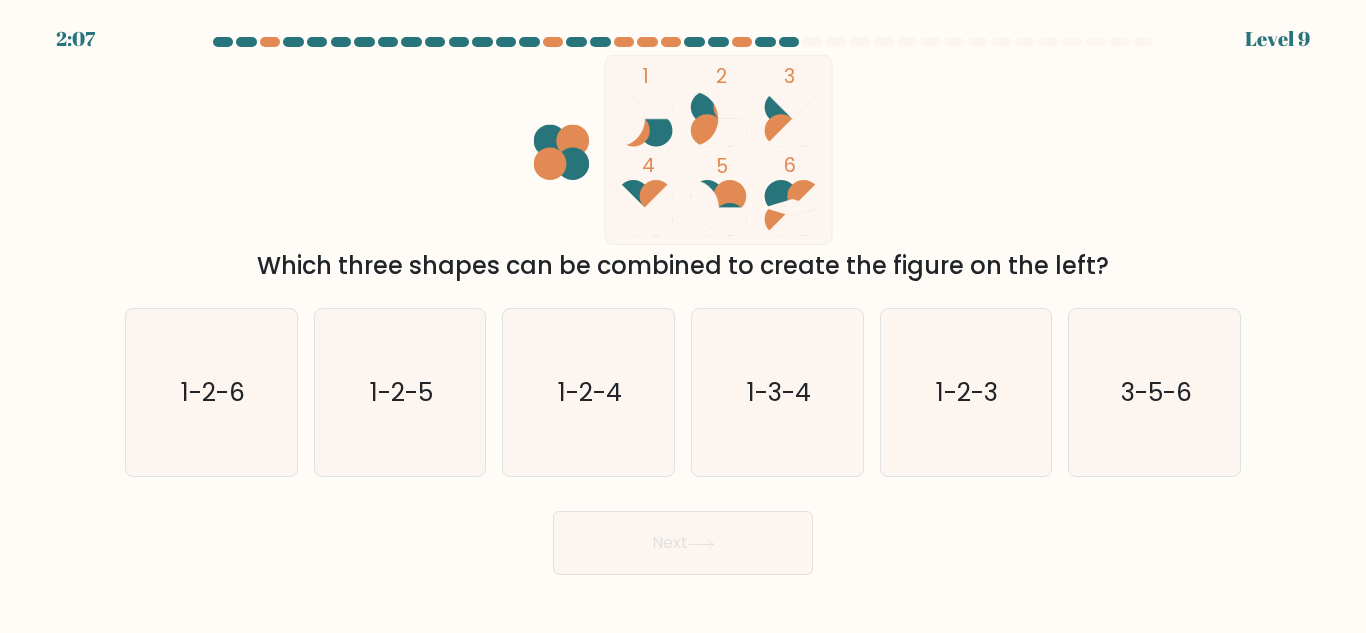 type 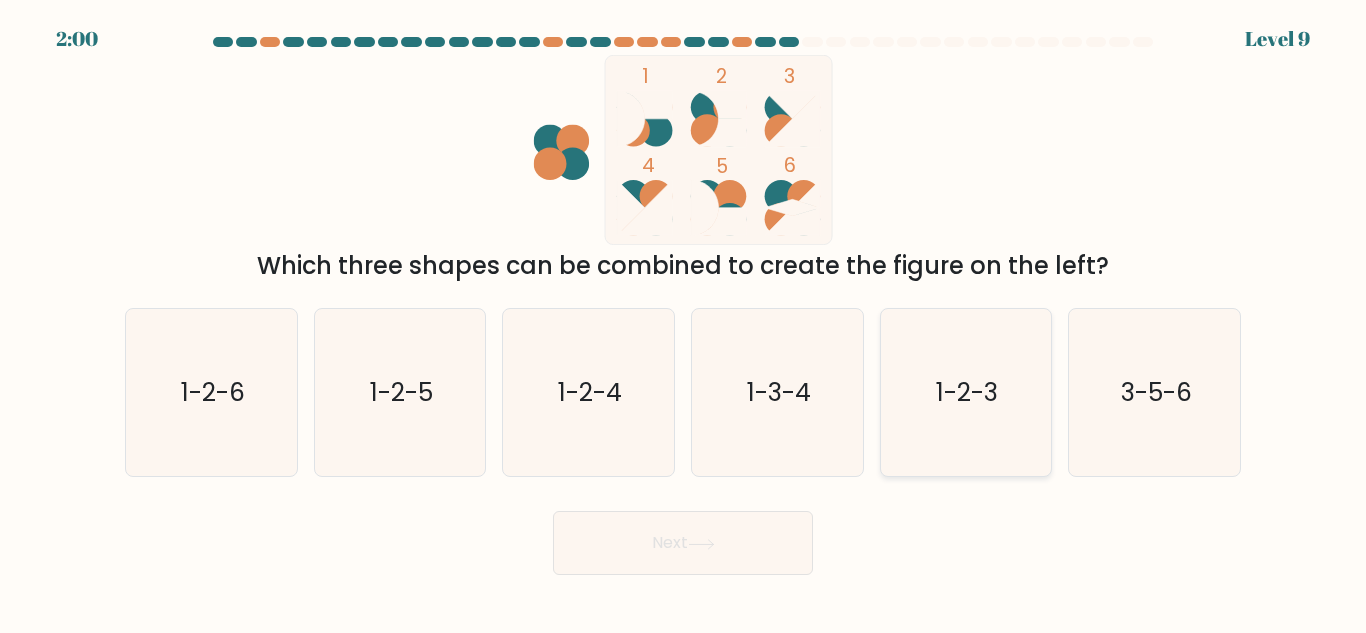 click on "1-2-3" at bounding box center (966, 392) 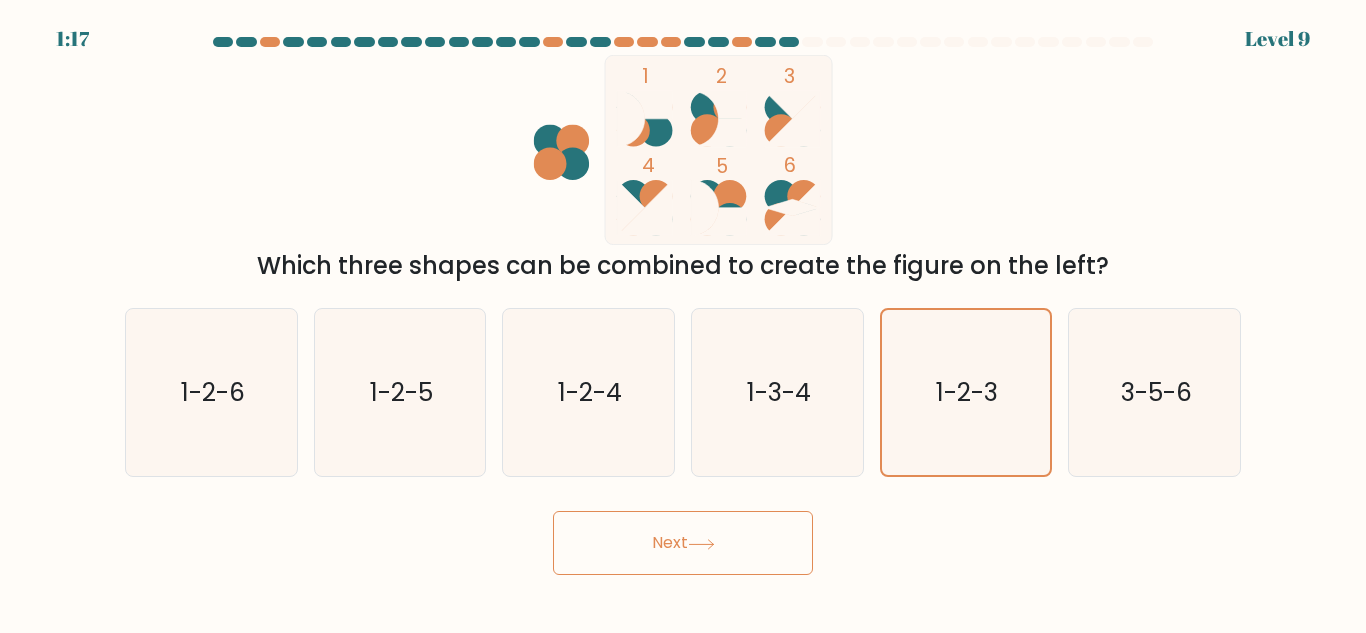 click on "Next" at bounding box center [683, 543] 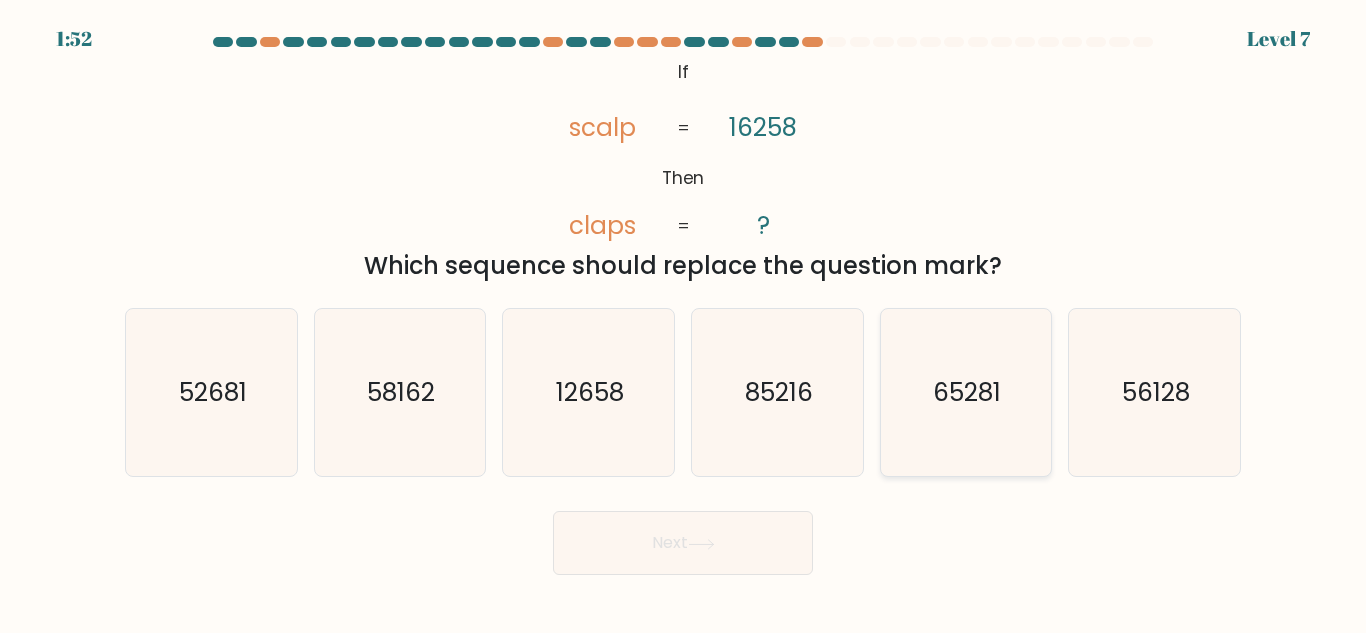 click on "65281" 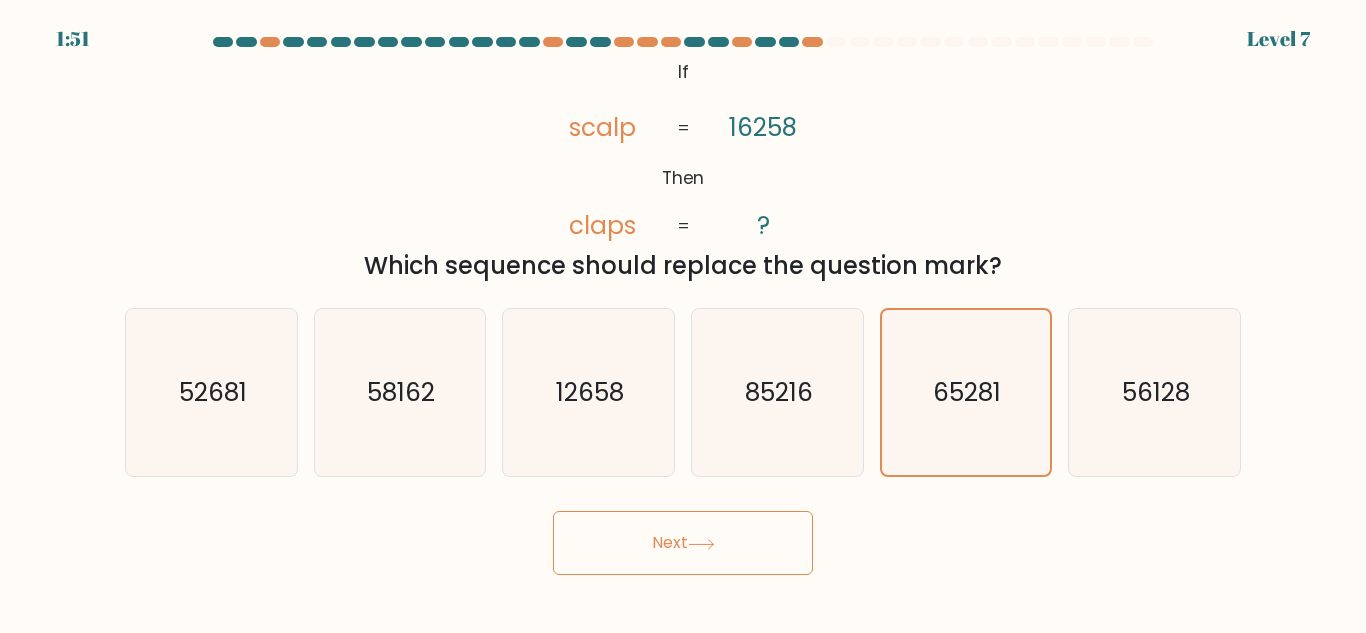 click on "Next" at bounding box center [683, 543] 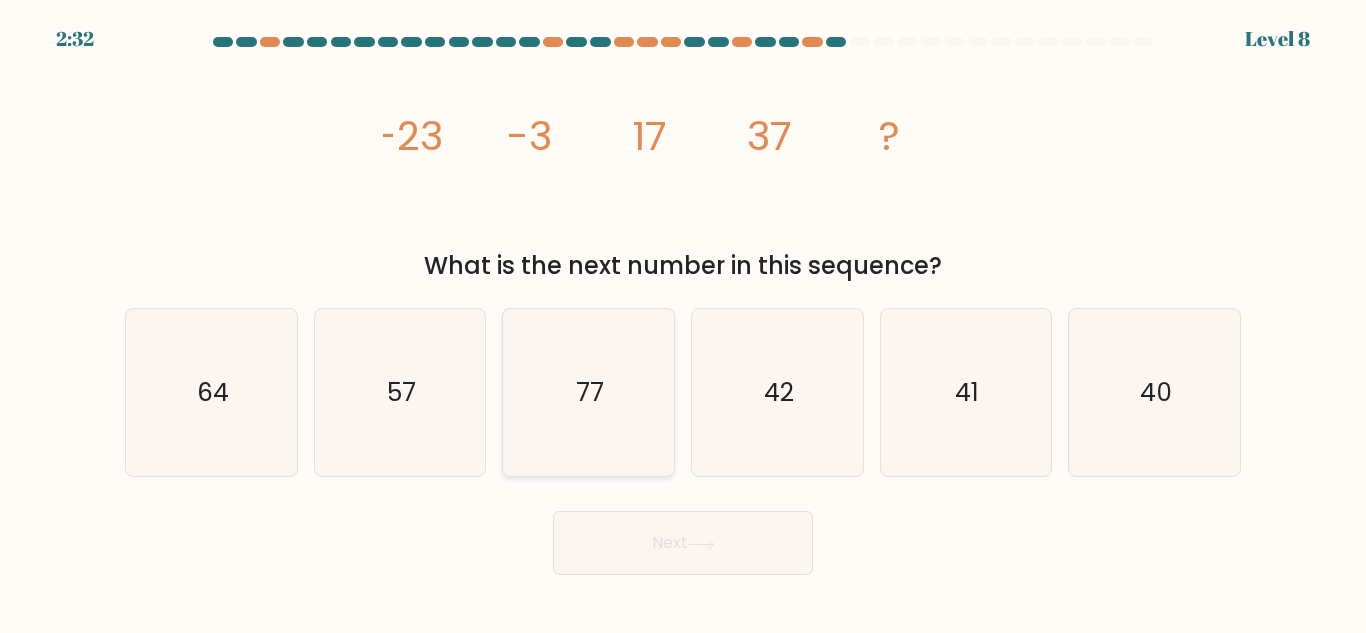 click on "77" 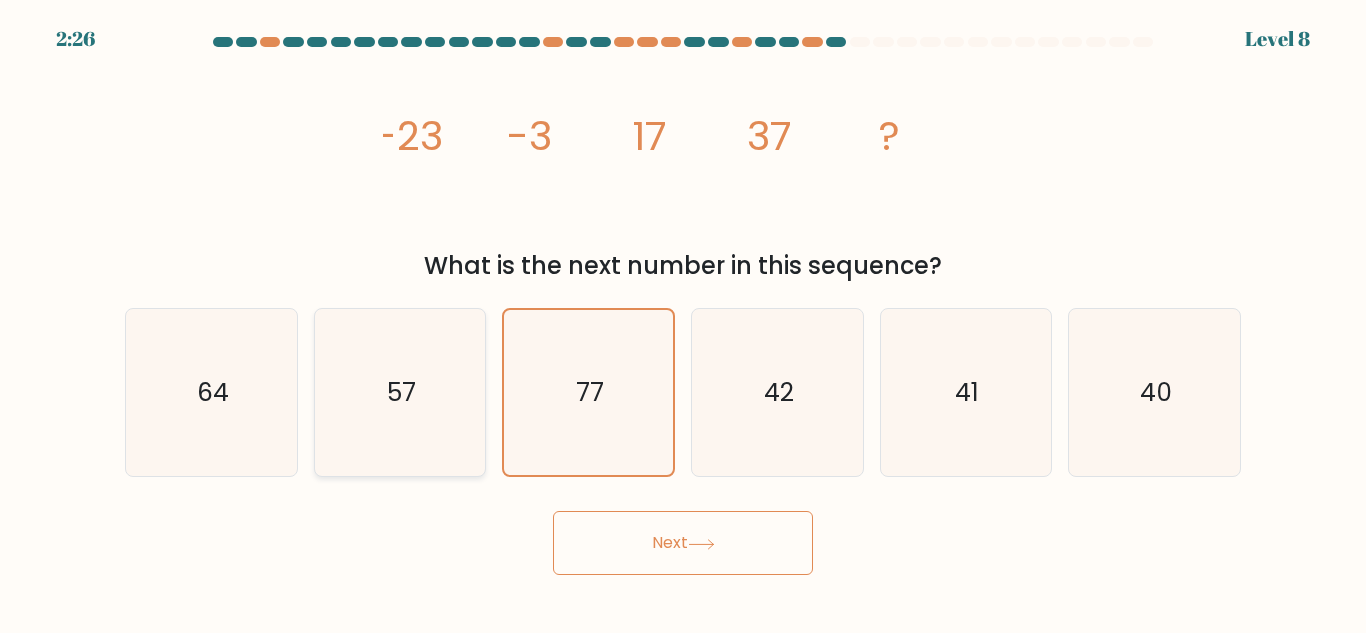 click on "57" 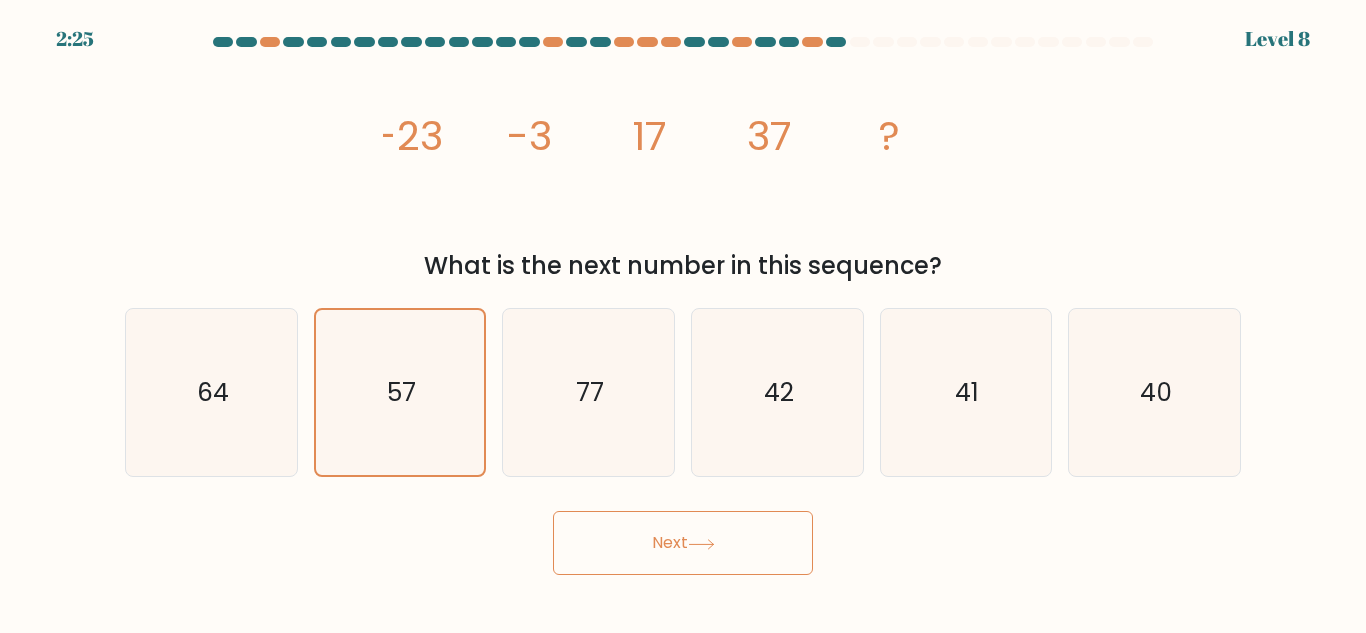click on "Next" at bounding box center [683, 543] 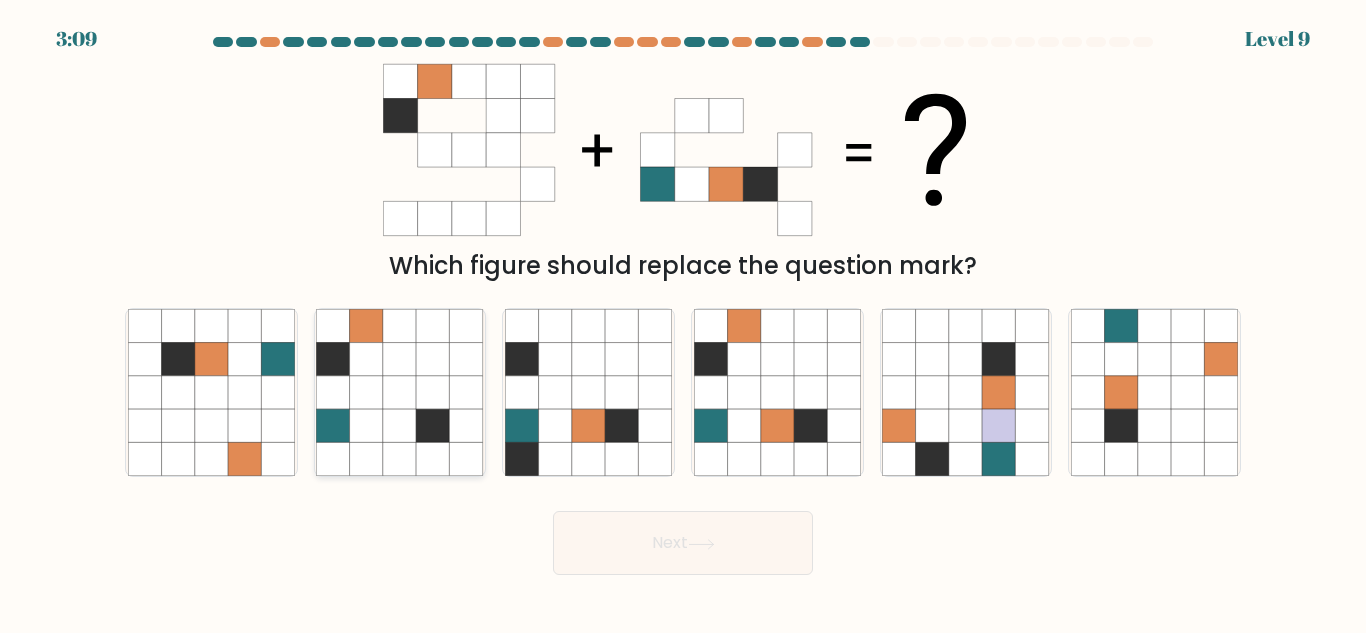 click 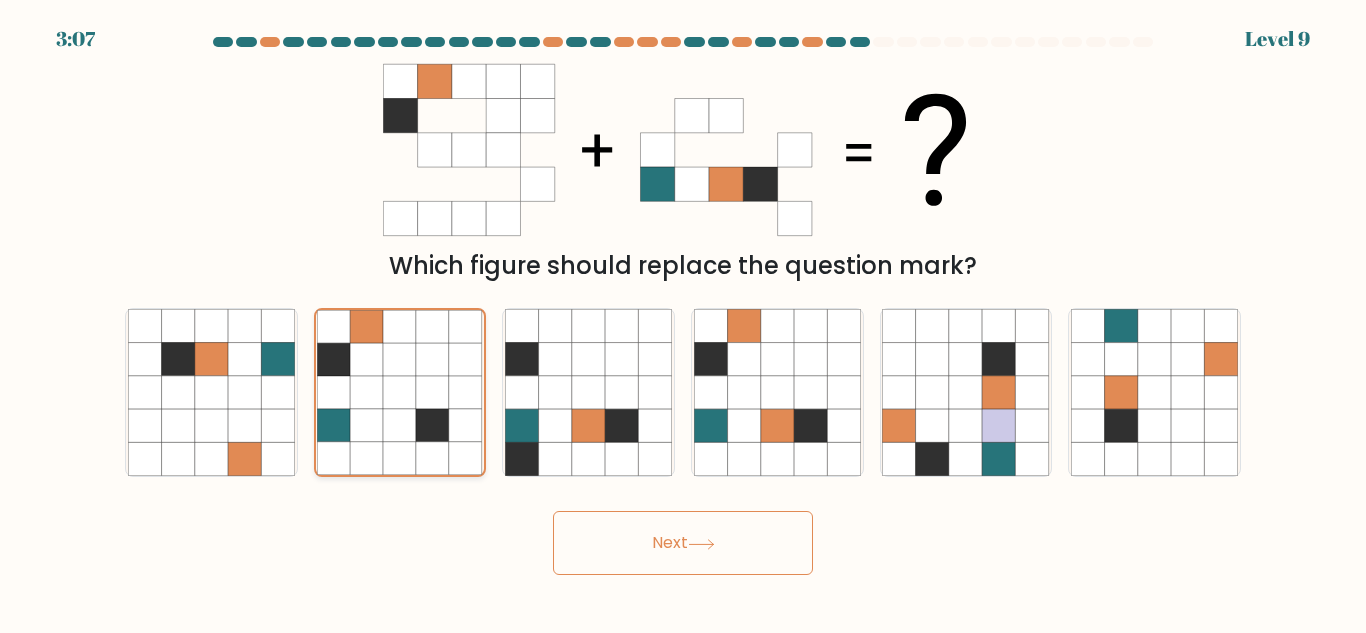 click 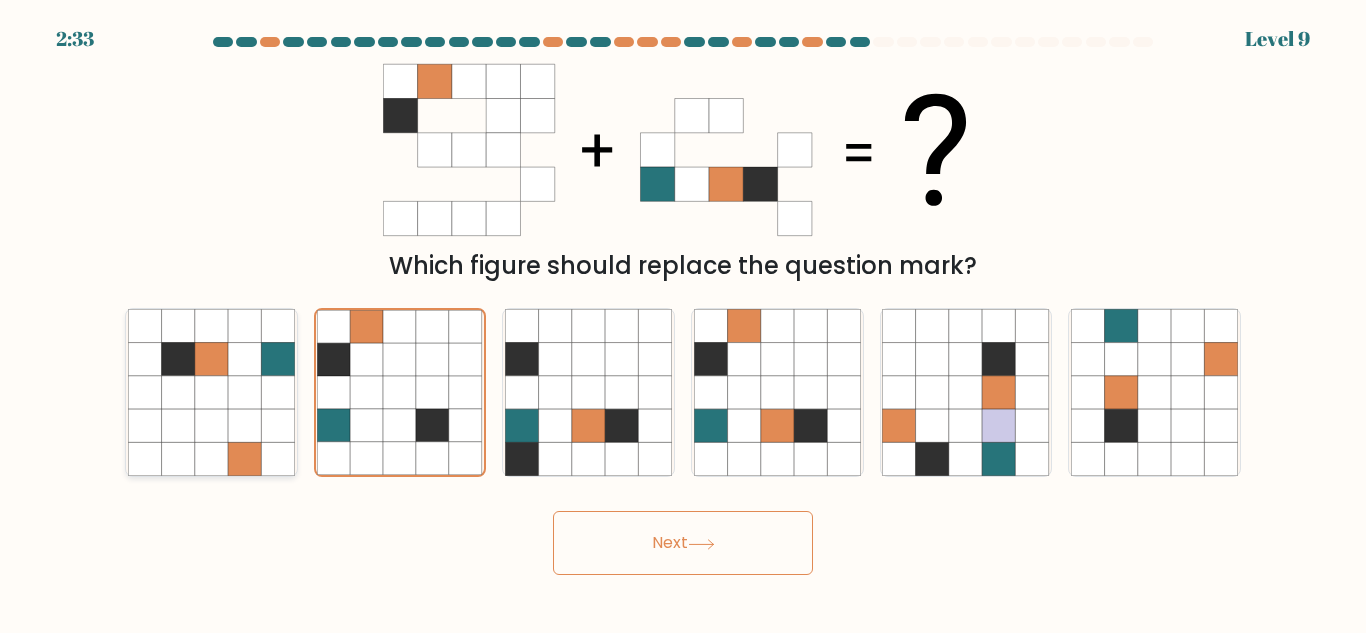 click 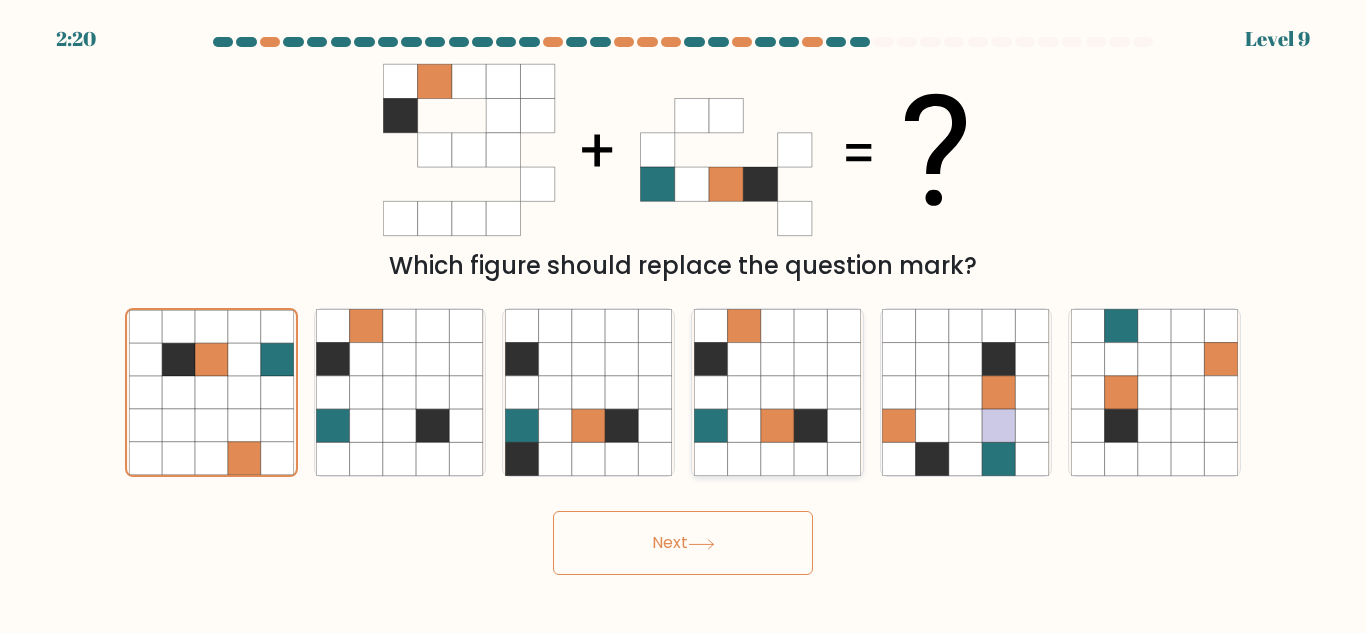 click 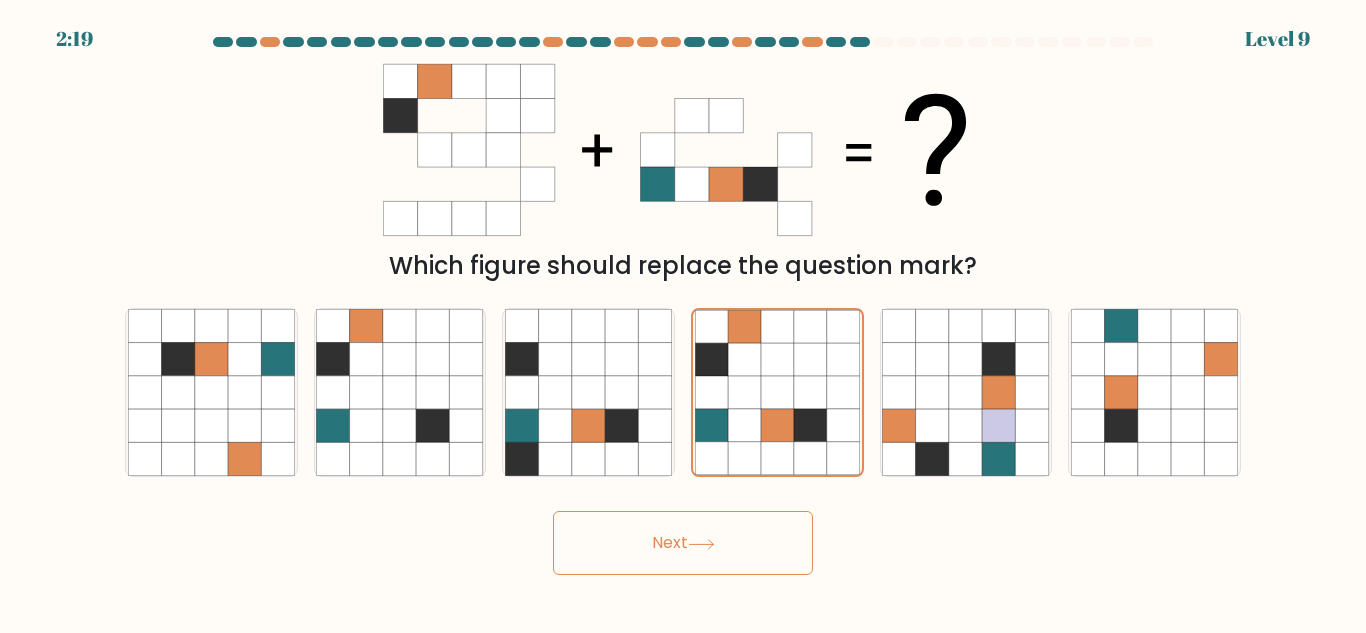 click on "Next" at bounding box center (683, 543) 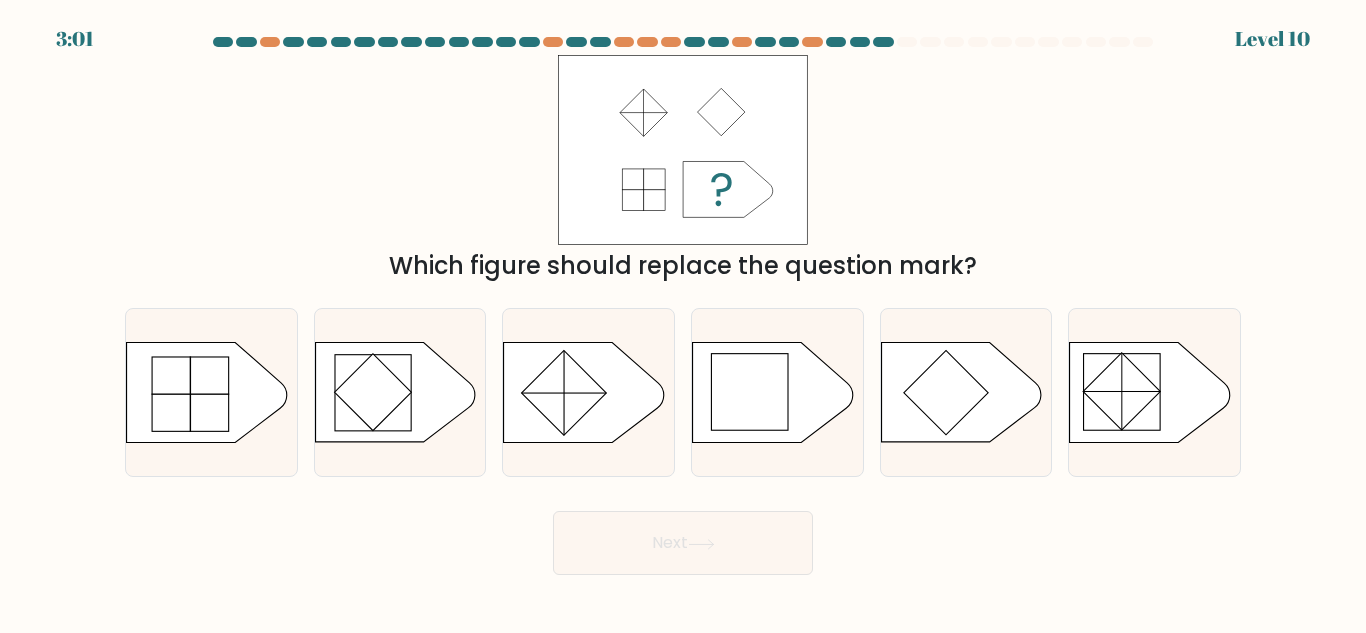 type 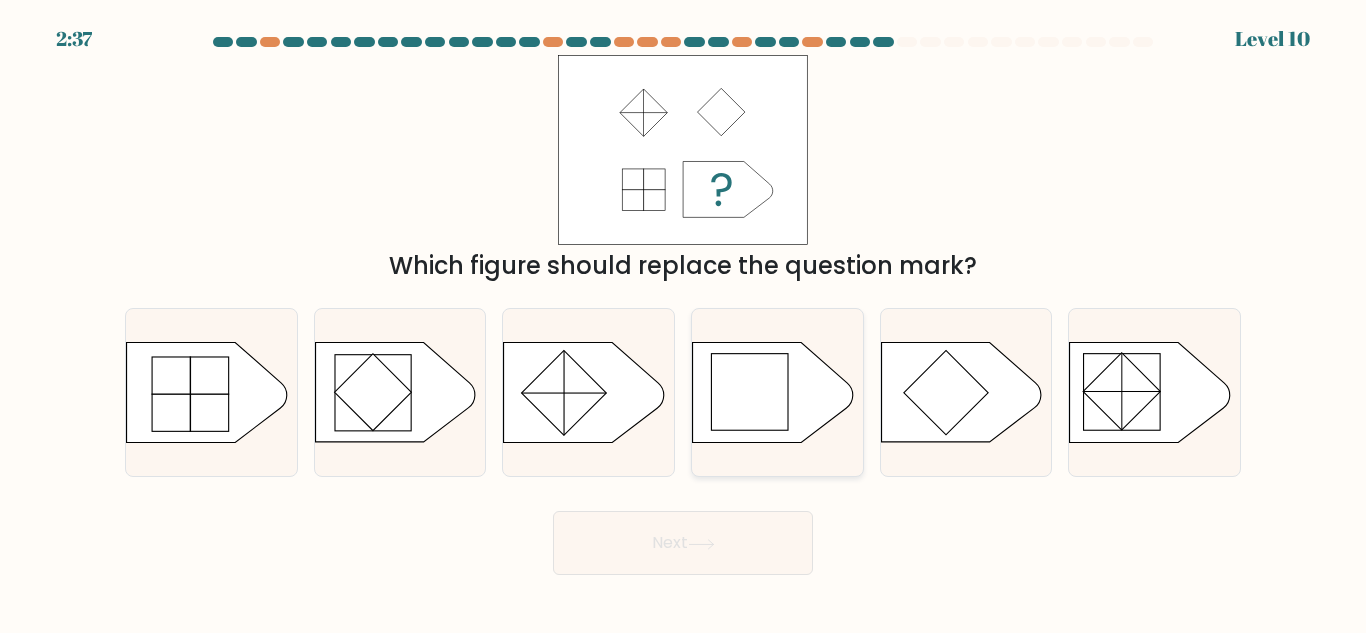 click 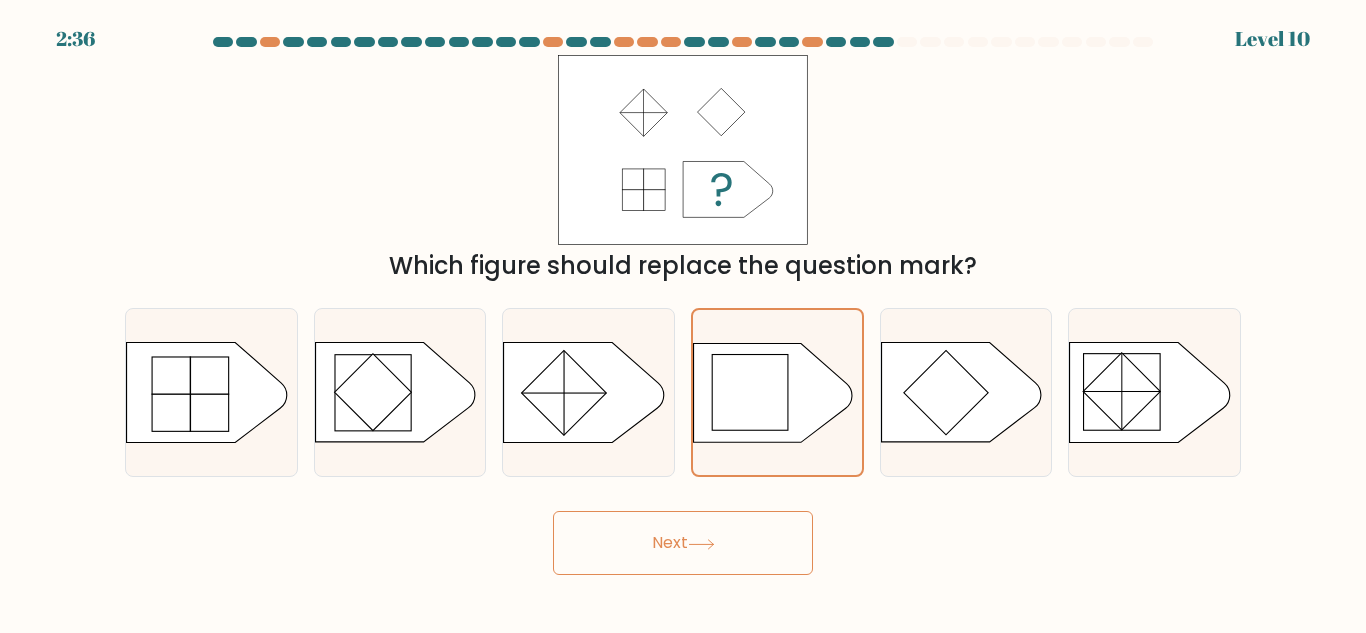 click on "Next" at bounding box center (683, 543) 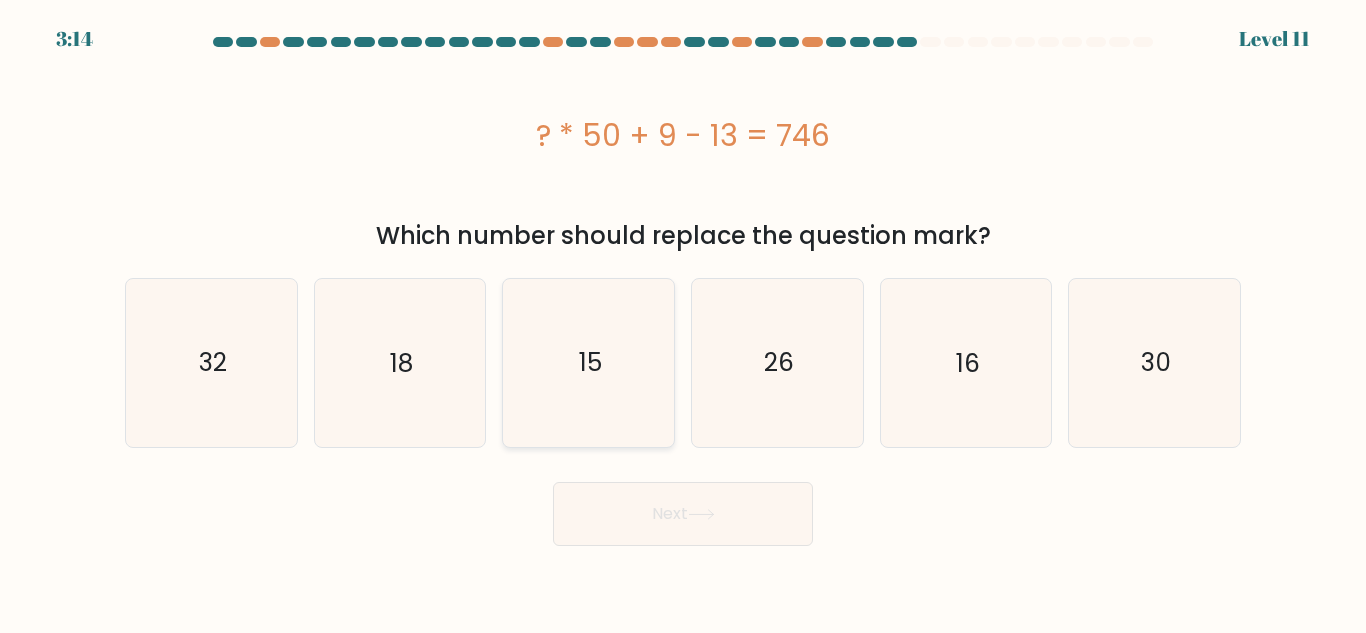 click on "15" 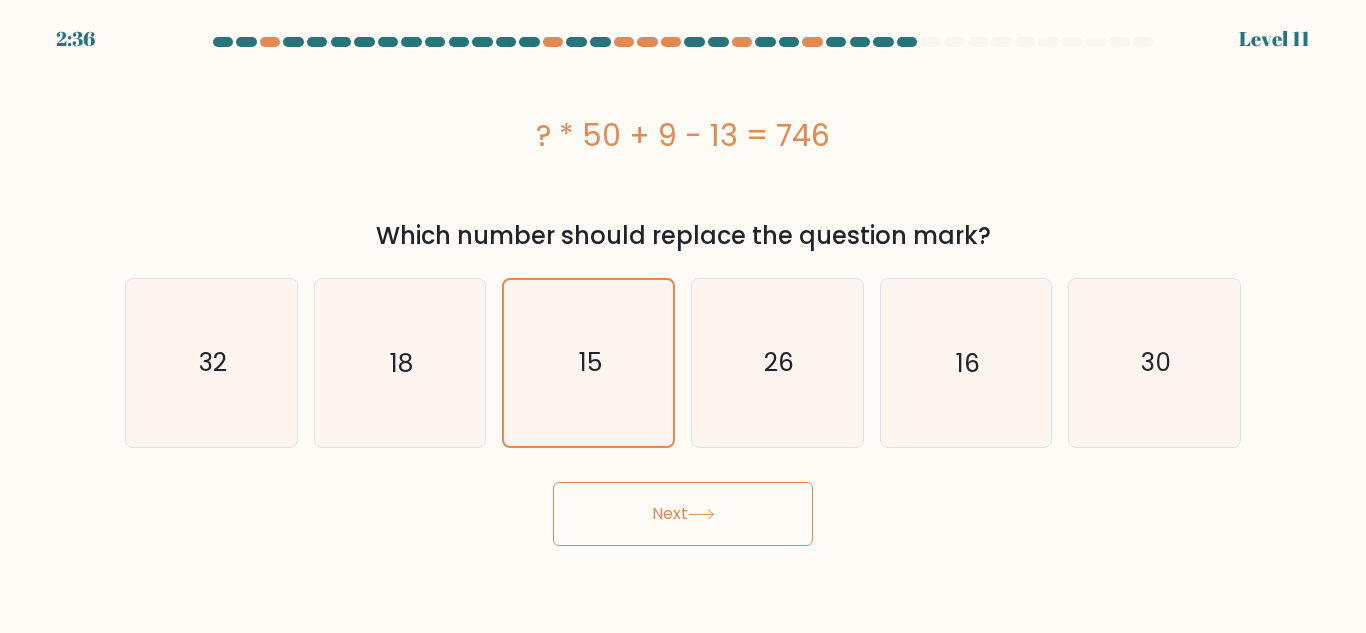 drag, startPoint x: 601, startPoint y: 578, endPoint x: 679, endPoint y: 519, distance: 97.80082 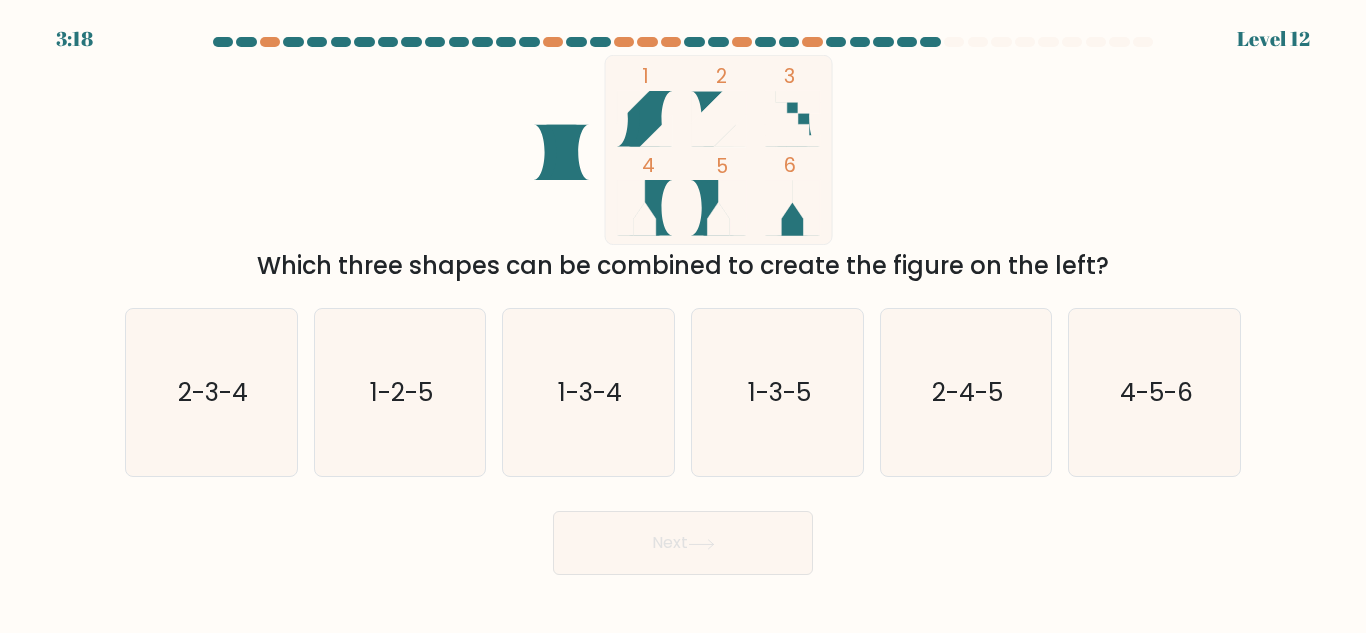 type 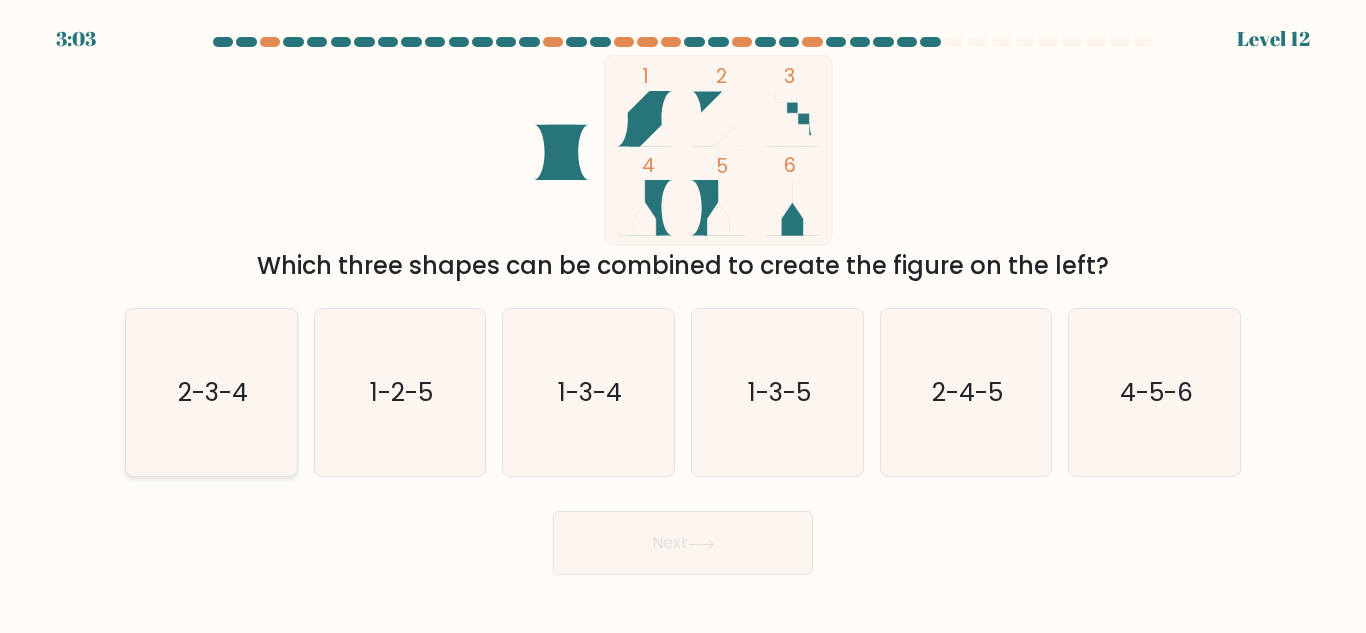 click on "2-3-4" 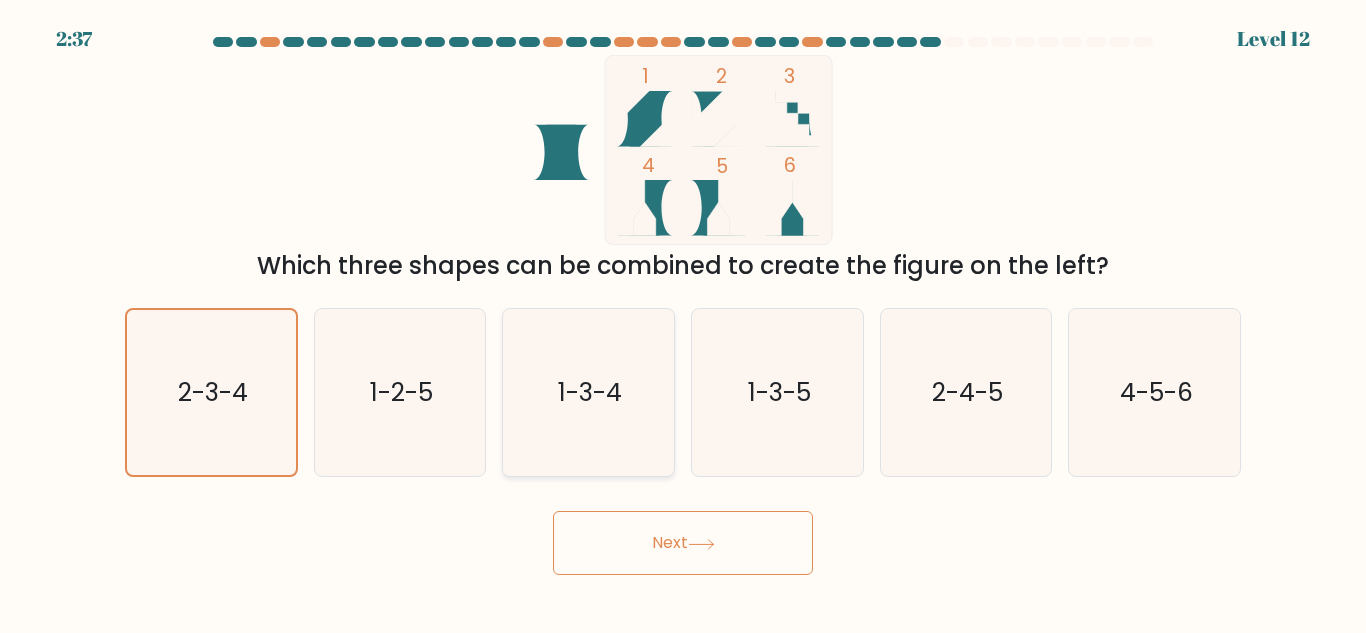 click on "1-3-4" 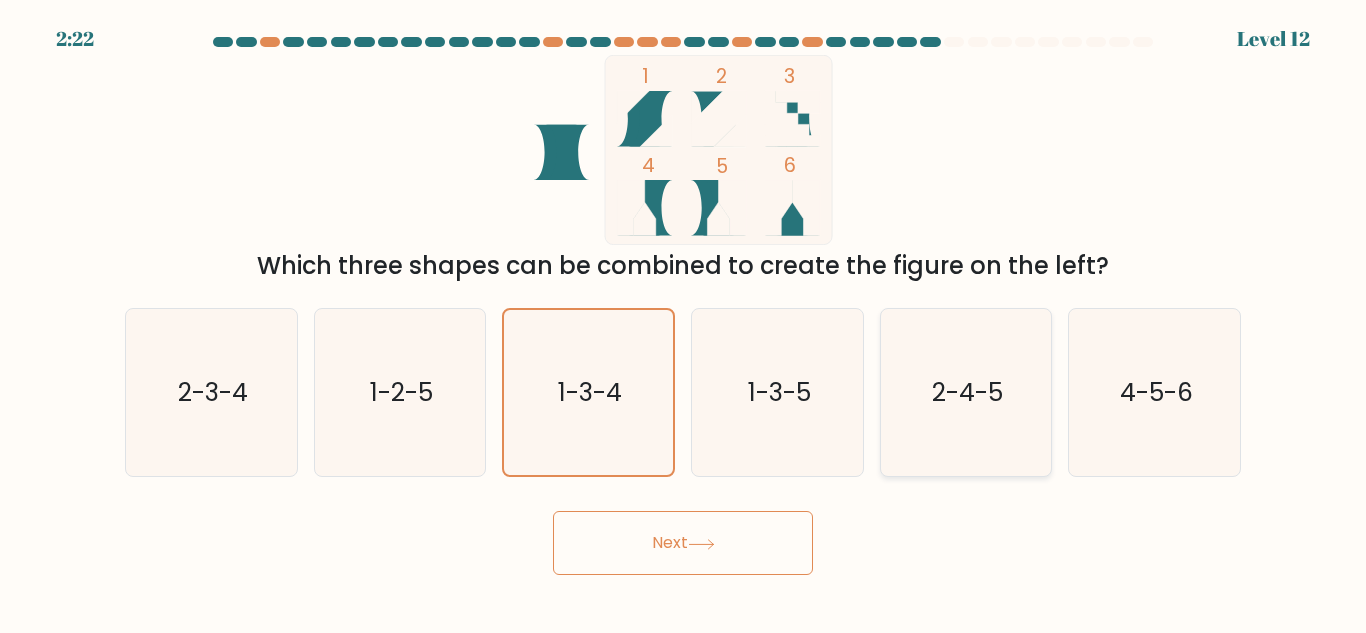 click on "2-4-5" 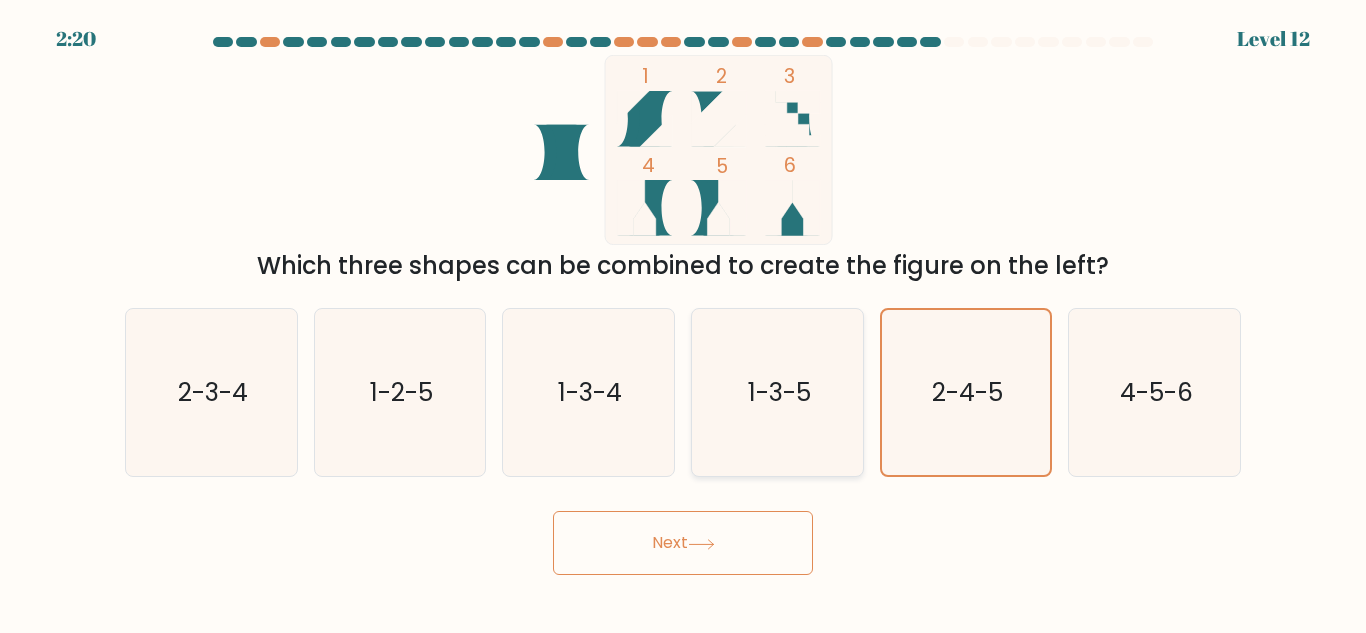 click on "1-3-5" 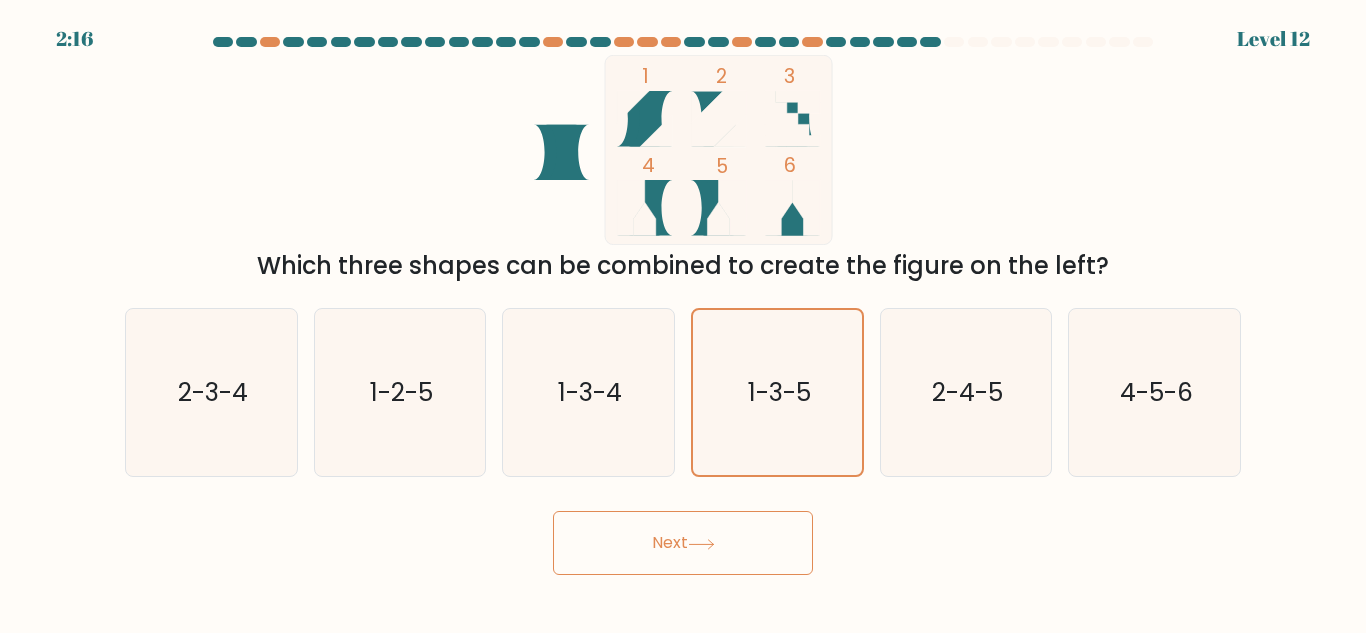 click on "Next" at bounding box center [683, 543] 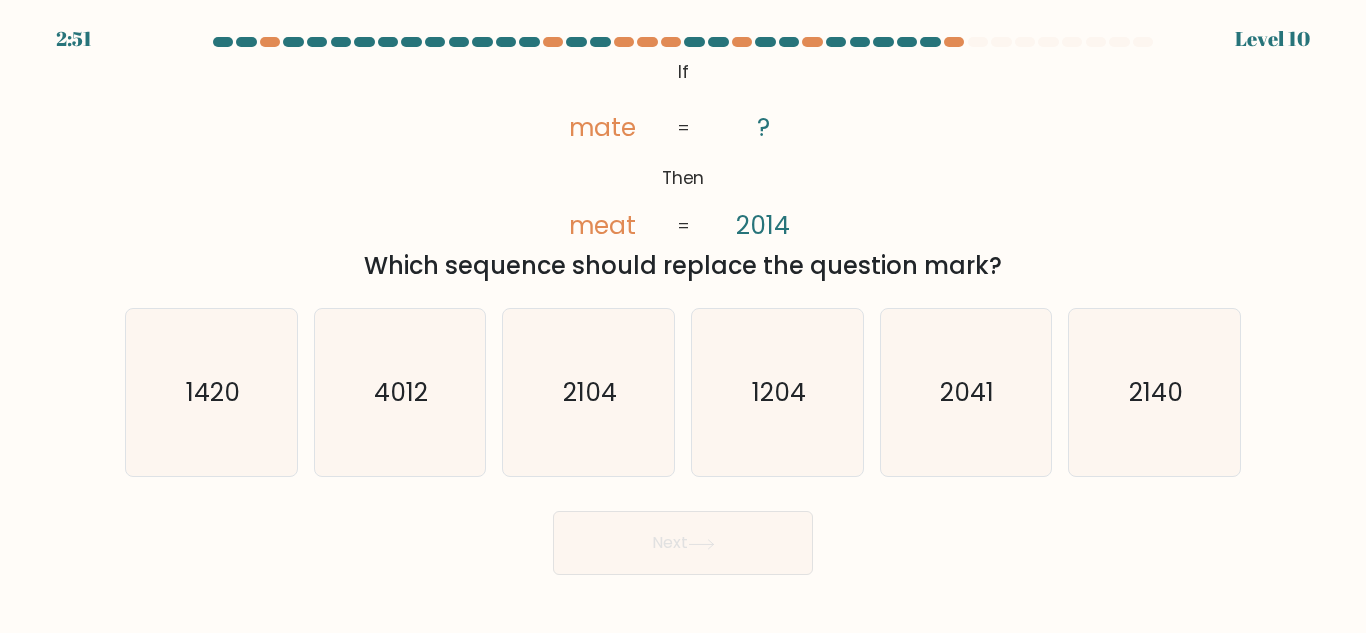 type 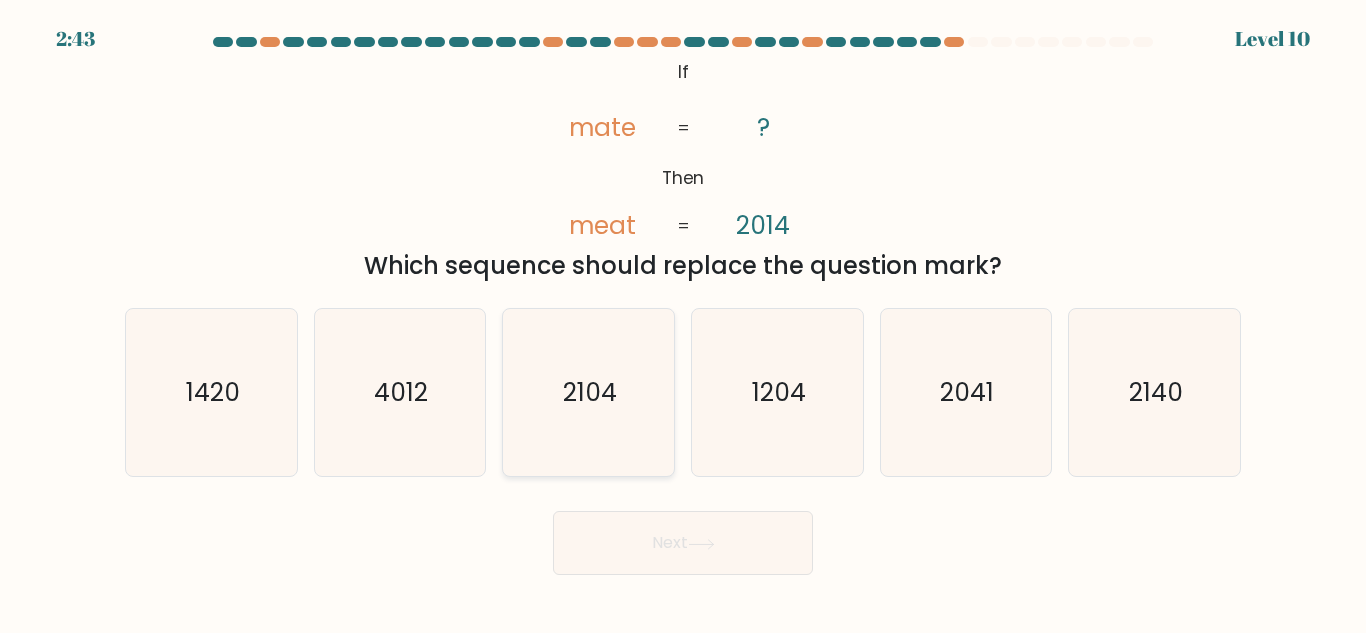 click on "2104" 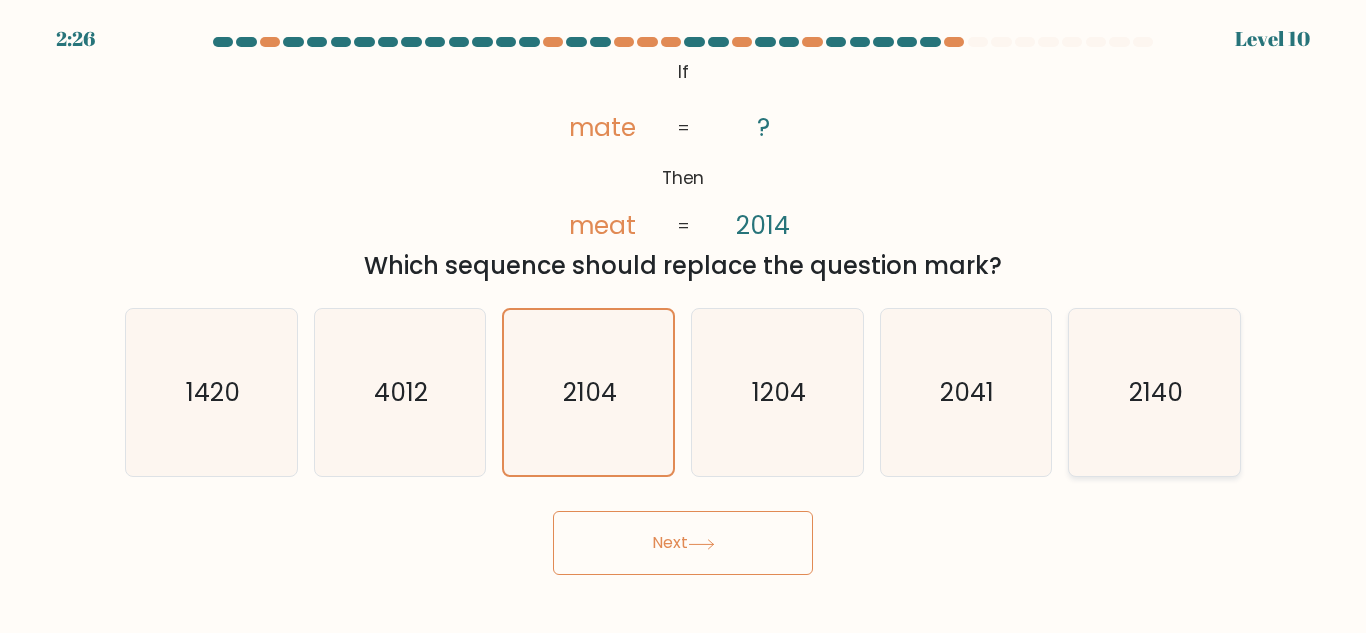 click on "2140" 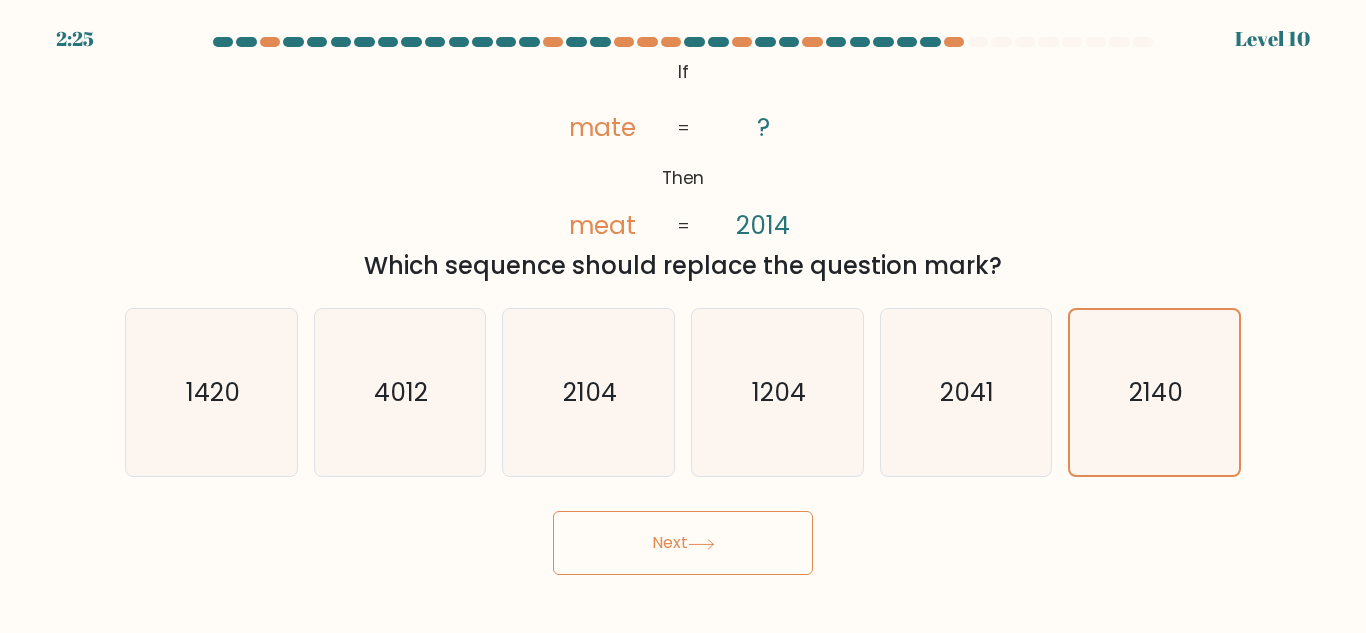 click on "Next" at bounding box center (683, 543) 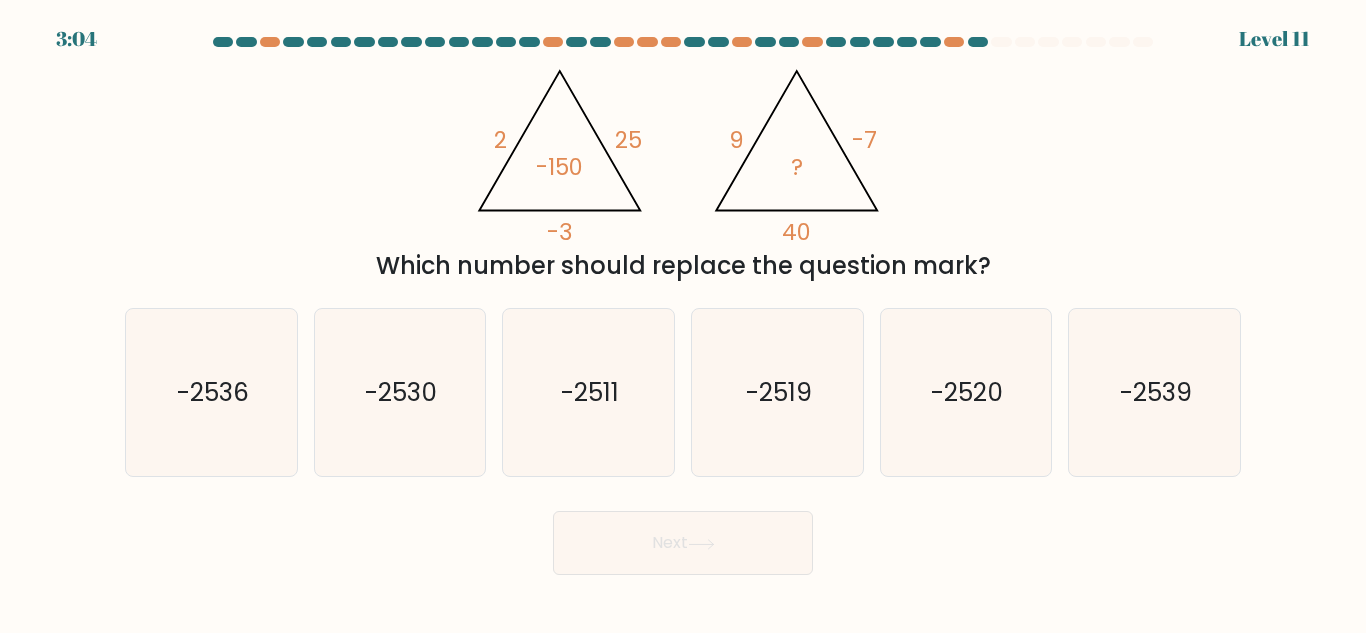 type 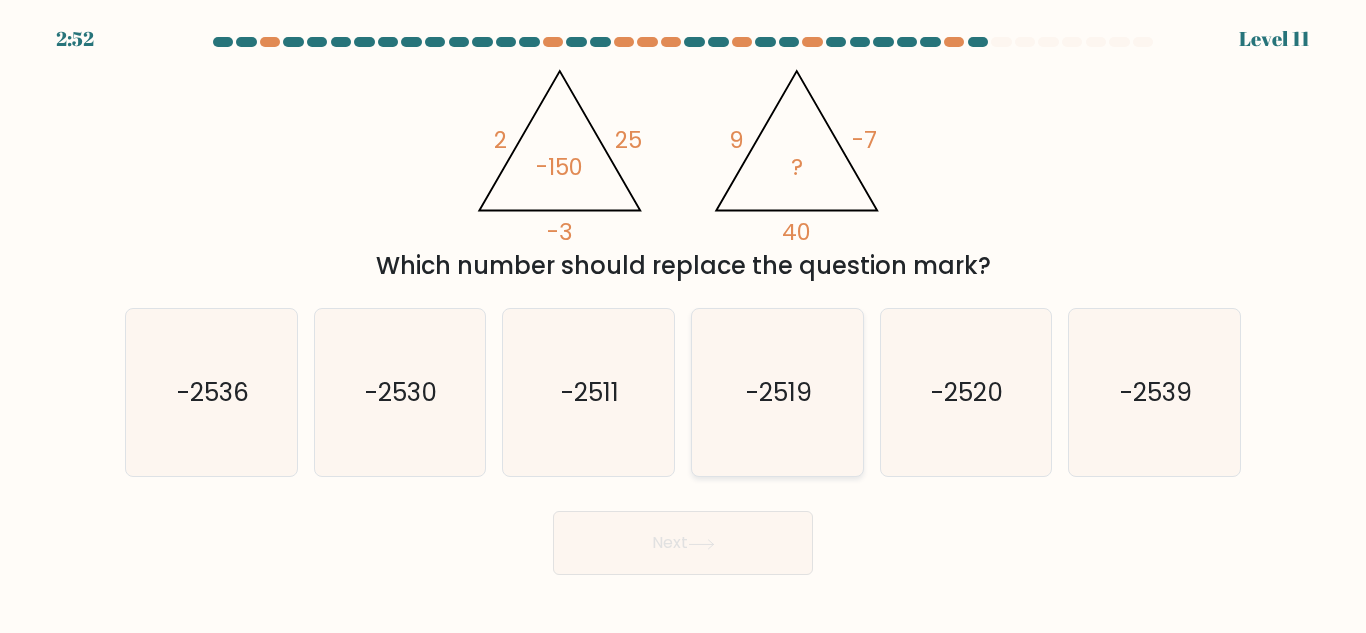 click on "-2519" 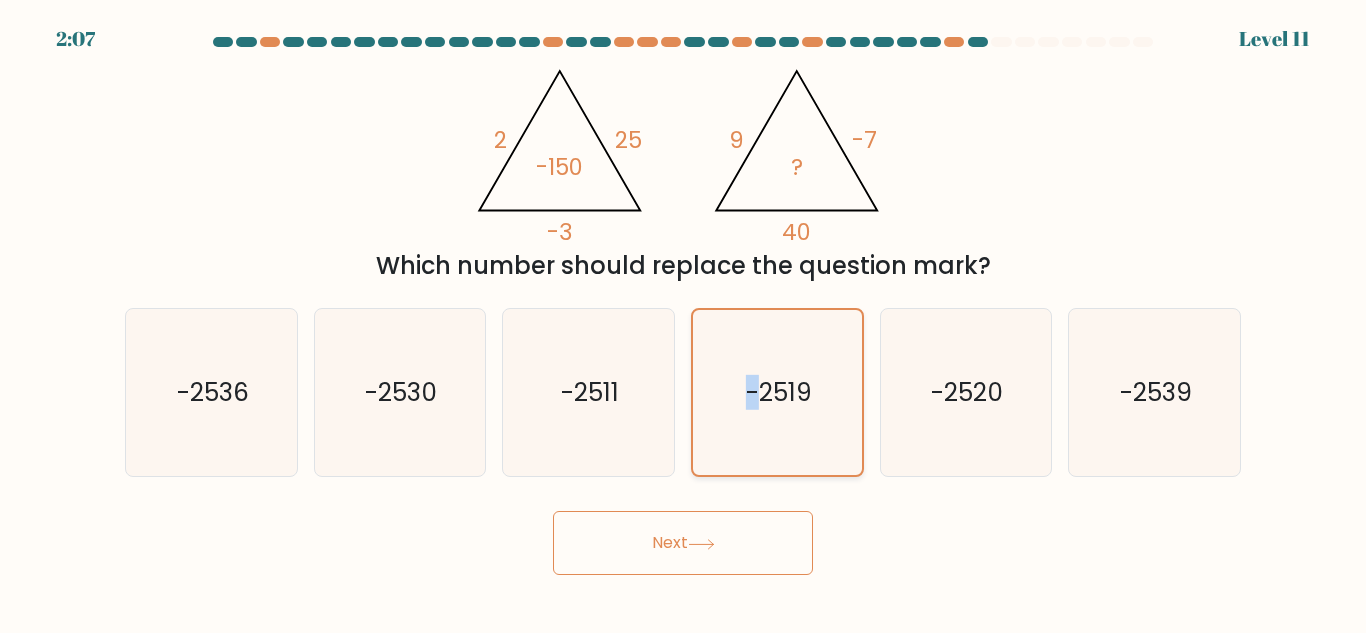 drag, startPoint x: 722, startPoint y: 374, endPoint x: 770, endPoint y: 379, distance: 48.259712 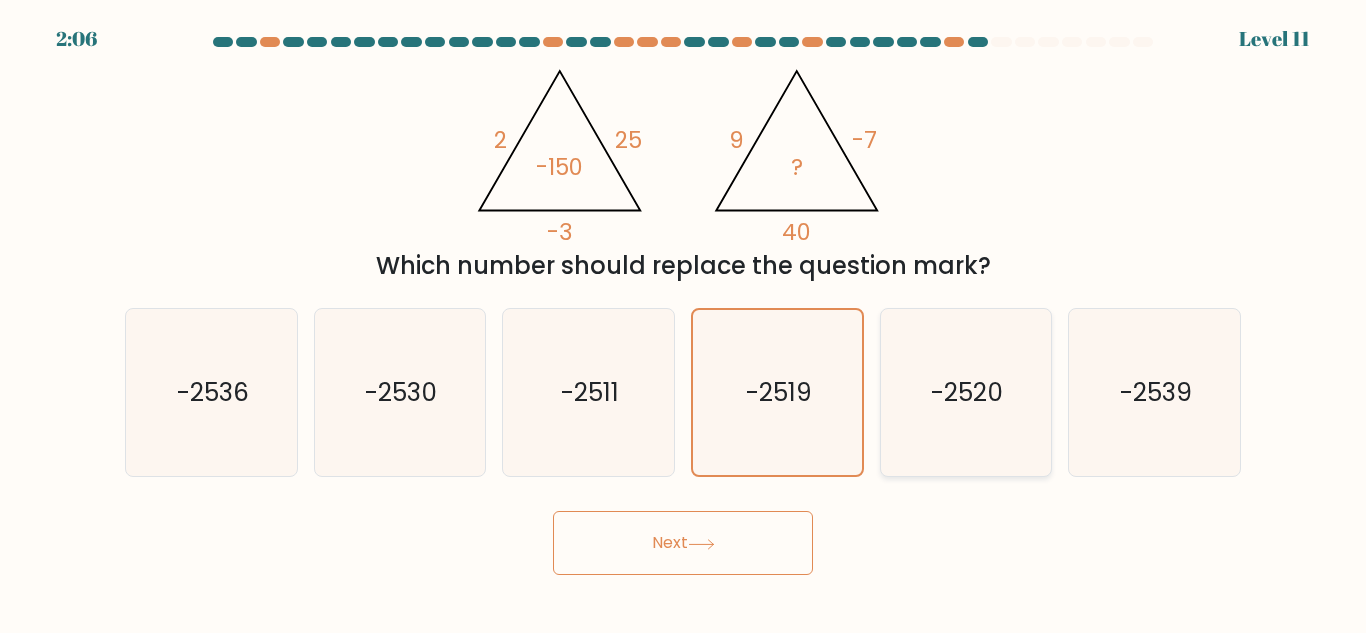click on "-2520" 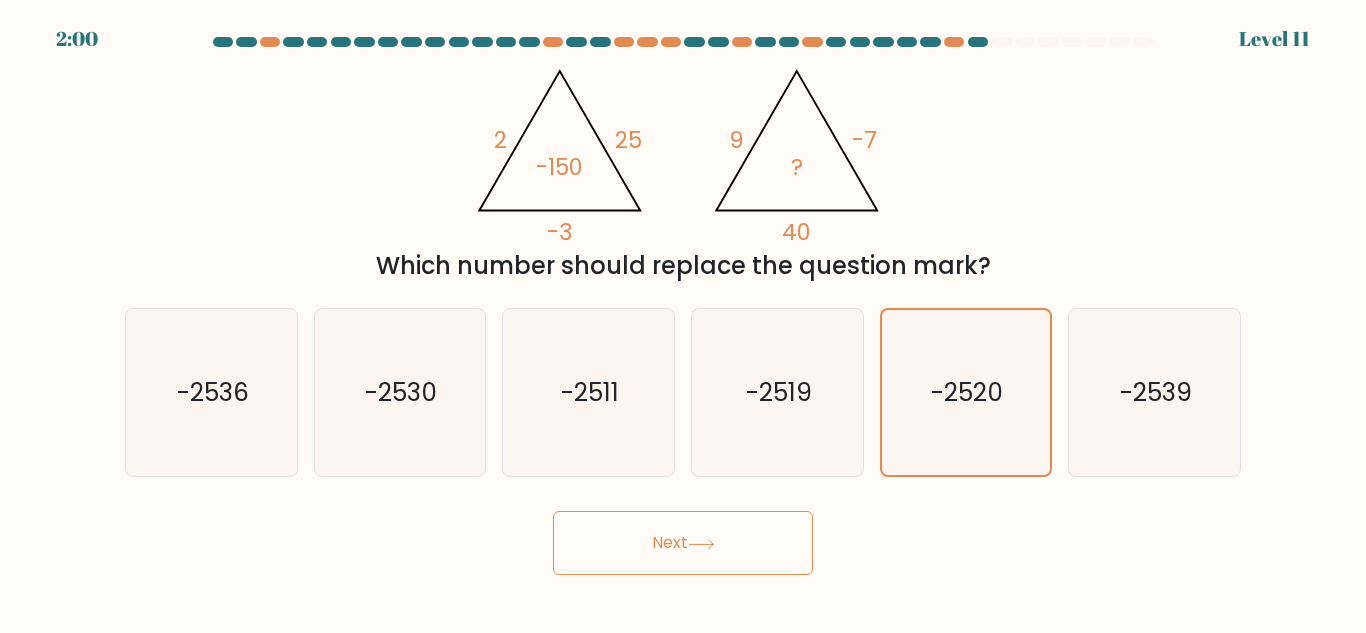 click on "Next" at bounding box center (683, 543) 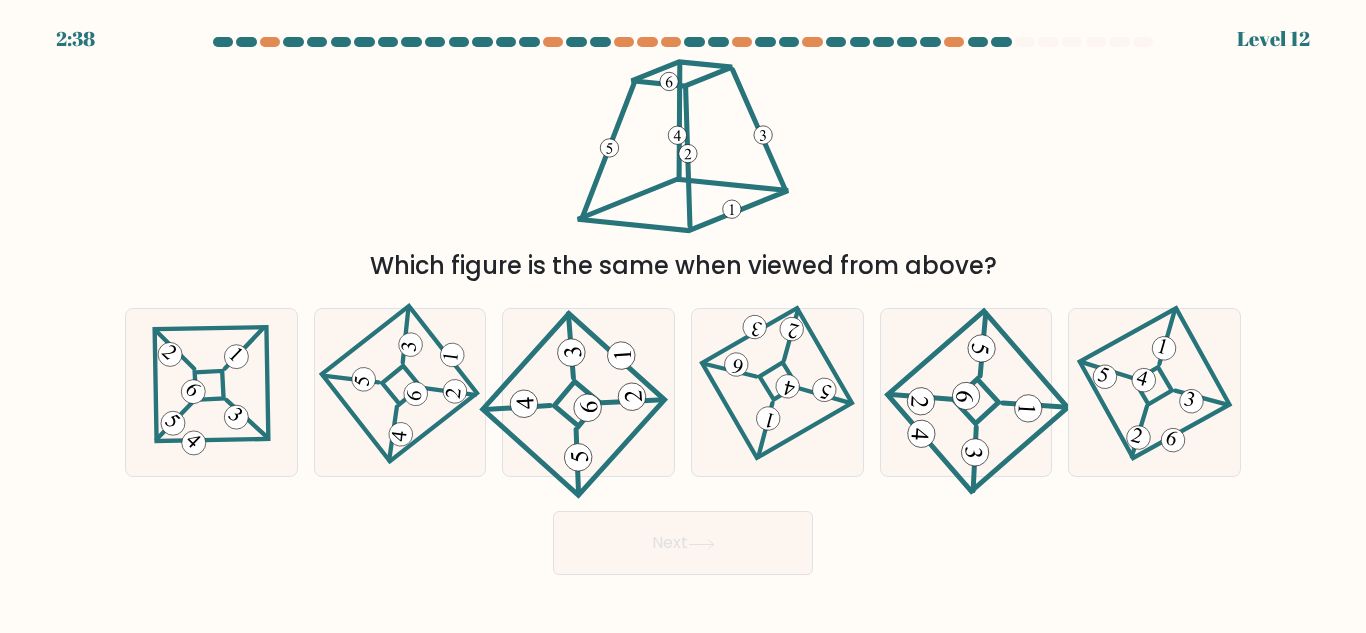 type 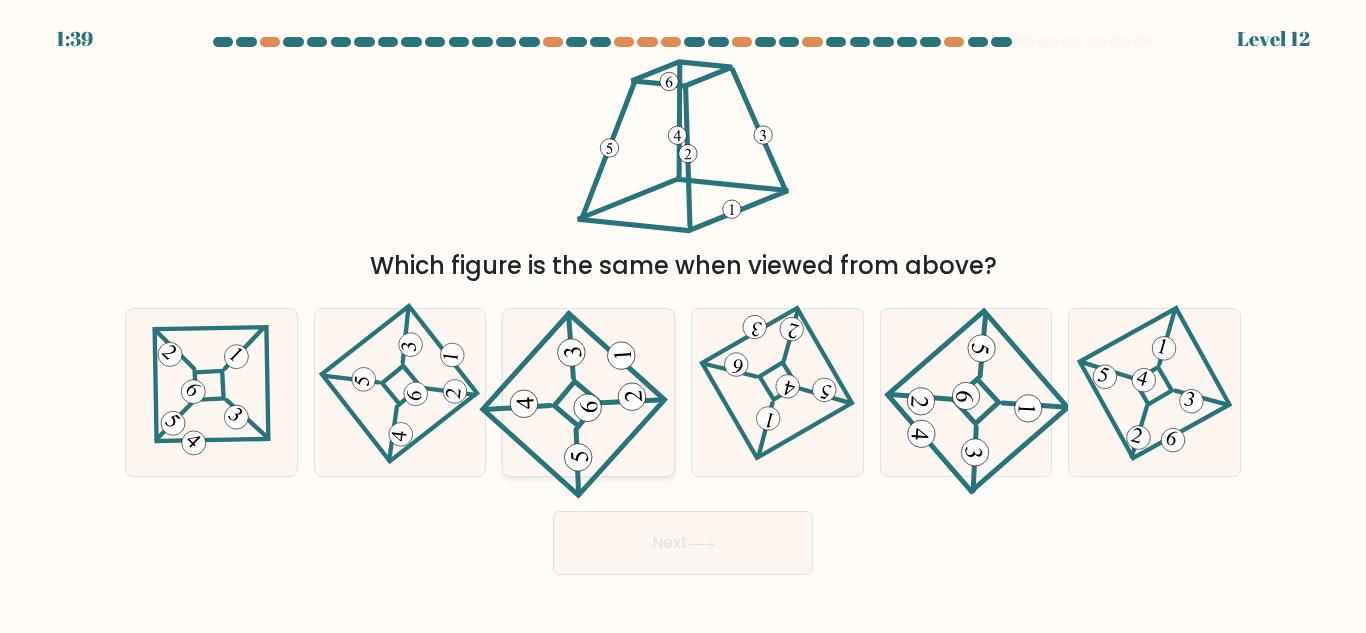 click 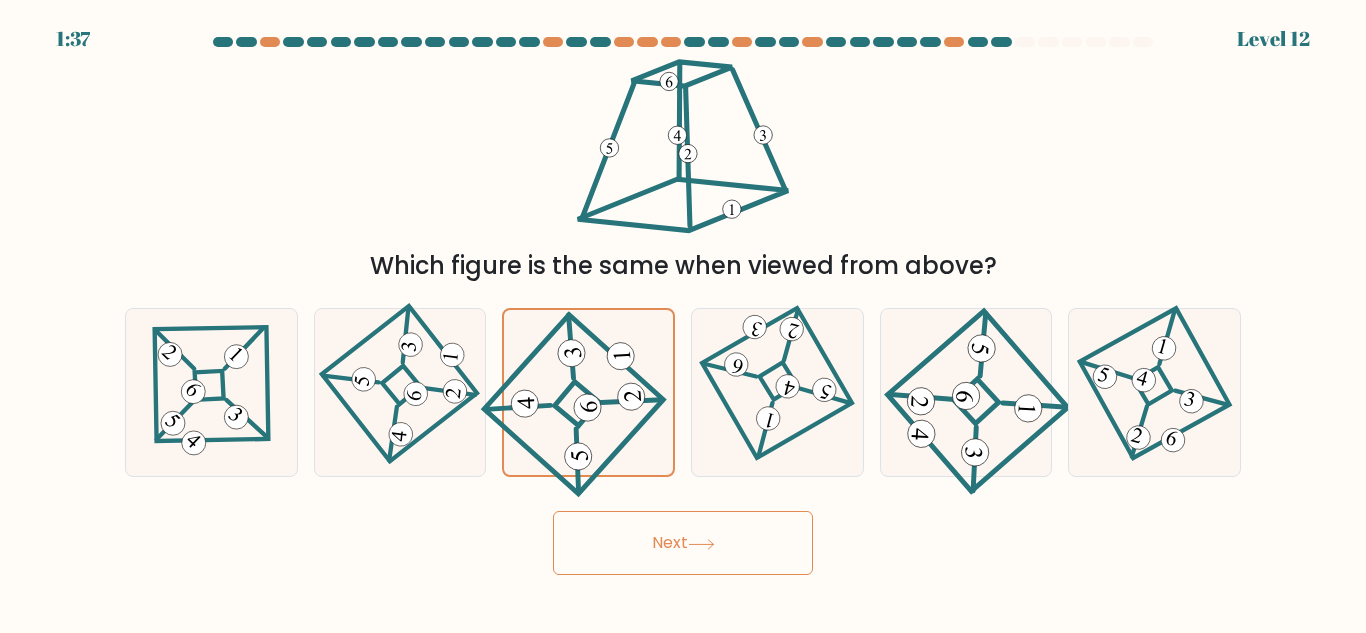 click on "Next" at bounding box center [683, 543] 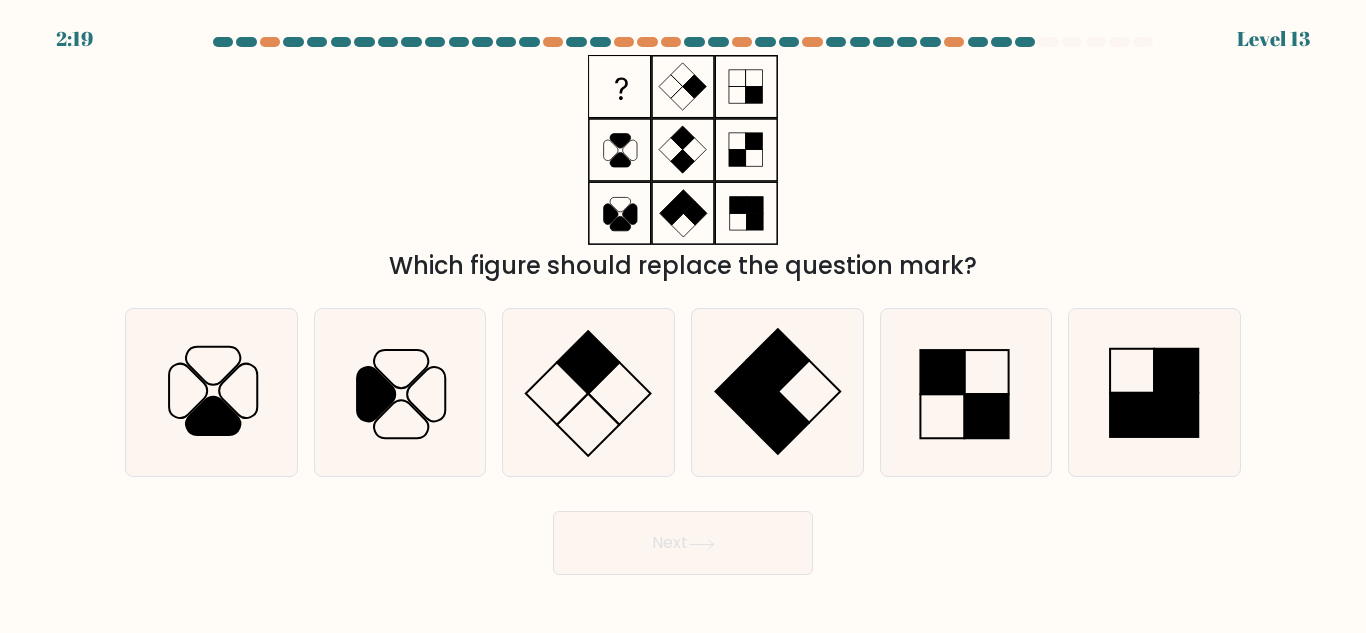 type 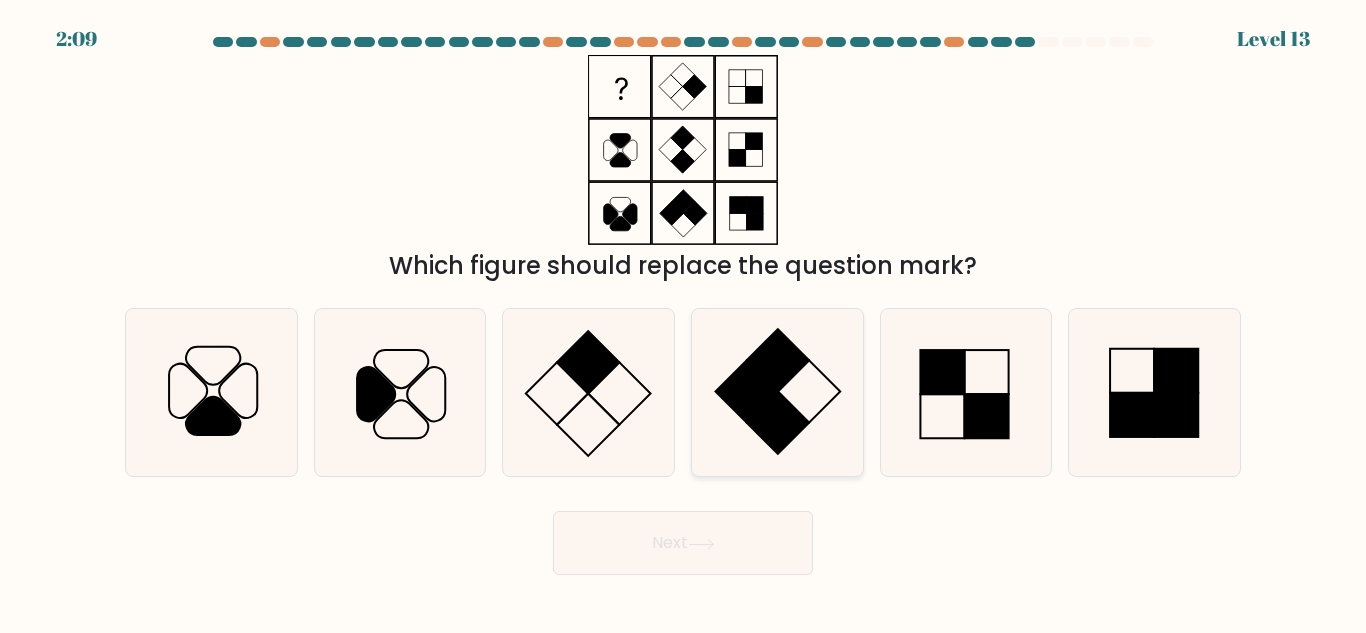 click 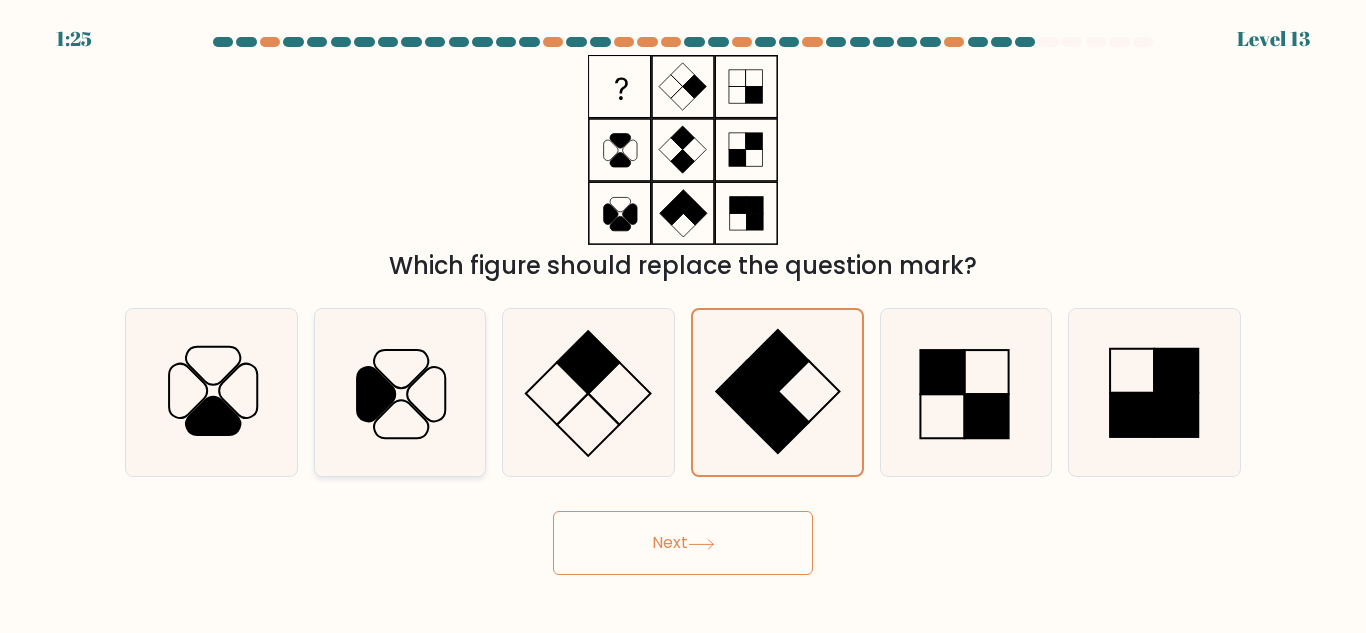 click 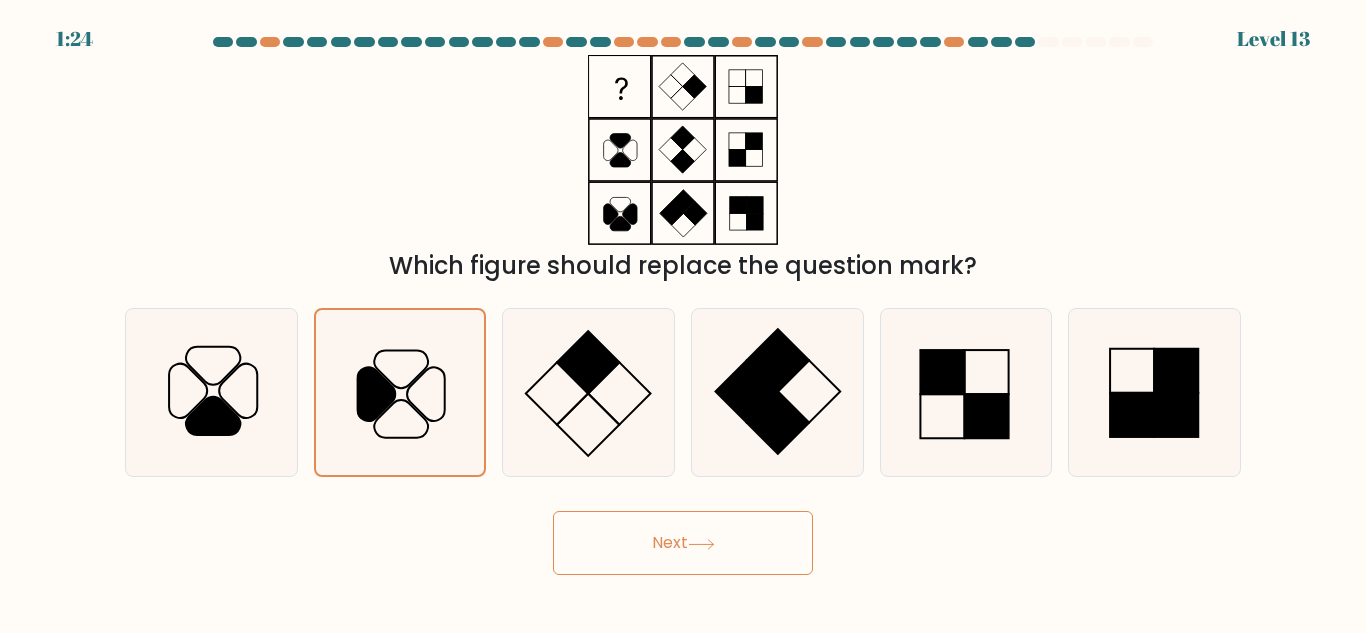 click on "Next" at bounding box center [683, 543] 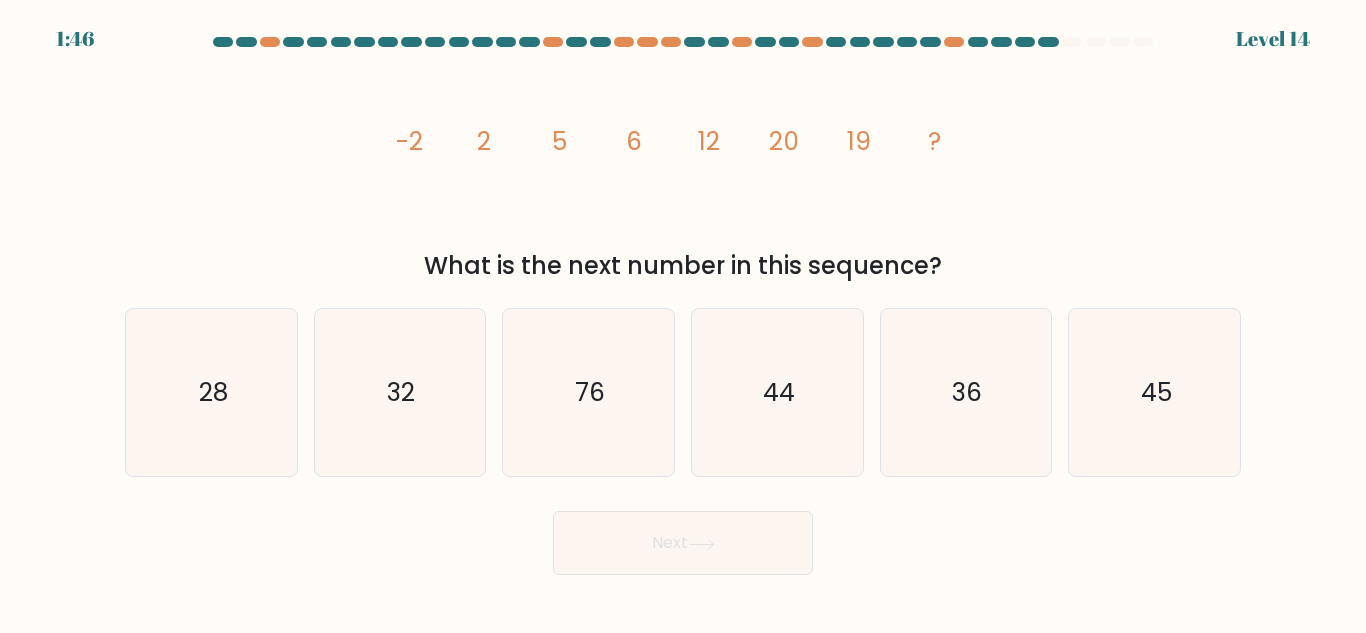 type 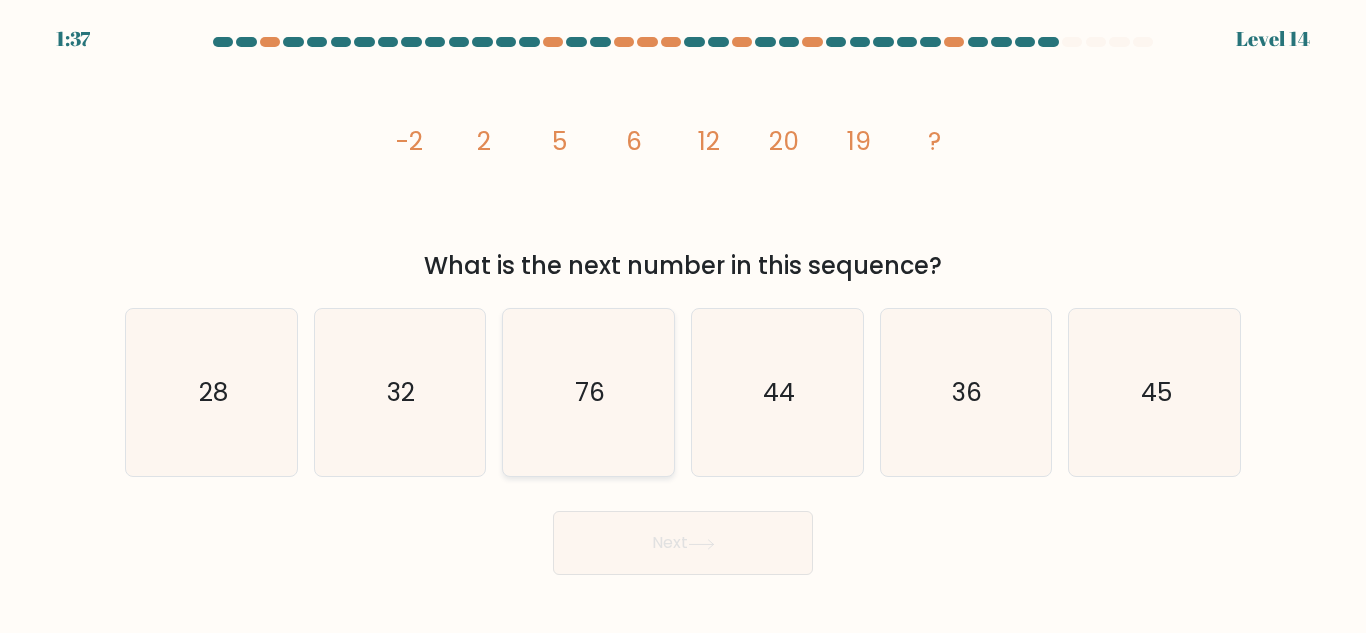 click on "76" 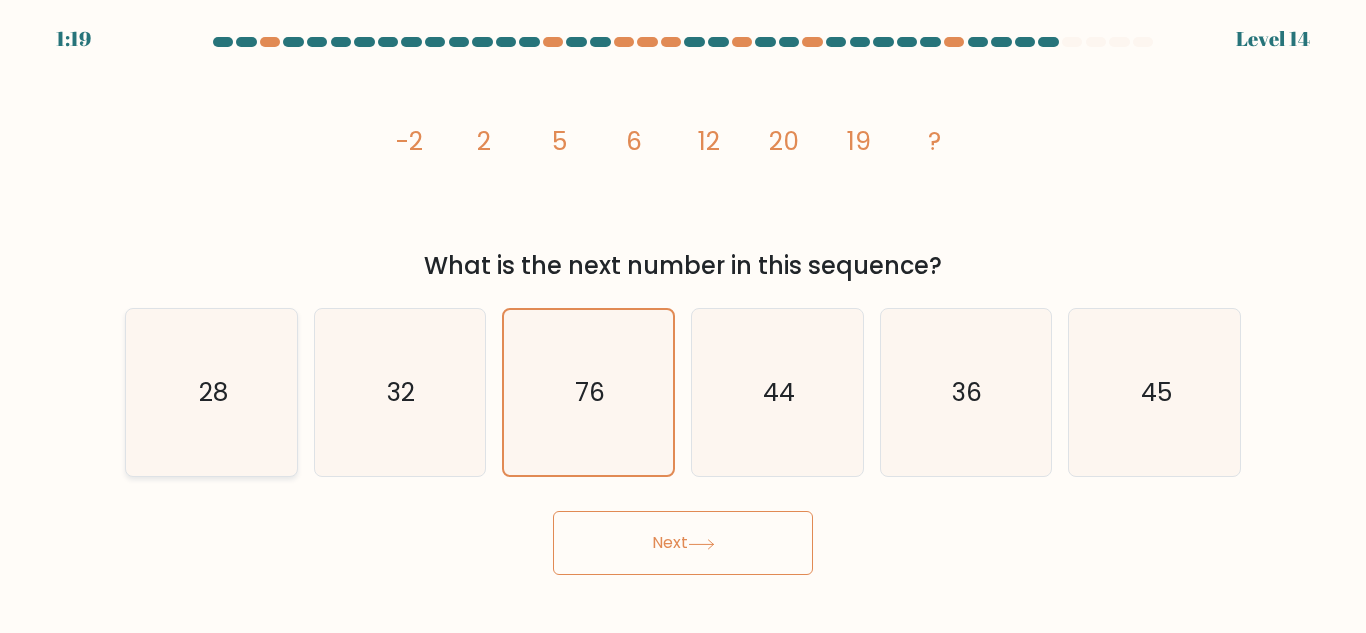 click on "28" 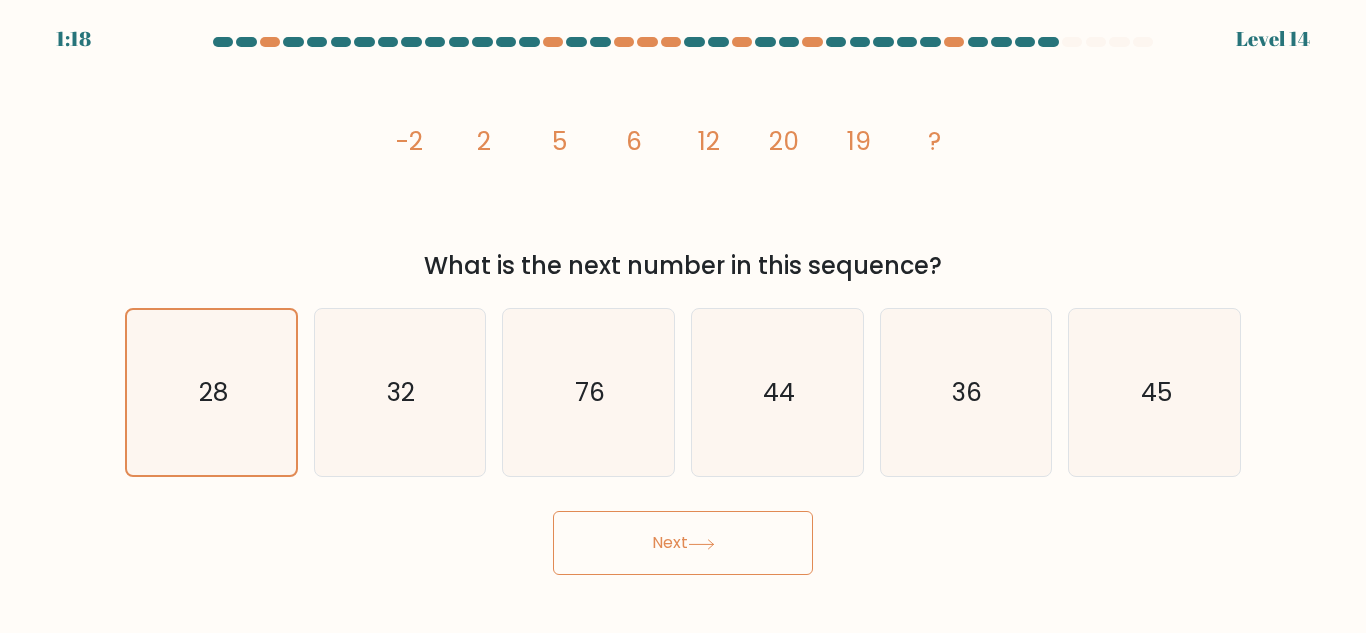 click on "Next" at bounding box center [683, 543] 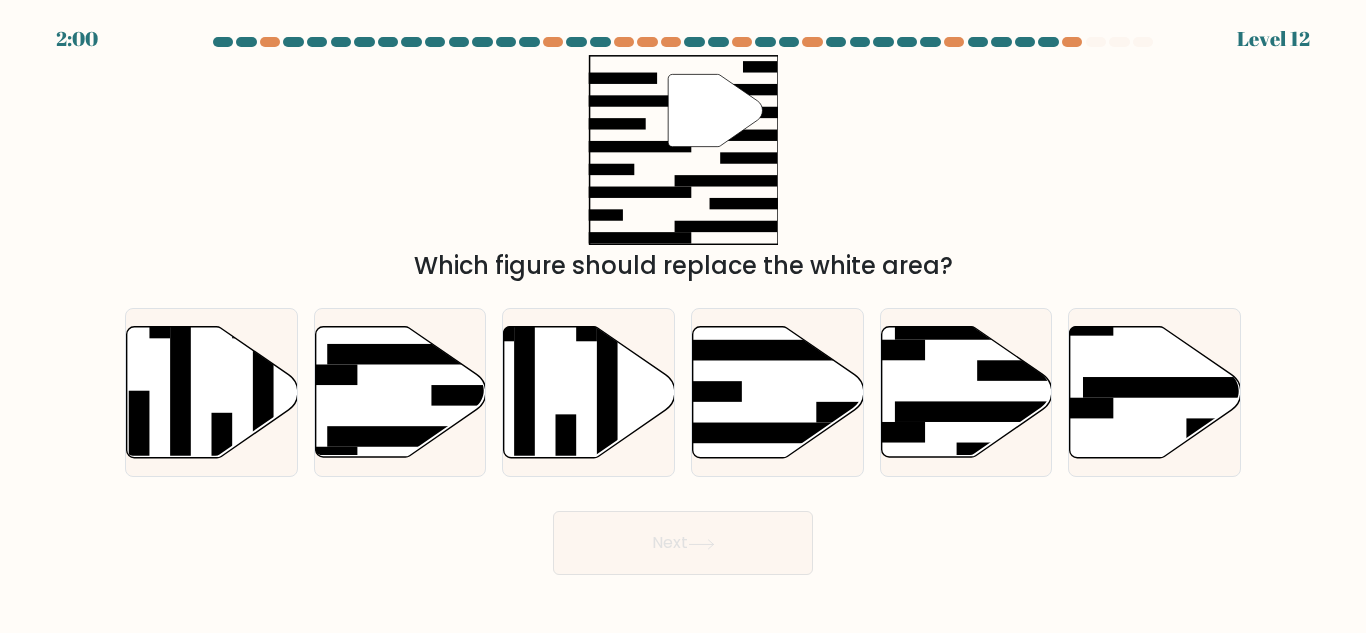 type 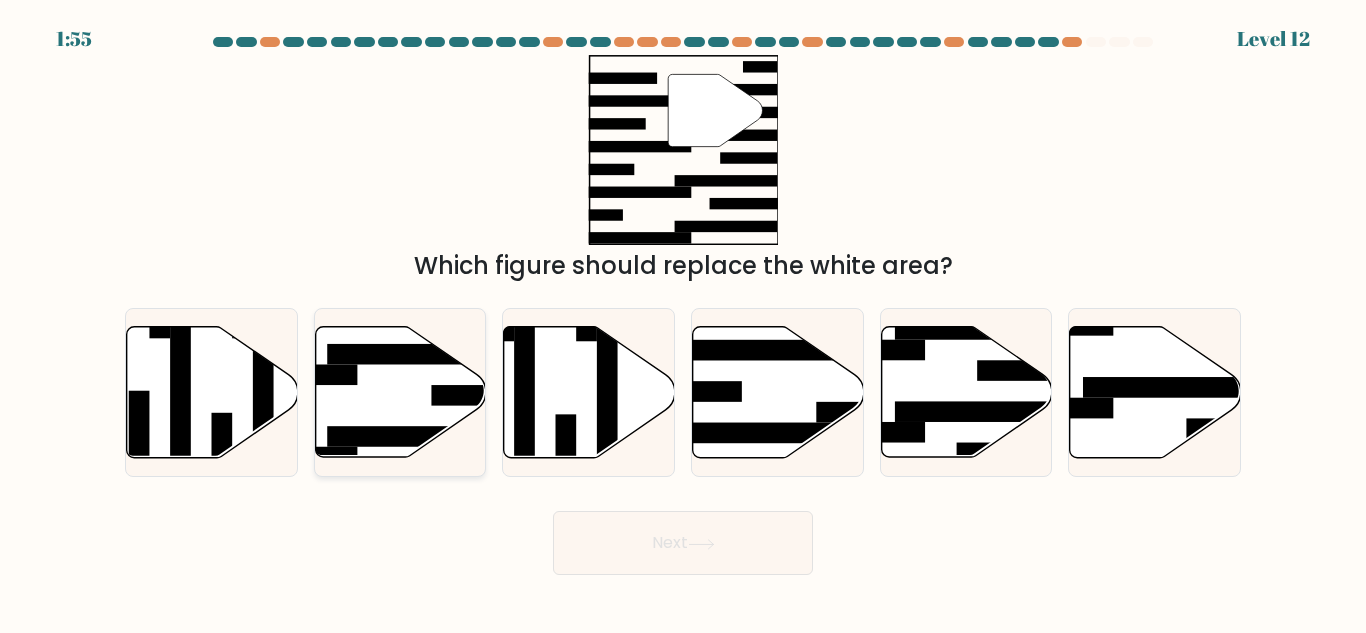click 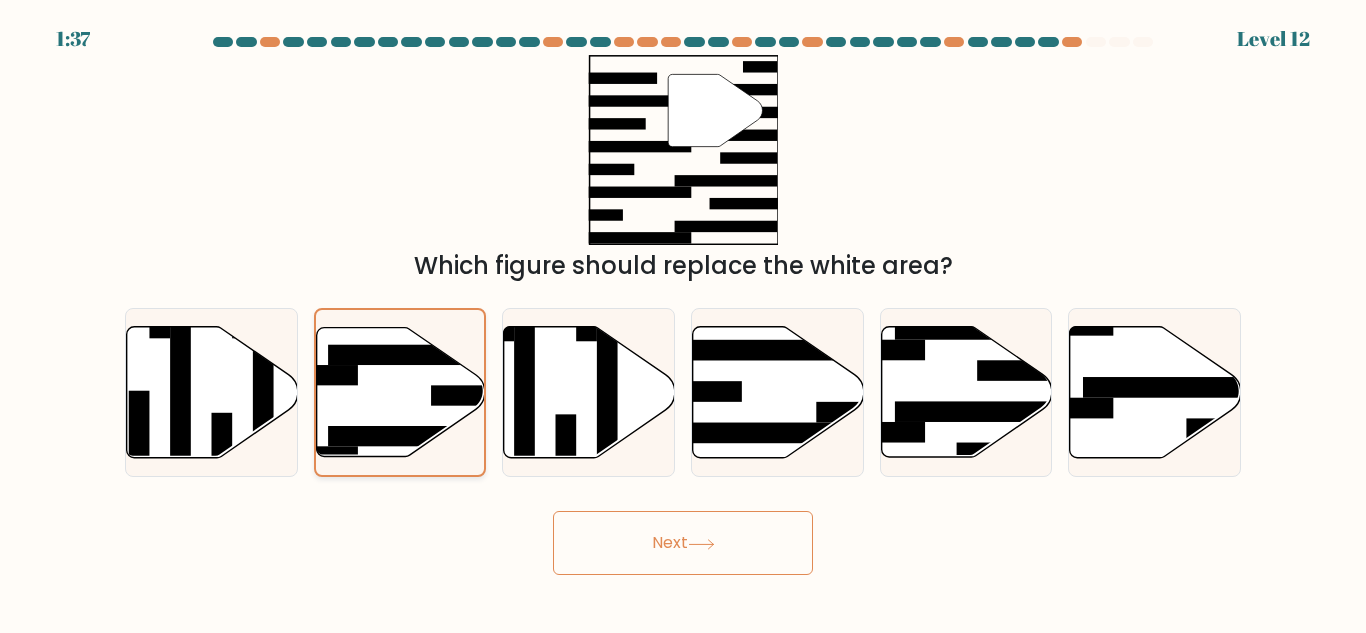 click 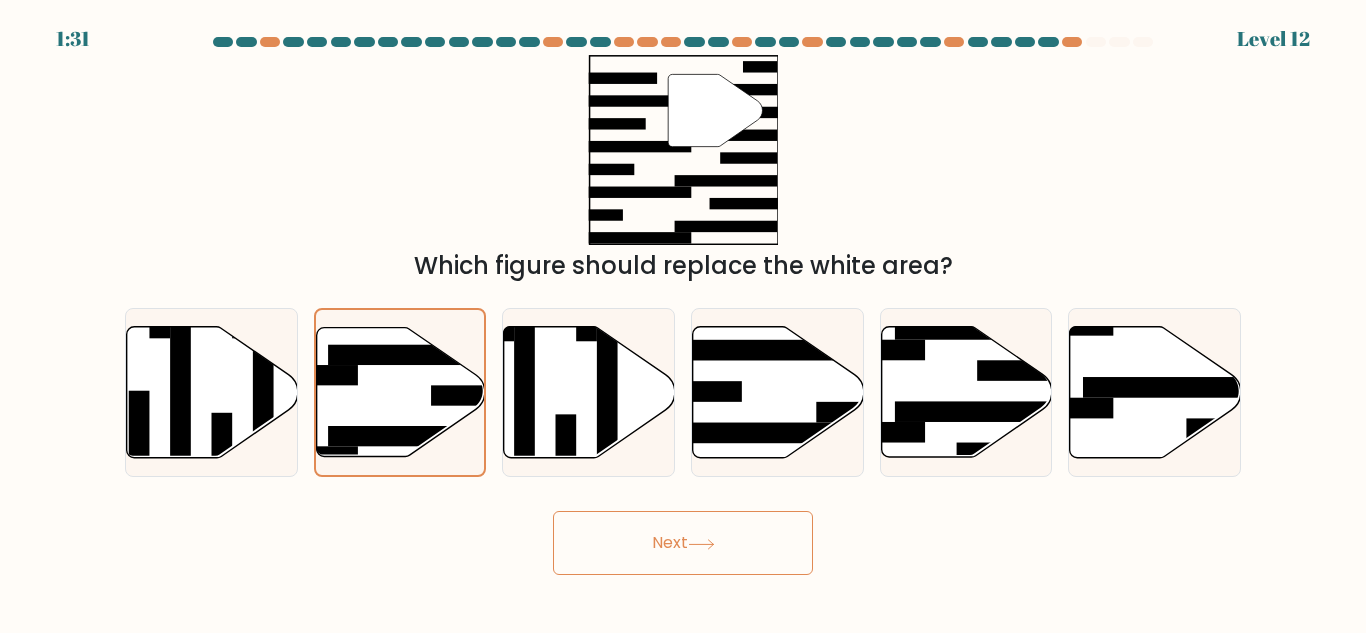 click on "Next" at bounding box center [683, 543] 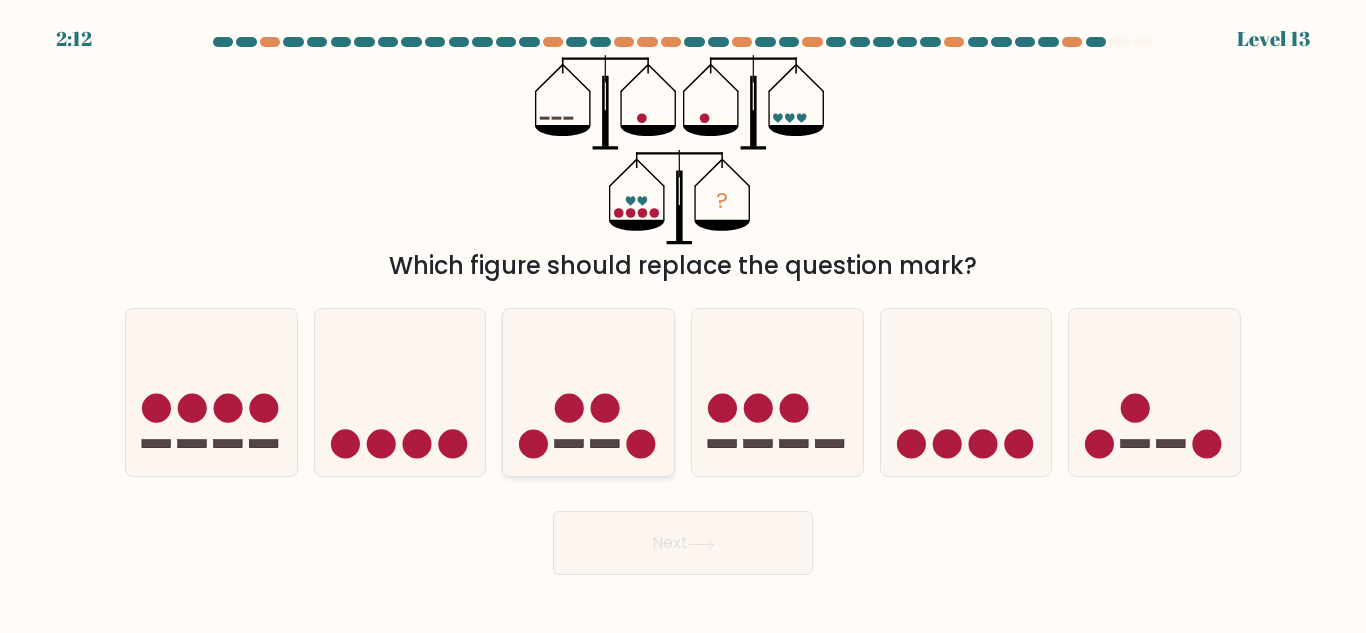 click 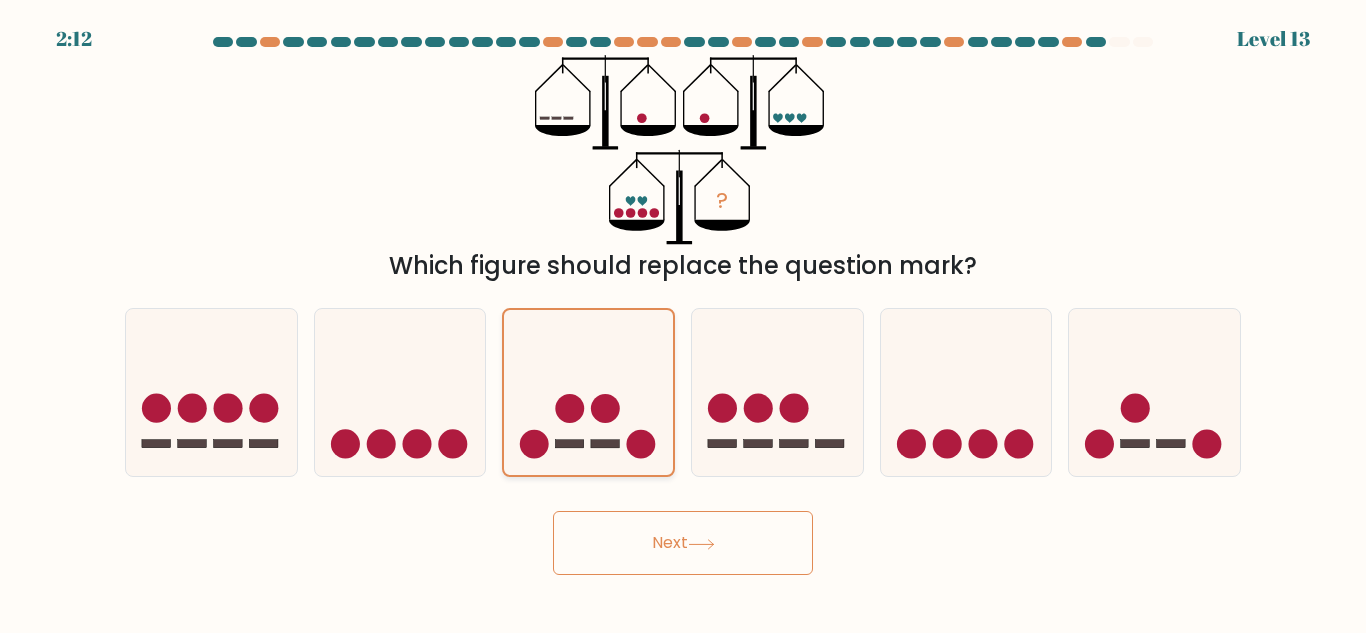 click 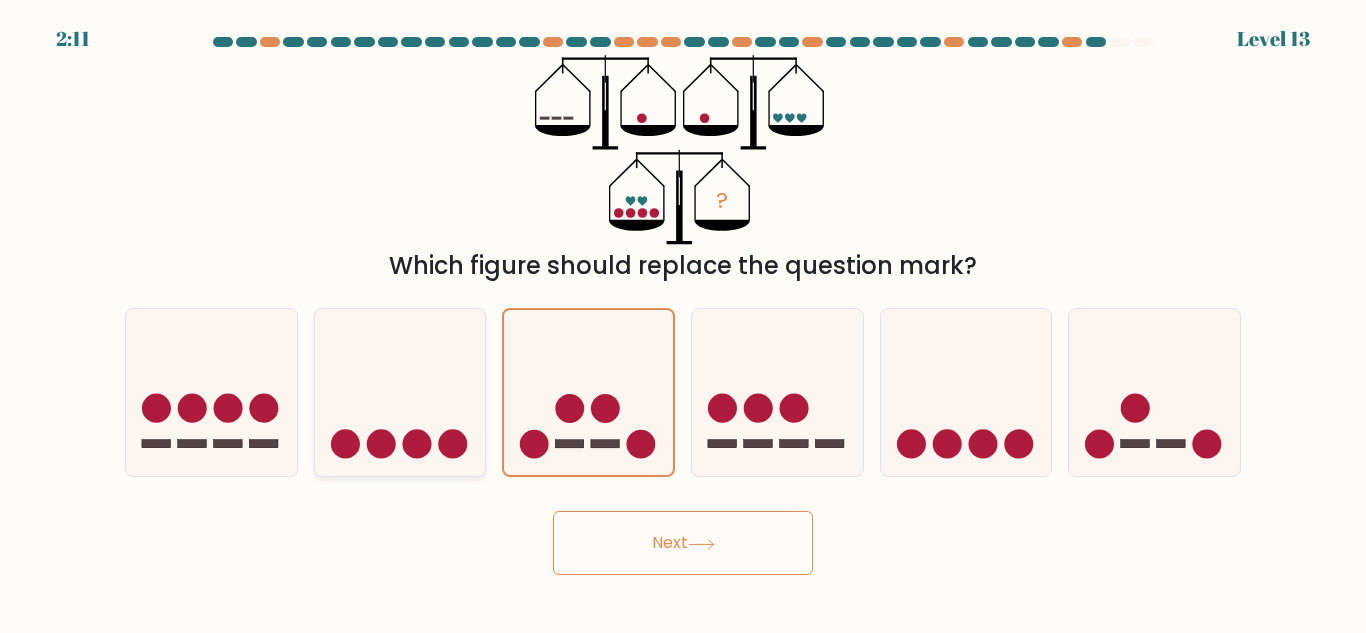 click 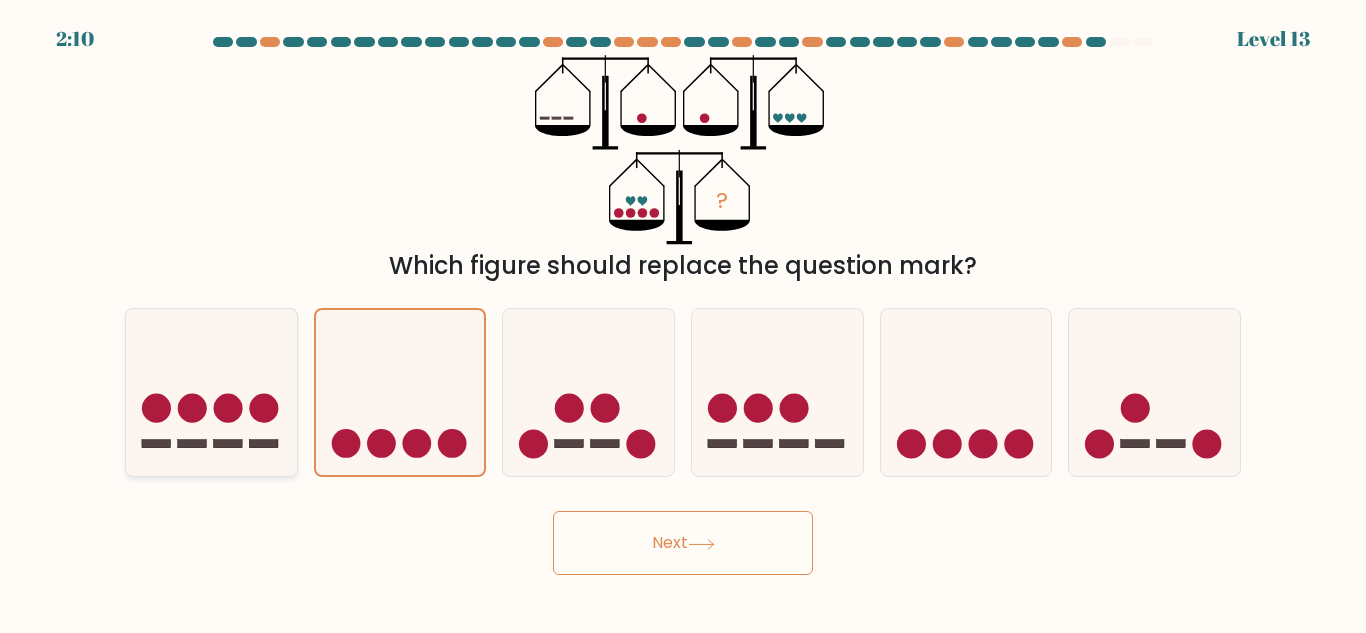 click 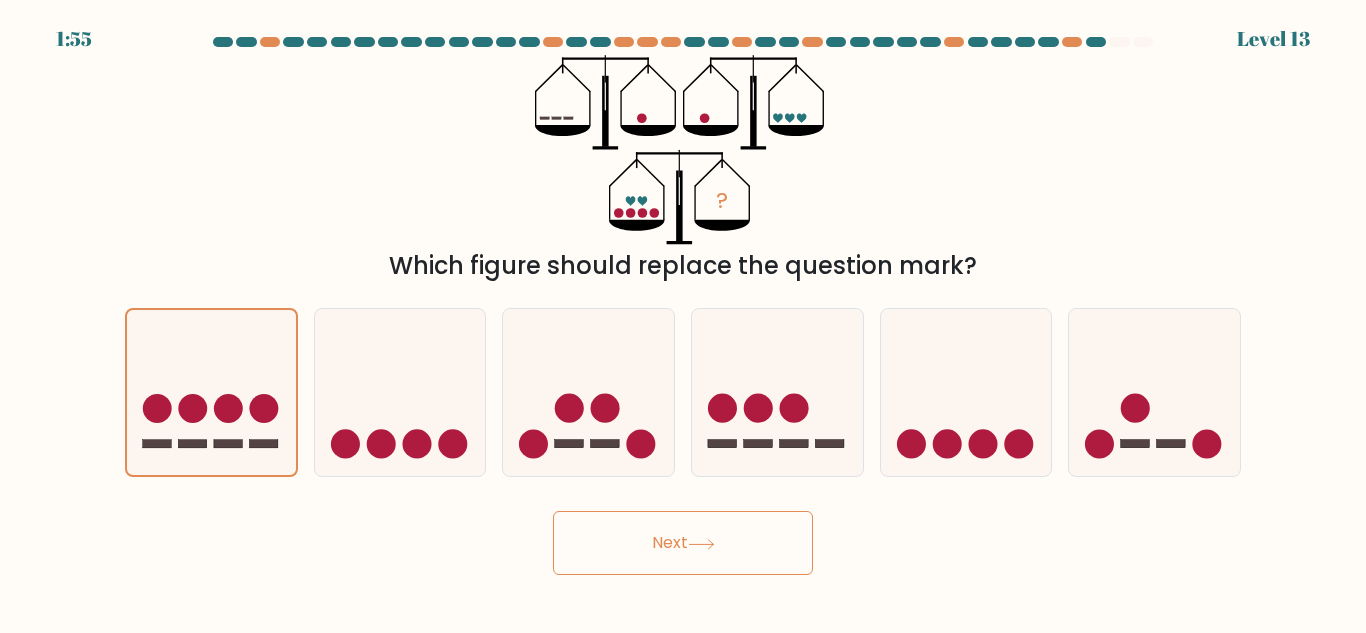 click on "Next" at bounding box center (683, 543) 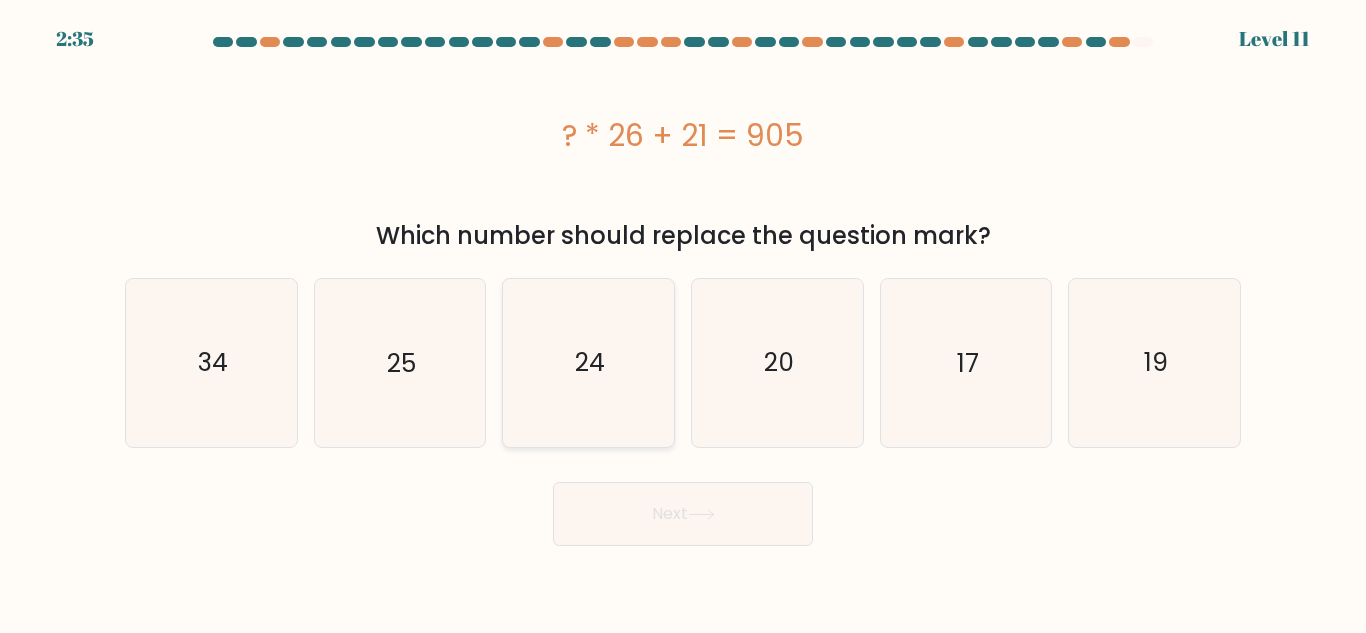 click on "24" 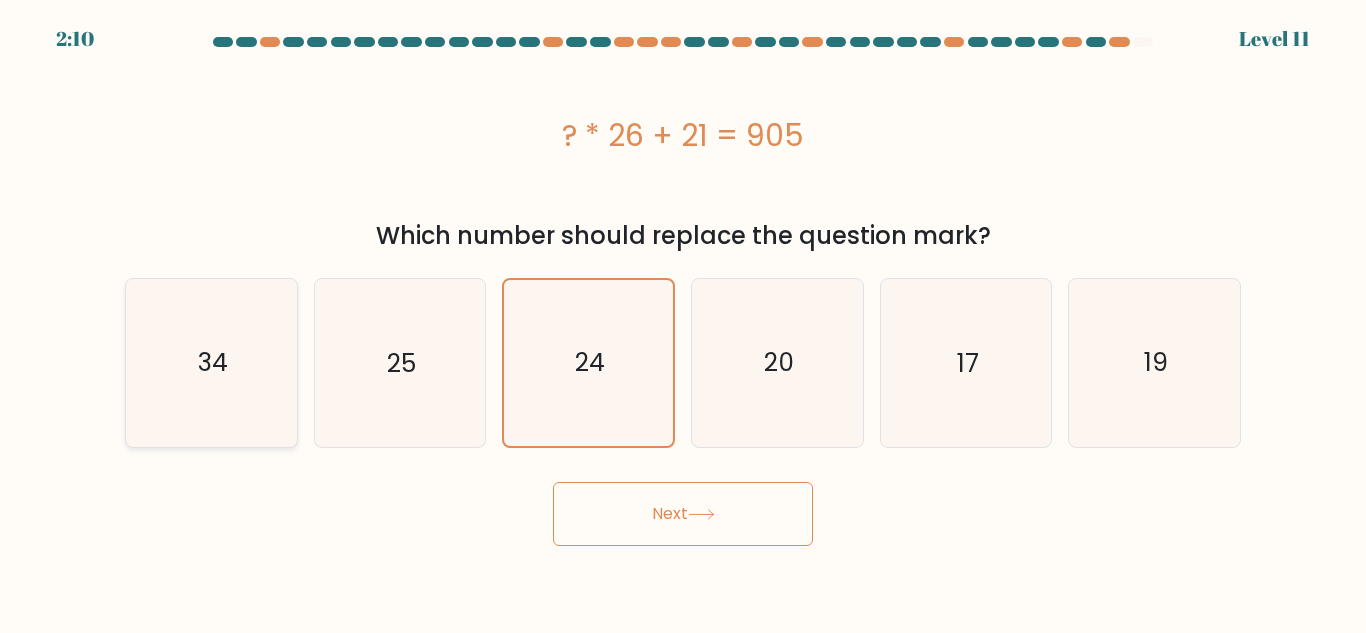click on "34" 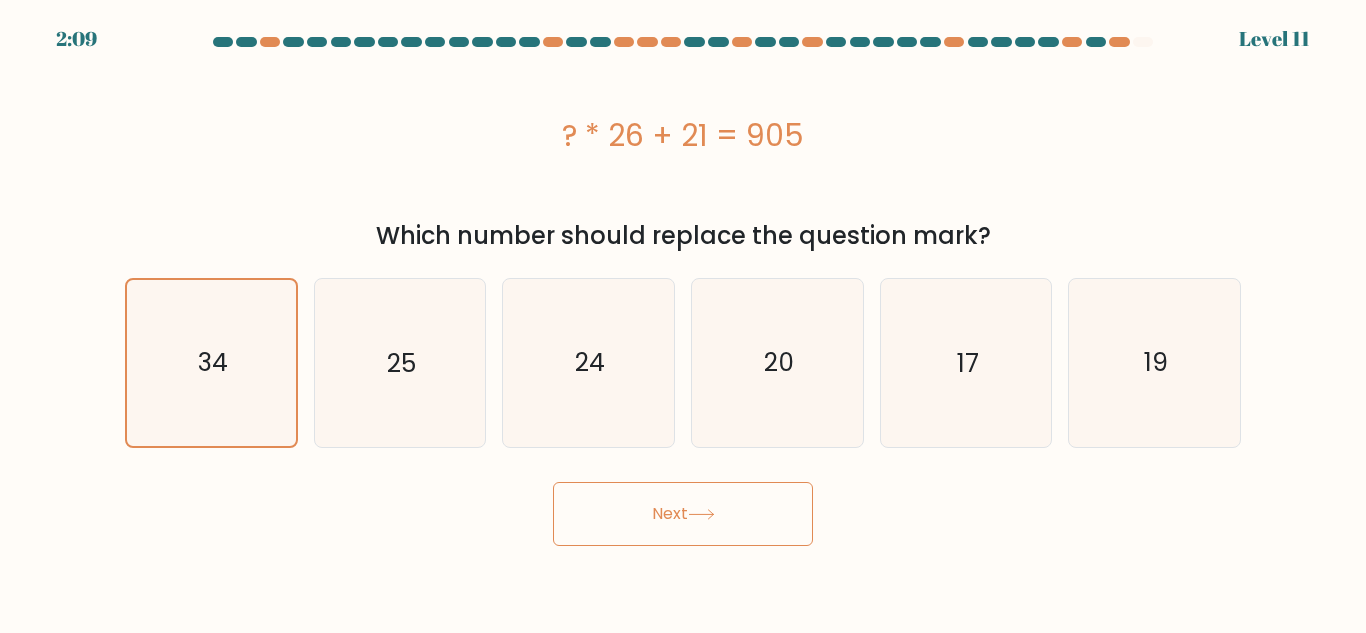 click 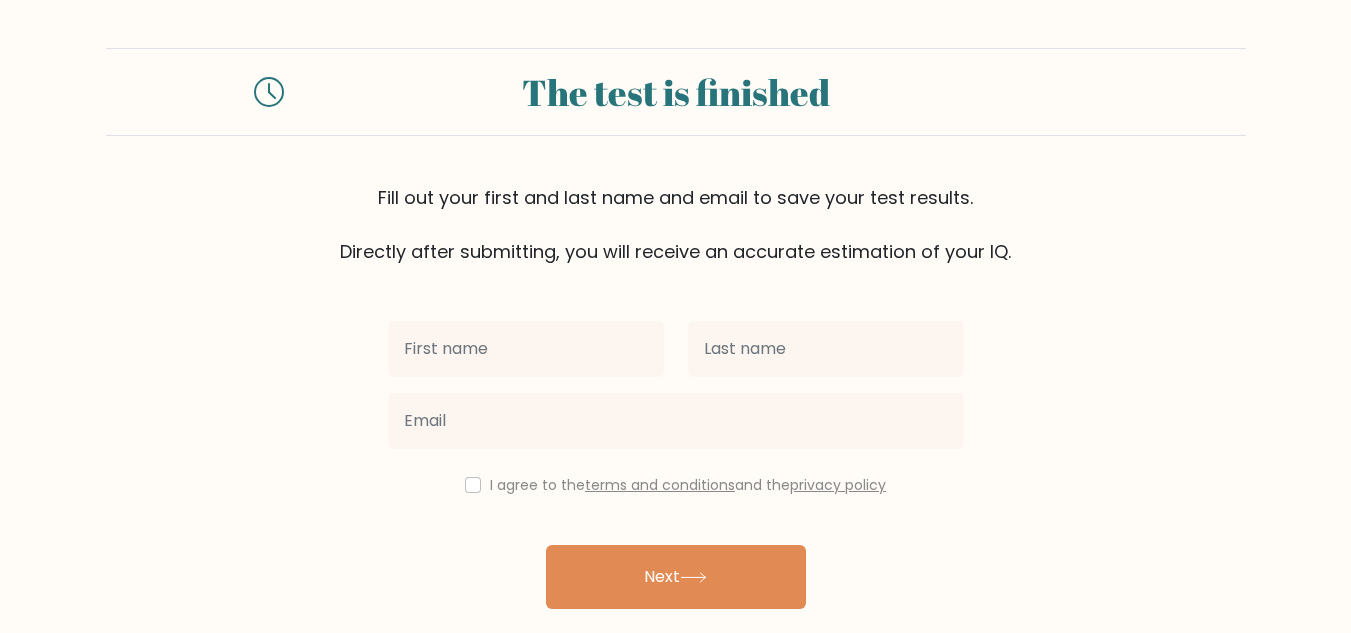 scroll, scrollTop: 0, scrollLeft: 0, axis: both 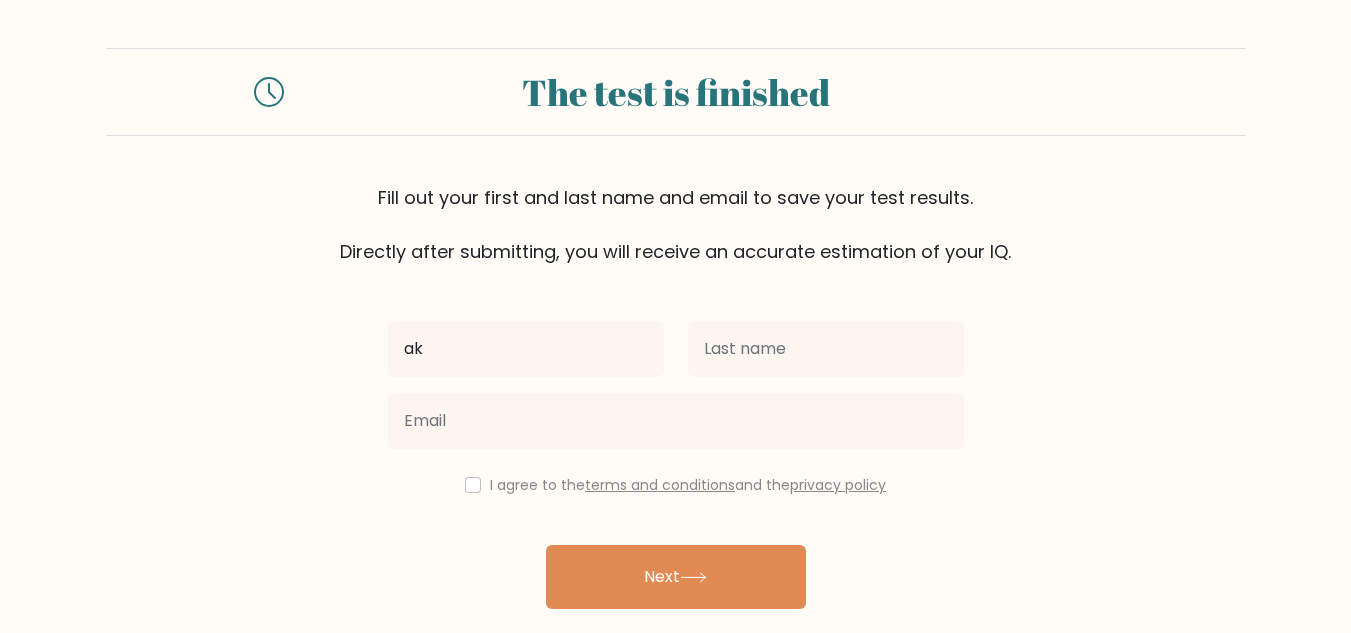 type on "a" 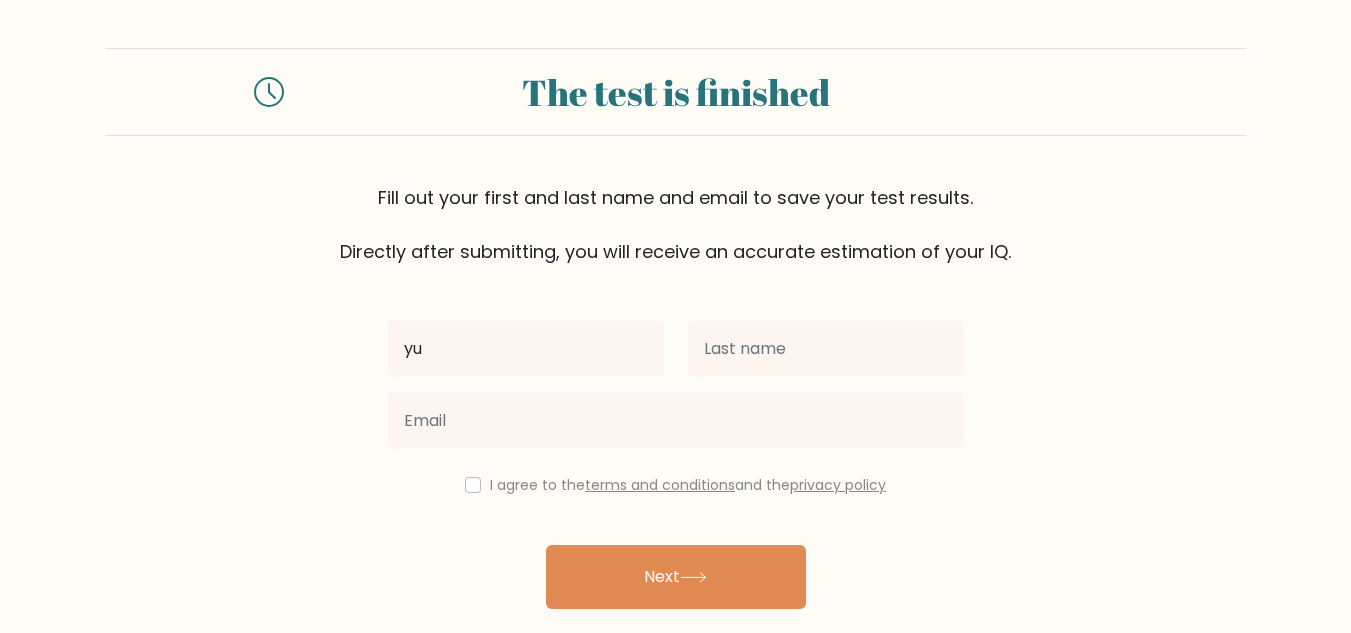type on "yu" 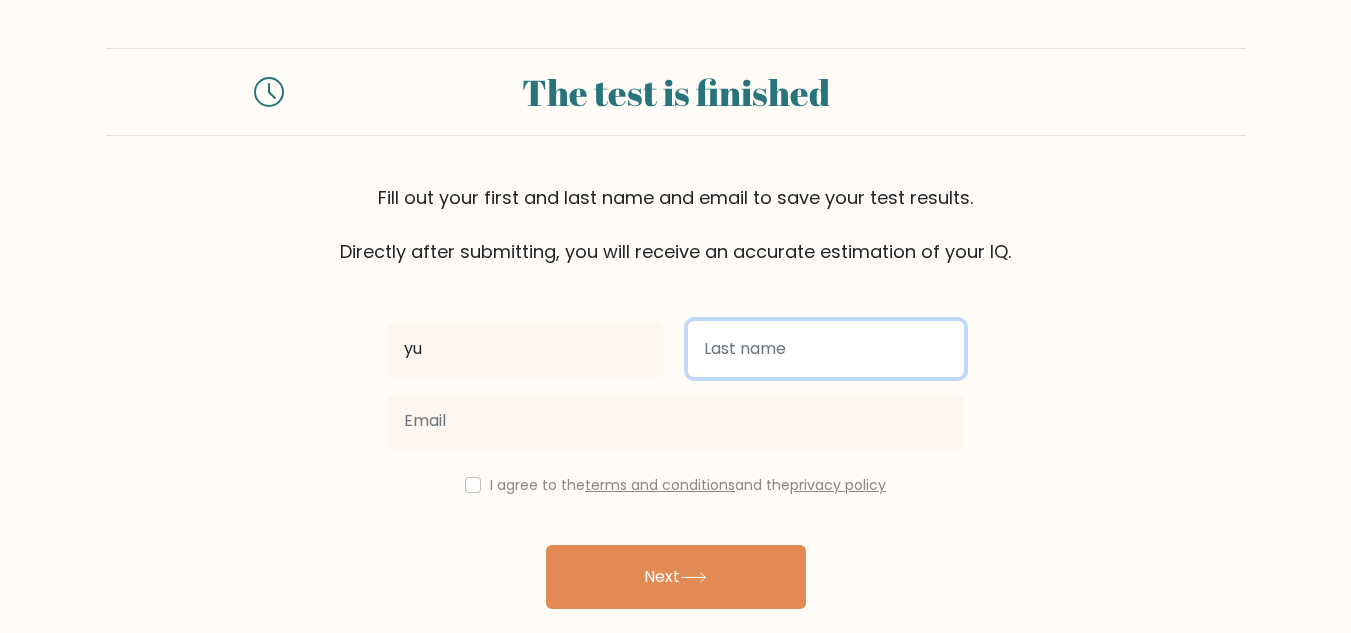 click at bounding box center [826, 349] 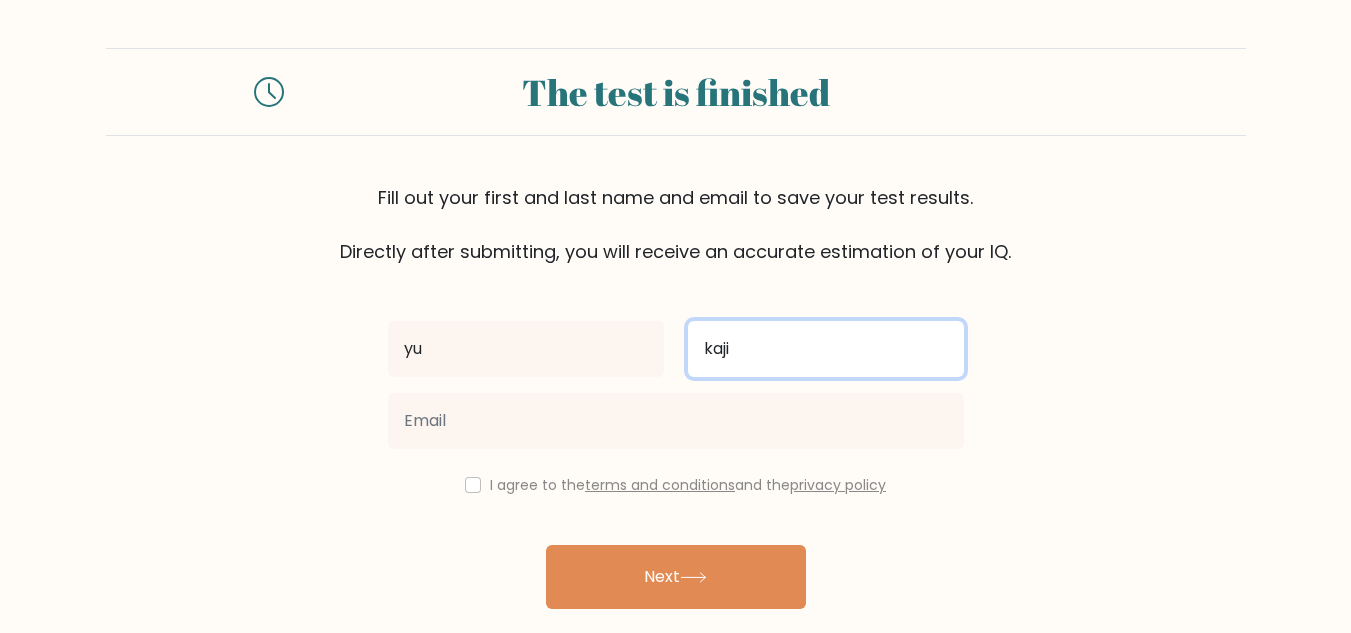 type on "kaji" 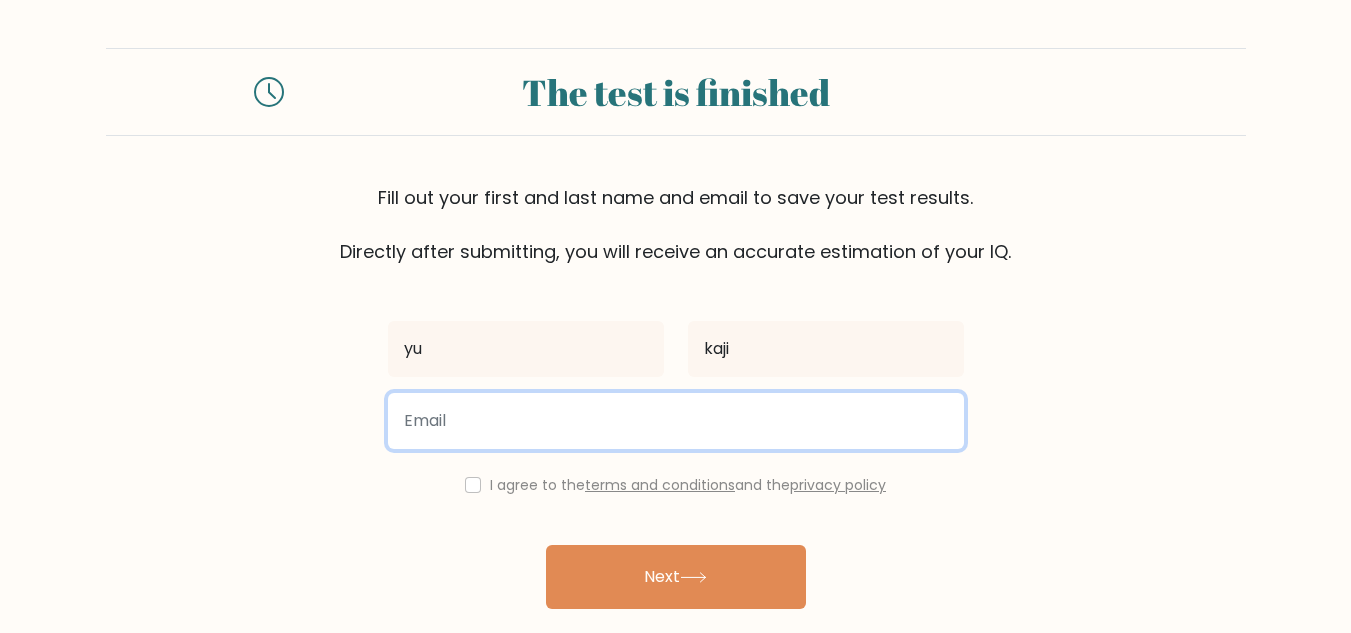 click at bounding box center (676, 421) 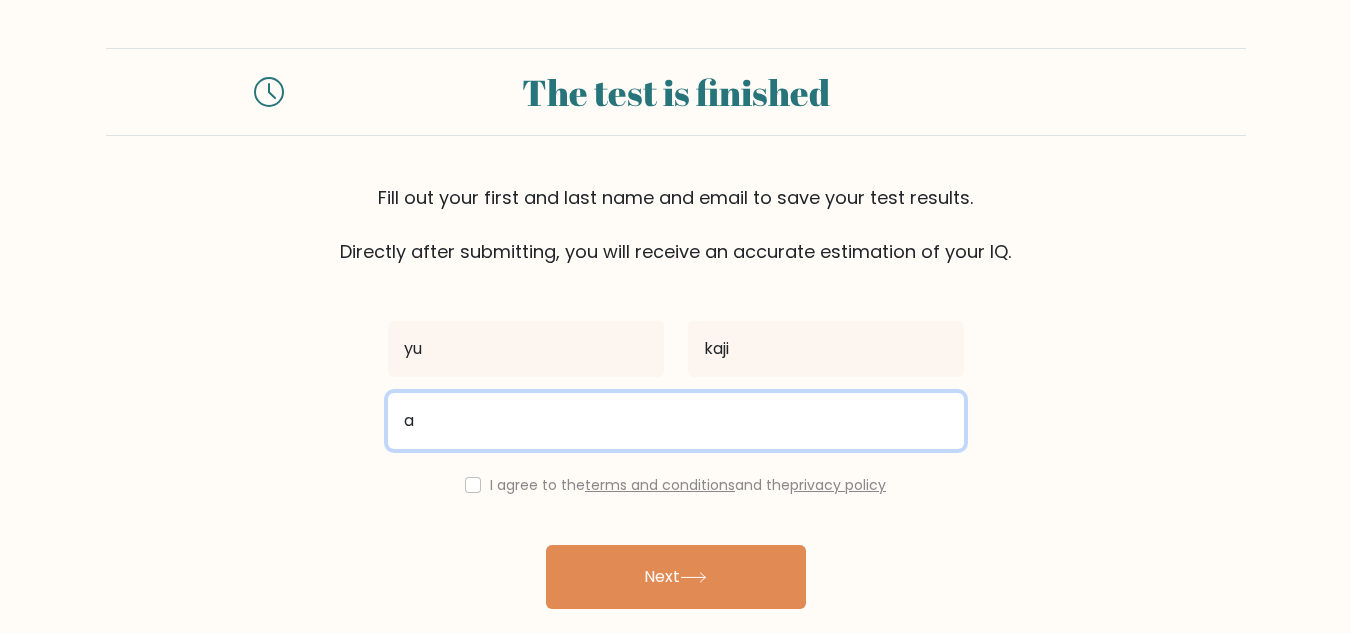 type on "[USERNAME]@[DOMAIN]" 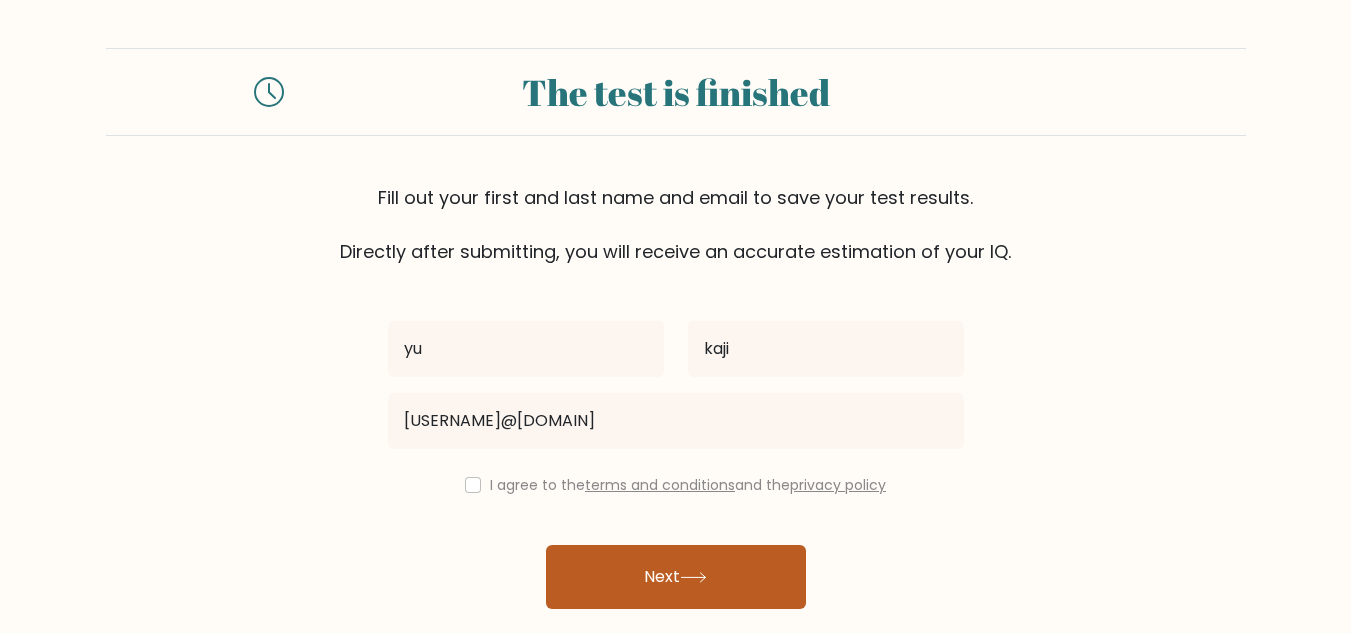 click on "Next" at bounding box center [676, 577] 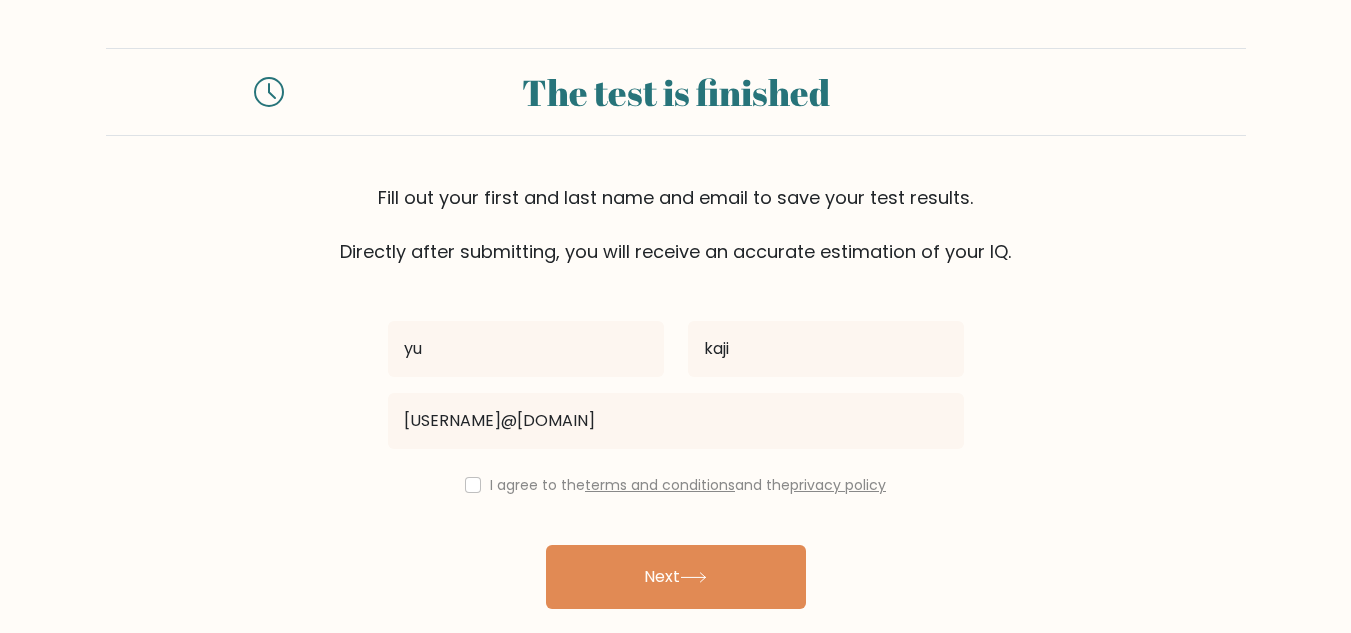 click on "I agree to the  terms and conditions  and the  privacy policy" at bounding box center [676, 485] 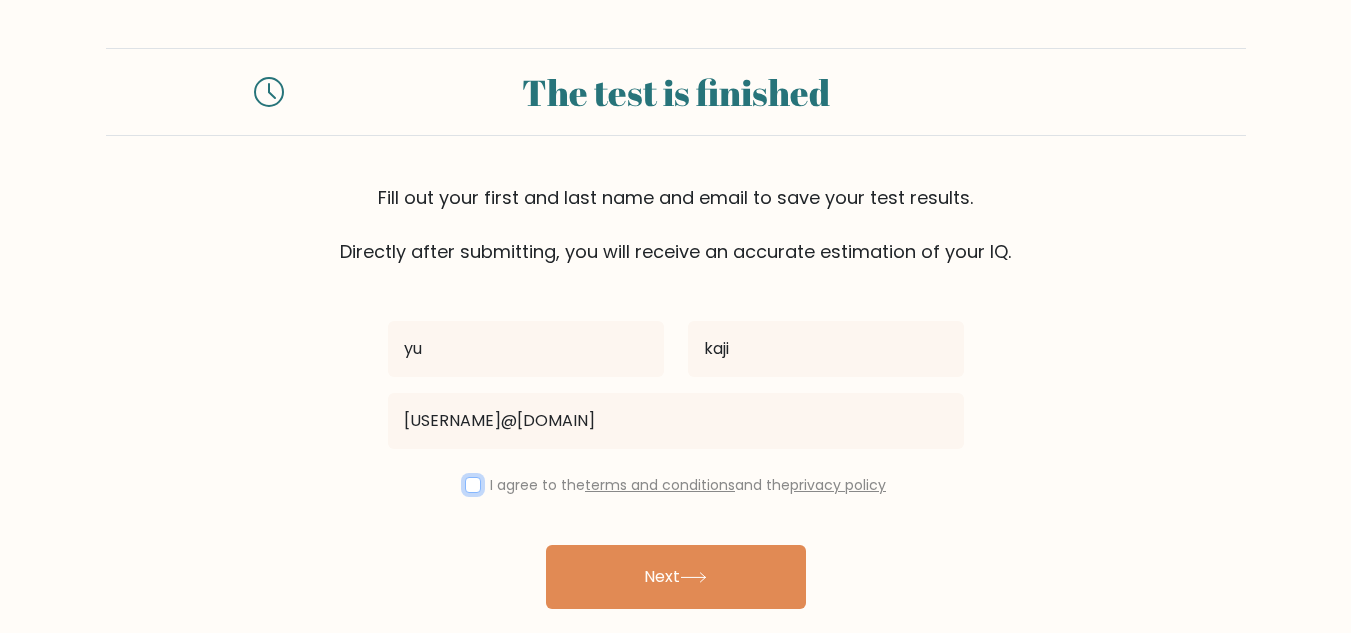 click at bounding box center [473, 485] 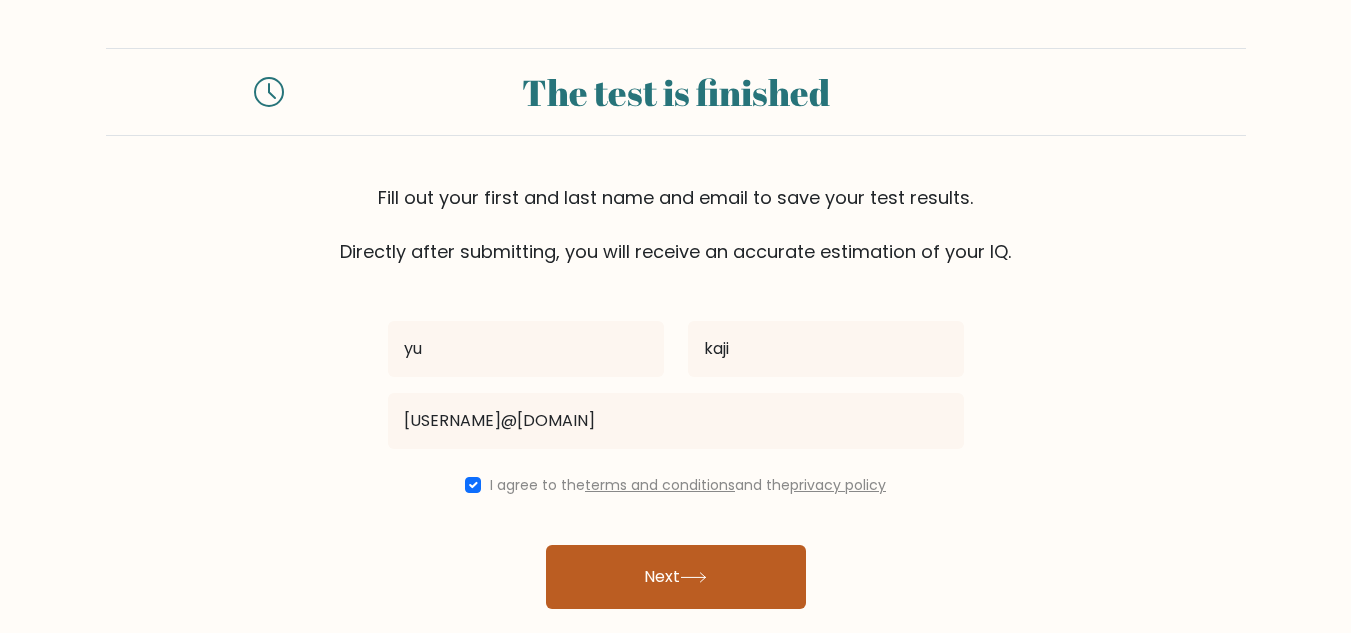click on "Next" at bounding box center [676, 577] 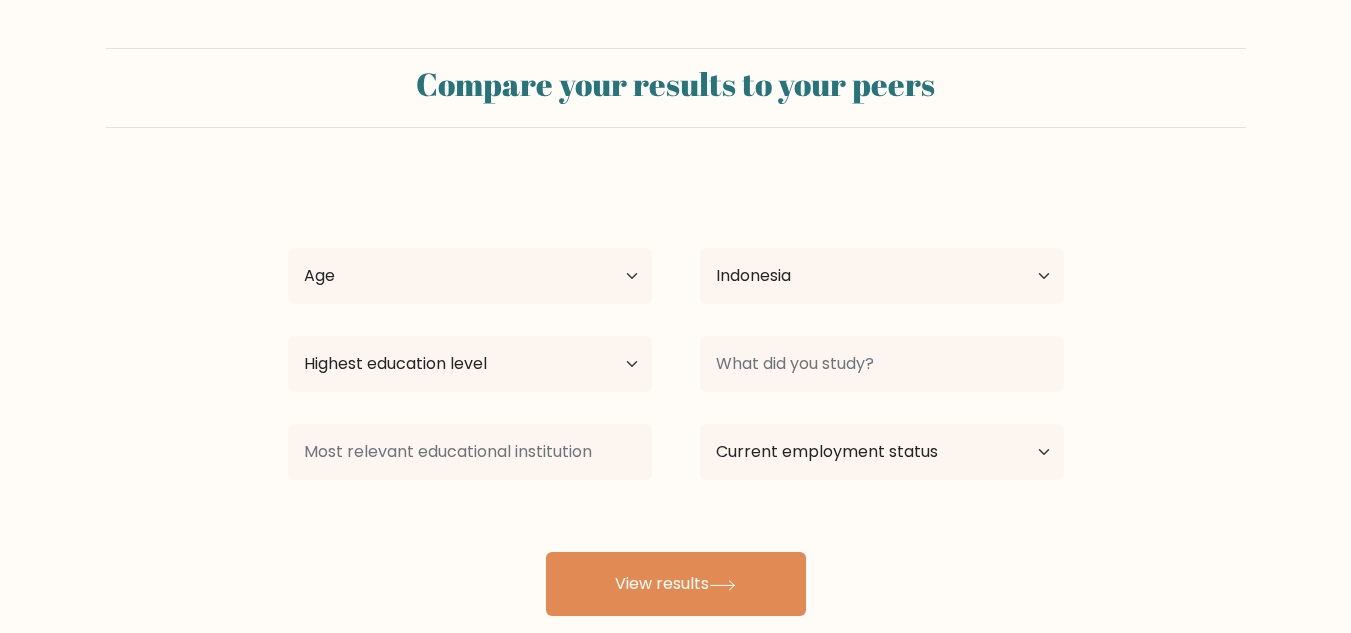 select on "ID" 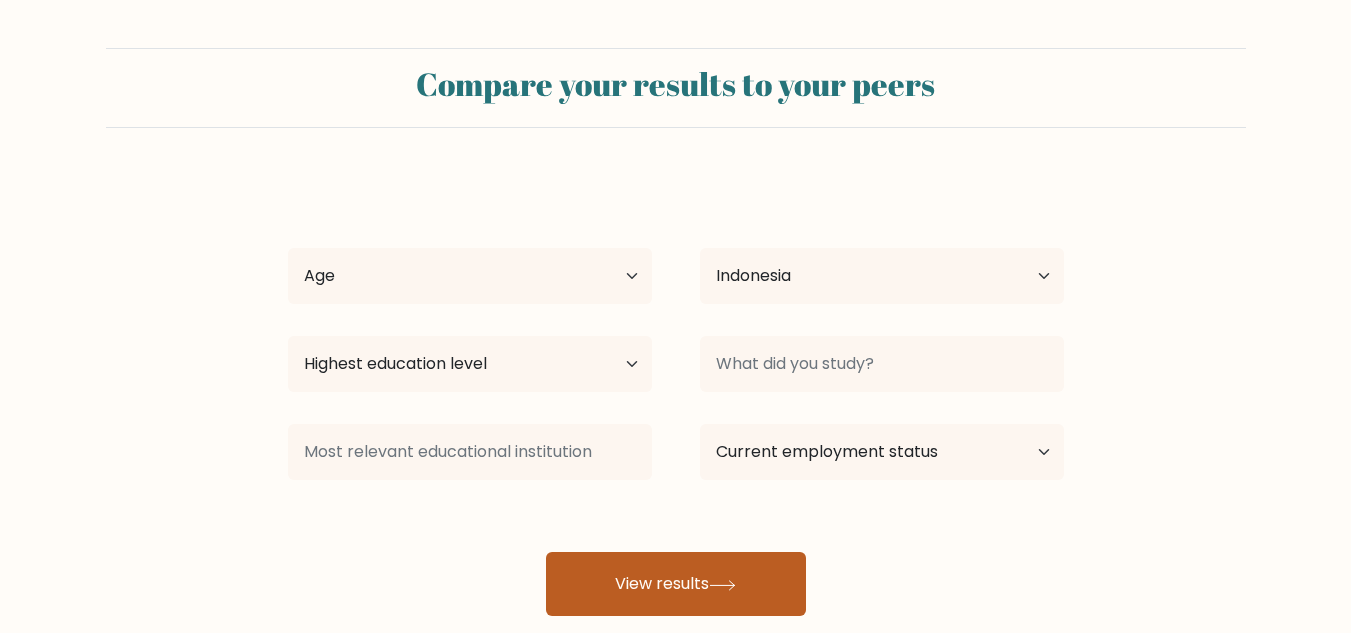 click on "View results" at bounding box center [676, 584] 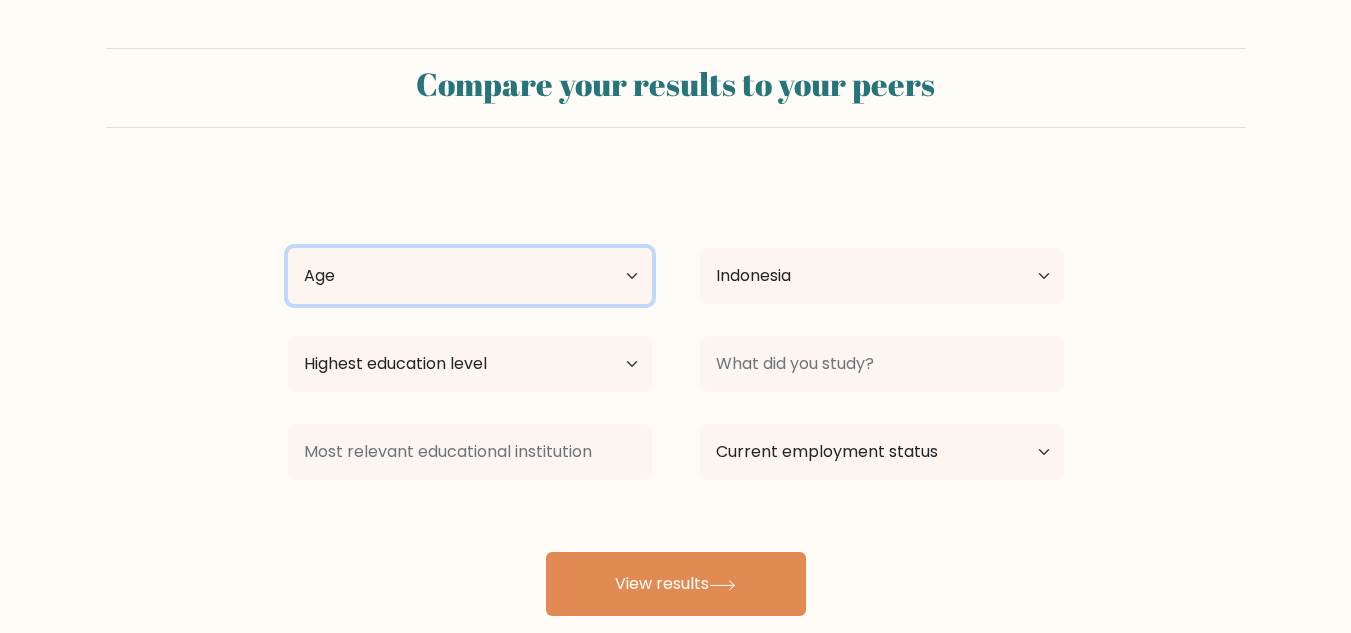 click on "Age
Under 18 years old
18-24 years old
25-34 years old
35-44 years old
45-54 years old
55-64 years old
65 years old and above" at bounding box center (470, 276) 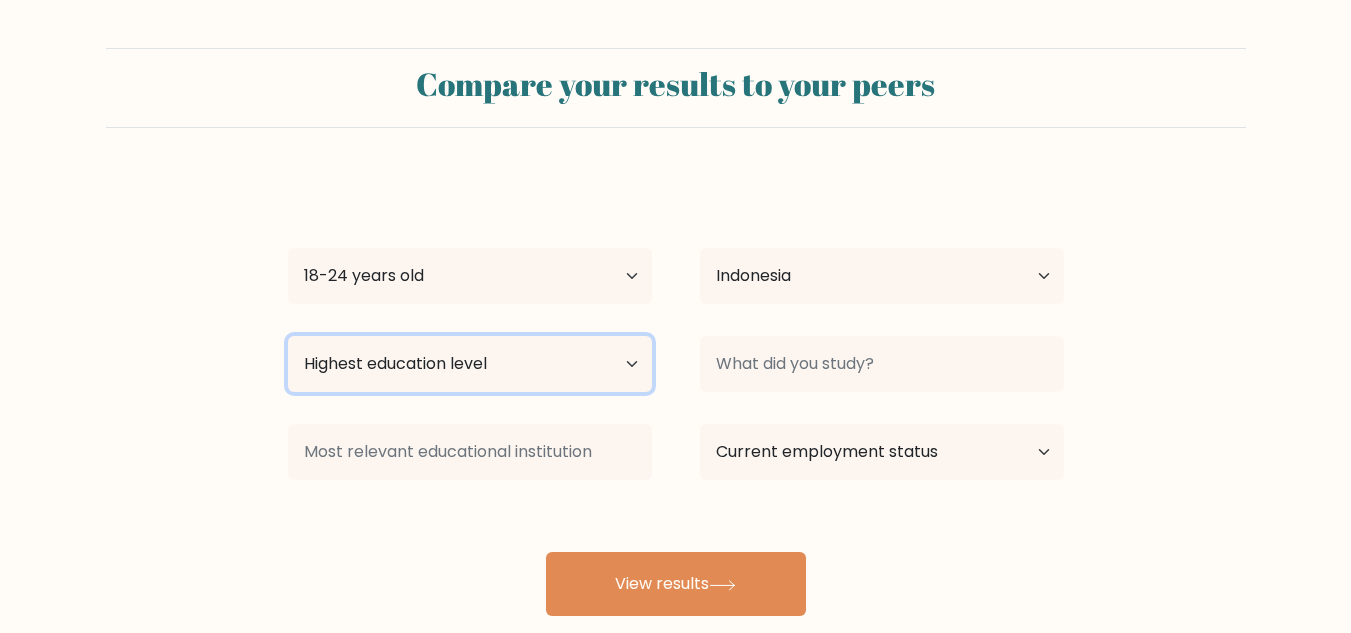 click on "Highest education level
No schooling
Primary
Lower Secondary
Upper Secondary
Occupation Specific
Bachelor's degree
Master's degree
Doctoral degree" at bounding box center [470, 364] 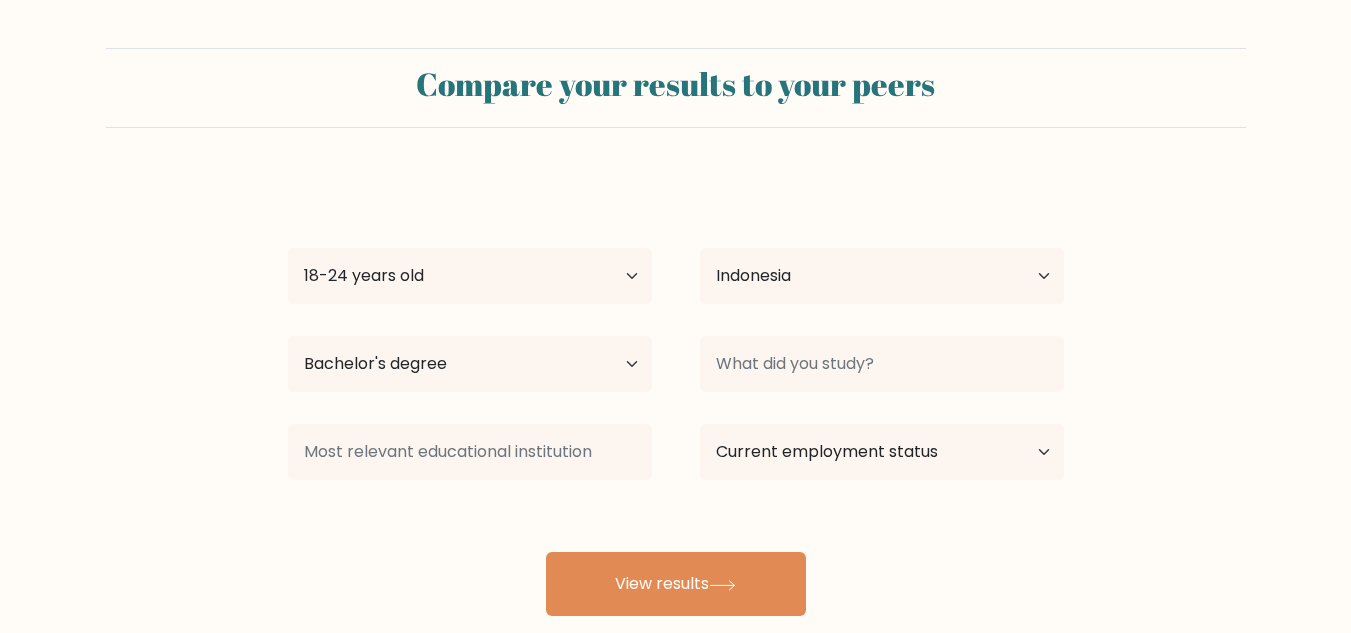 click at bounding box center (470, 452) 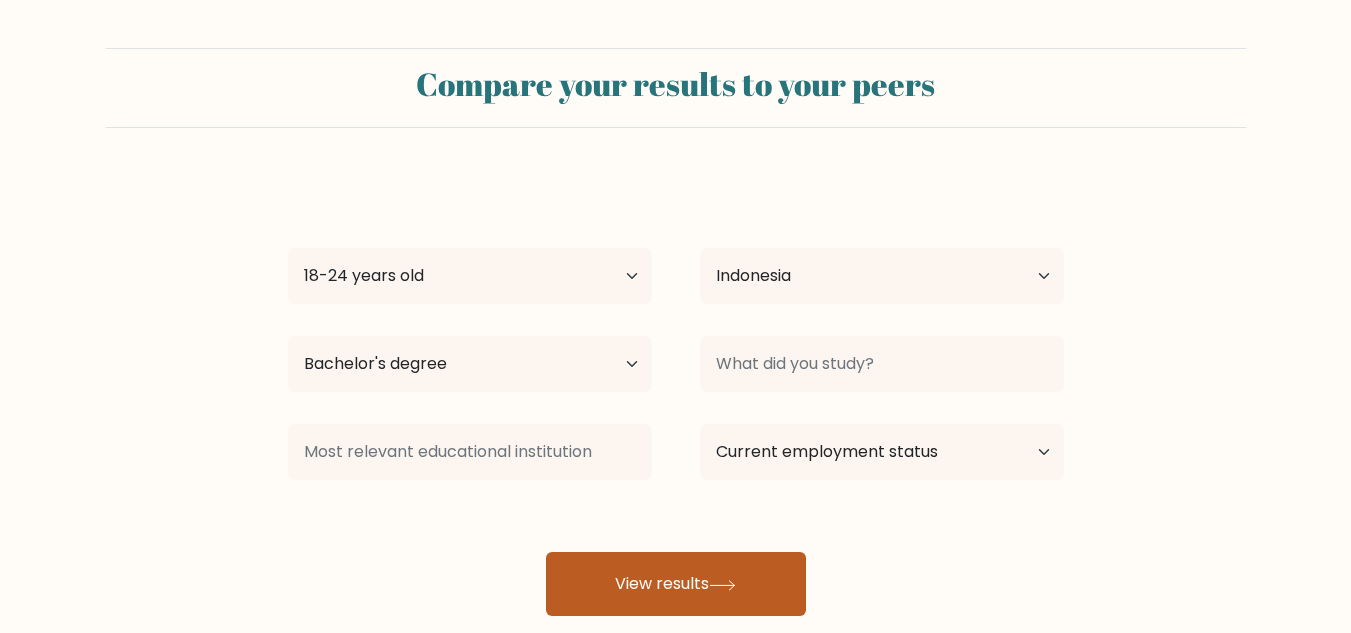 click on "View results" at bounding box center (676, 584) 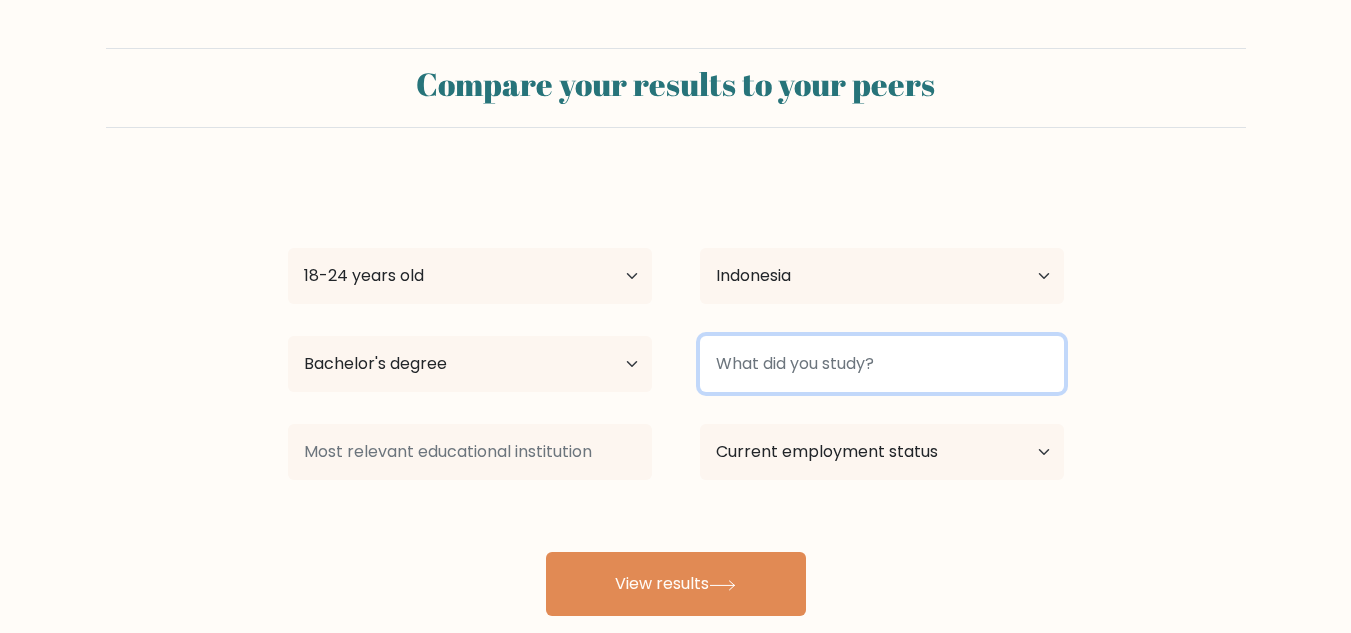 click at bounding box center (882, 364) 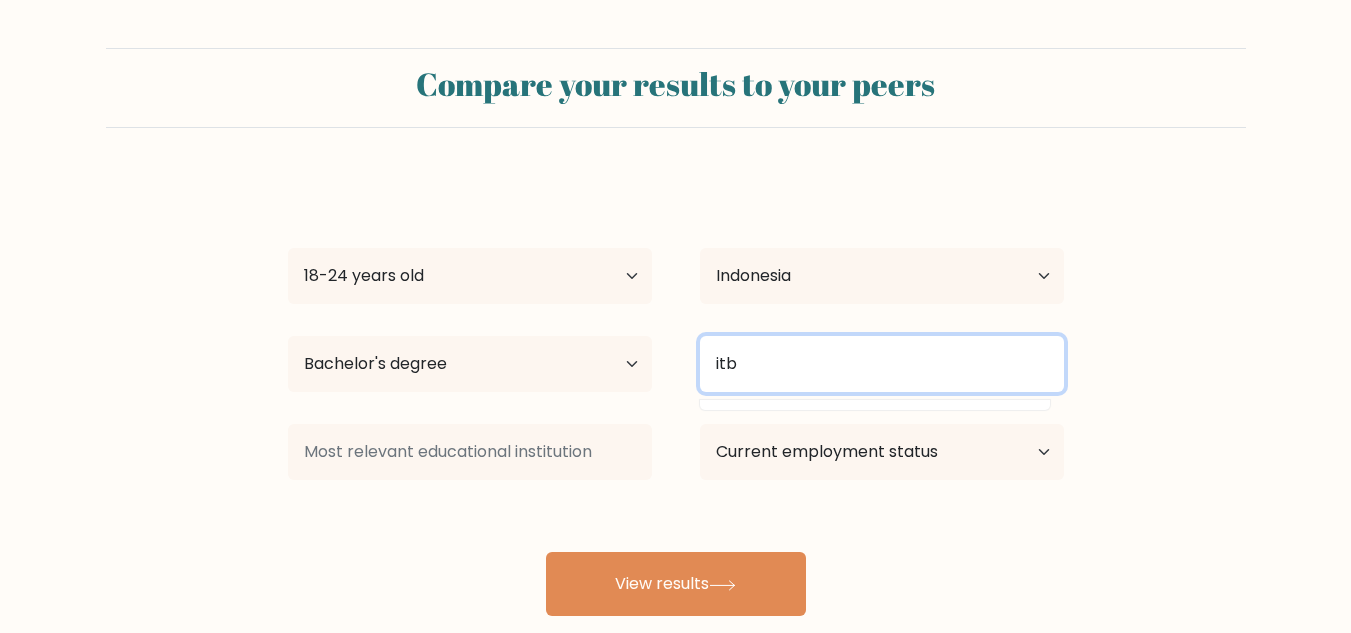 type on "itb" 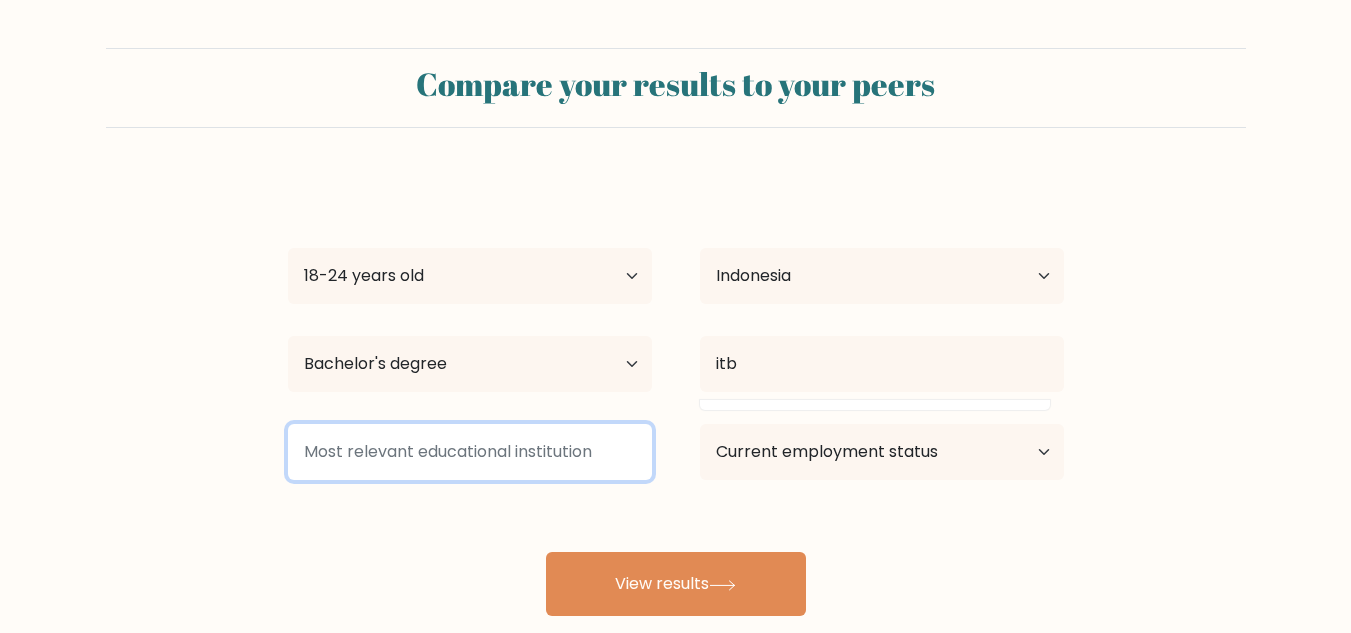 click at bounding box center [470, 452] 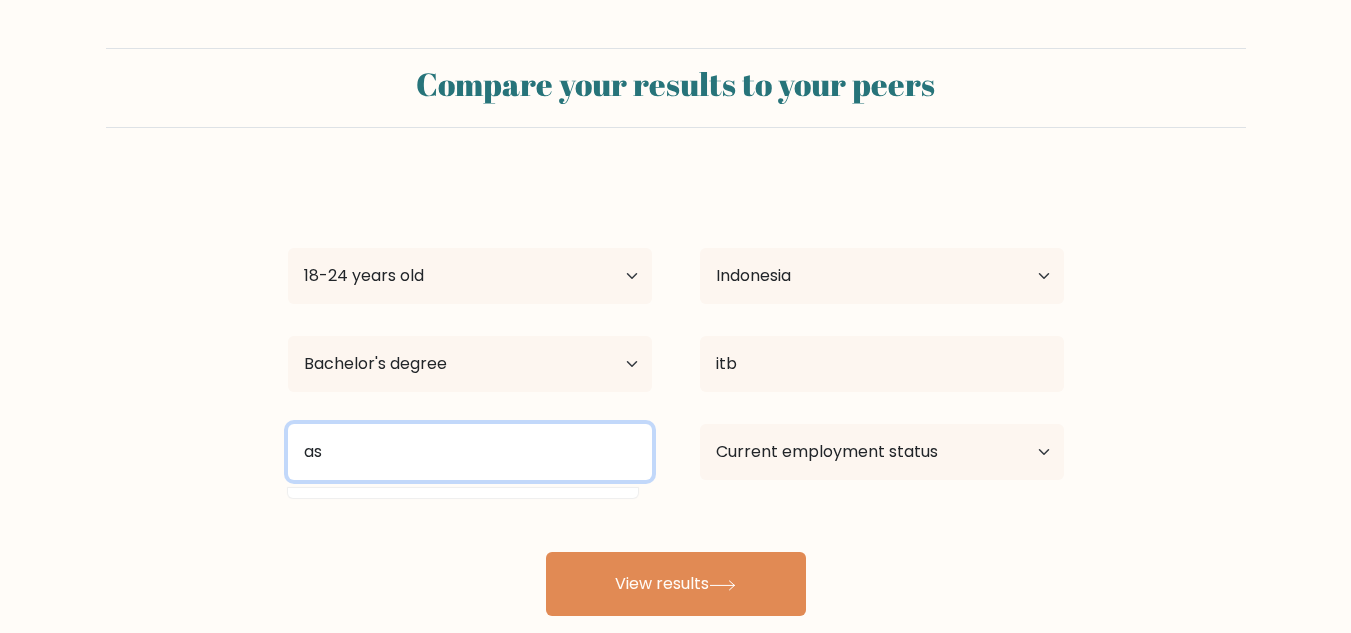 type on "a" 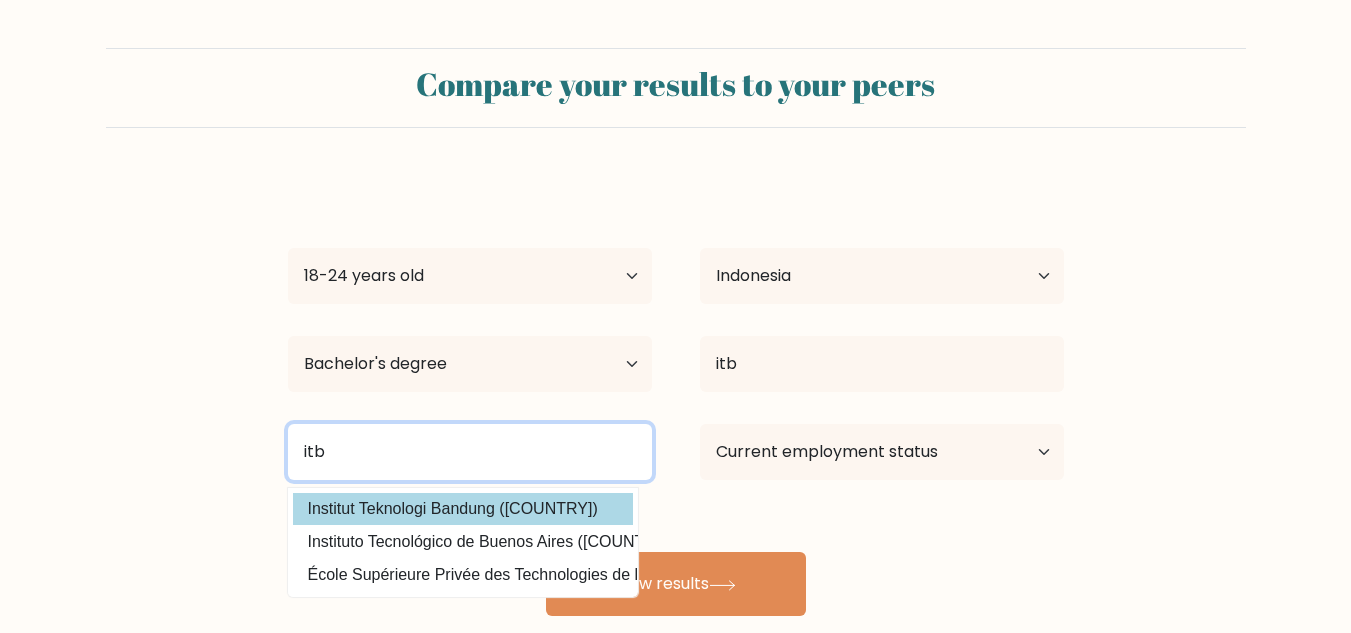 type on "itb" 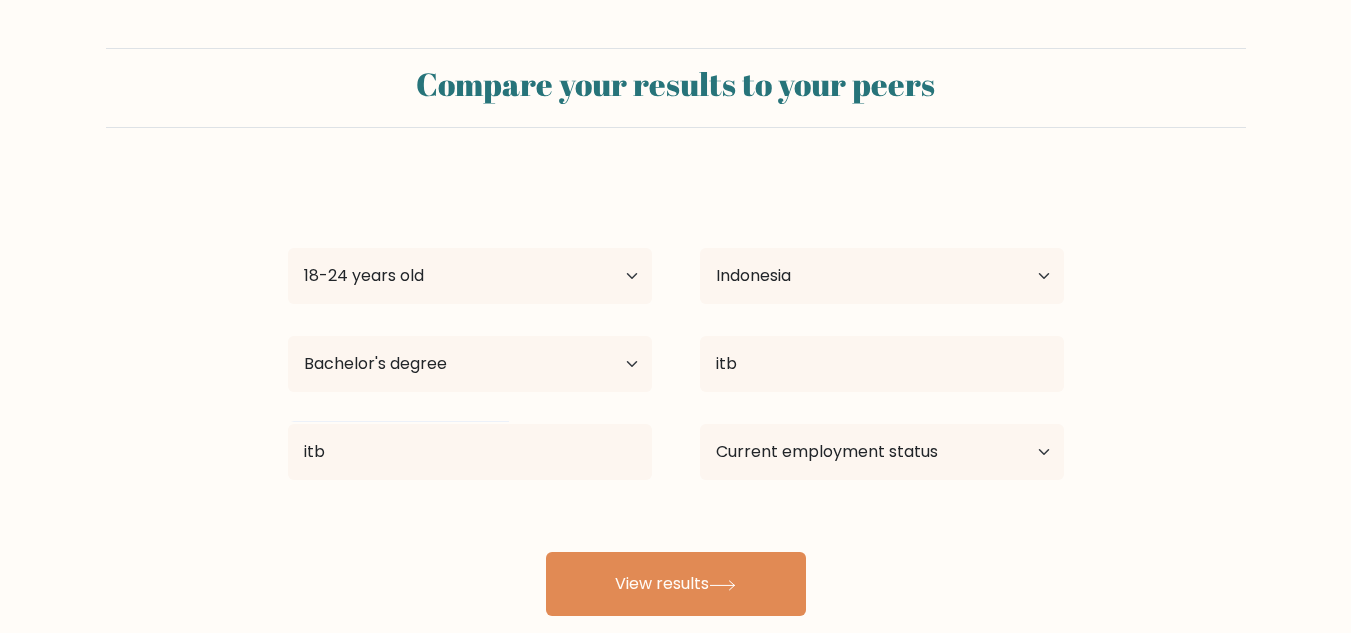 click on "yu
kaji
Age
Under 18 years old
18-24 years old
25-34 years old
35-44 years old
45-54 years old
55-64 years old
65 years old and above
Country
Afghanistan
Albania
Algeria
American Samoa
Andorra
Angola
Anguilla
Antarctica
Antigua and Barbuda
Argentina
Armenia
Aruba
Australia
Austria
Azerbaijan
Bahamas
Bahrain
Bangladesh
Barbados
Belarus
Belgium
Belize
Benin
Bermuda
Bhutan
Bolivia
Bonaire, Sint Eustatius and Saba
Bosnia and Herzegovina
Botswana
Bouvet Island
Brazil
Brunei
itb" at bounding box center (676, 396) 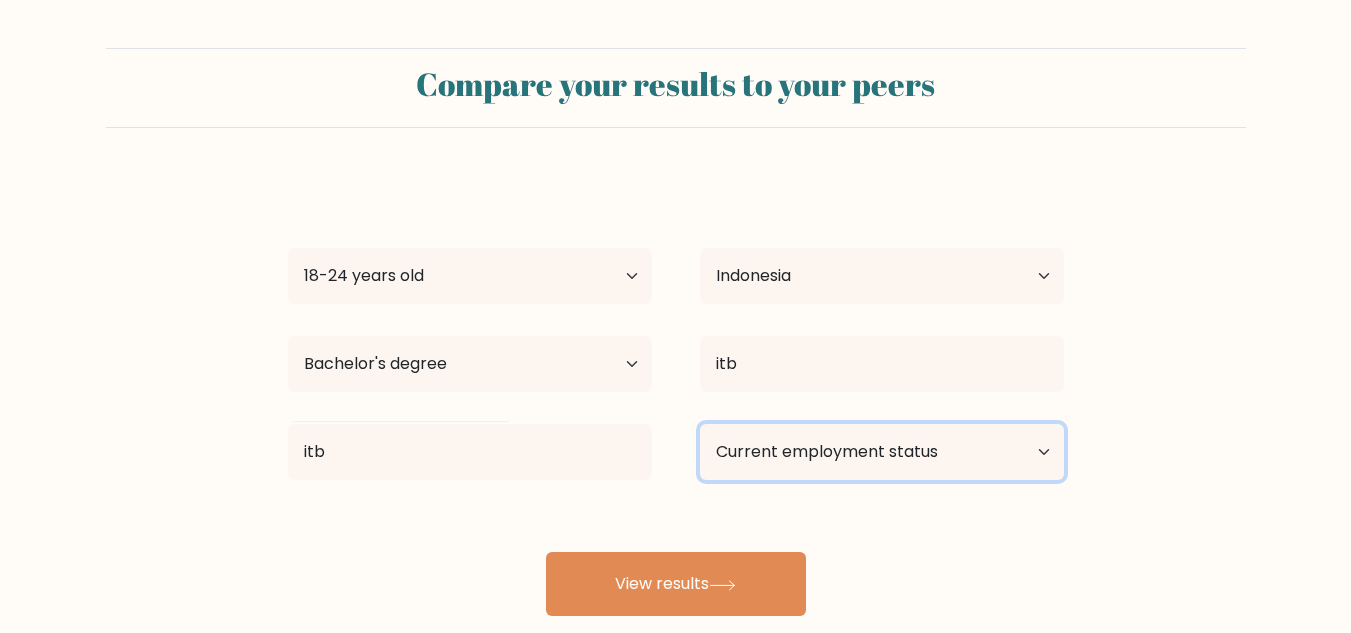 click on "Current employment status
Employed
Student
Retired
Other / prefer not to answer" at bounding box center (882, 452) 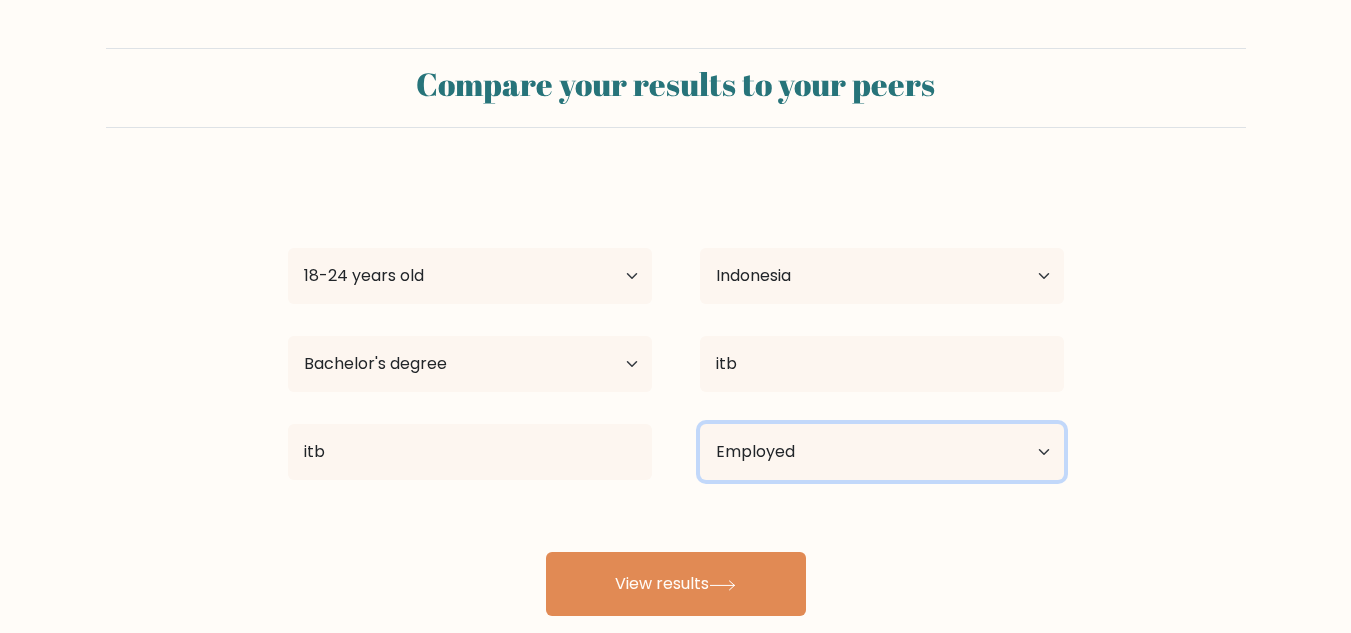click on "Current employment status
Employed
Student
Retired
Other / prefer not to answer" at bounding box center [882, 452] 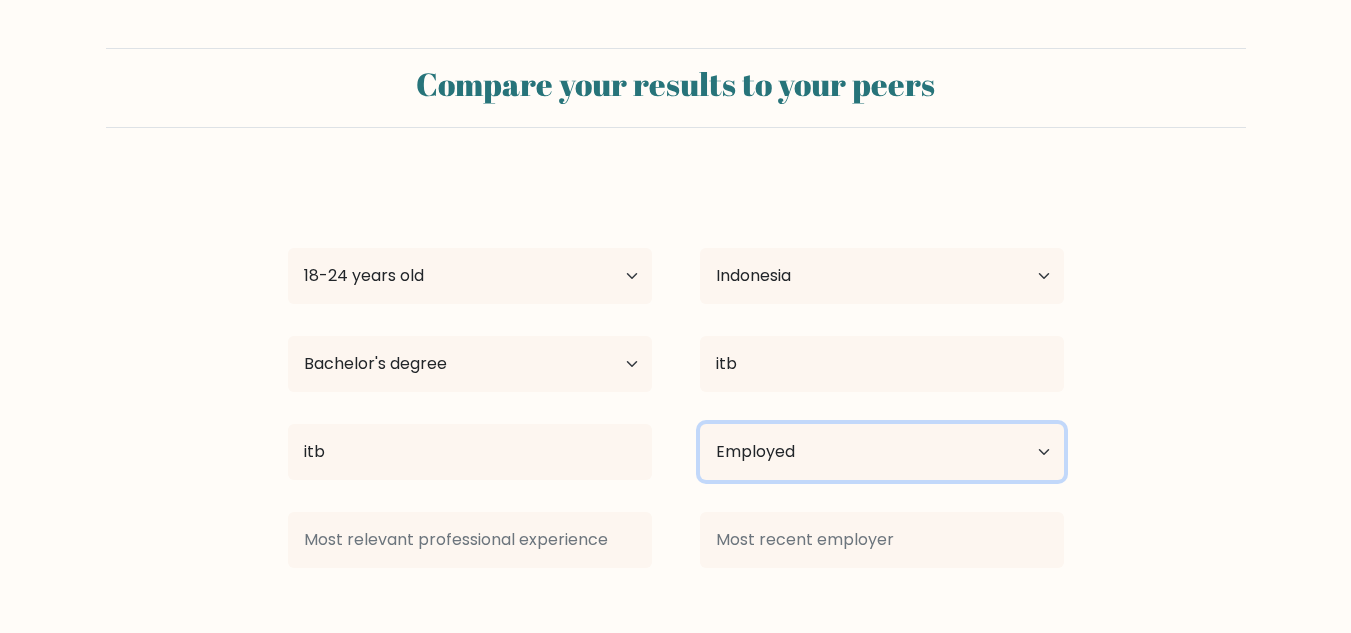 click on "Current employment status
Employed
Student
Retired
Other / prefer not to answer" at bounding box center (882, 452) 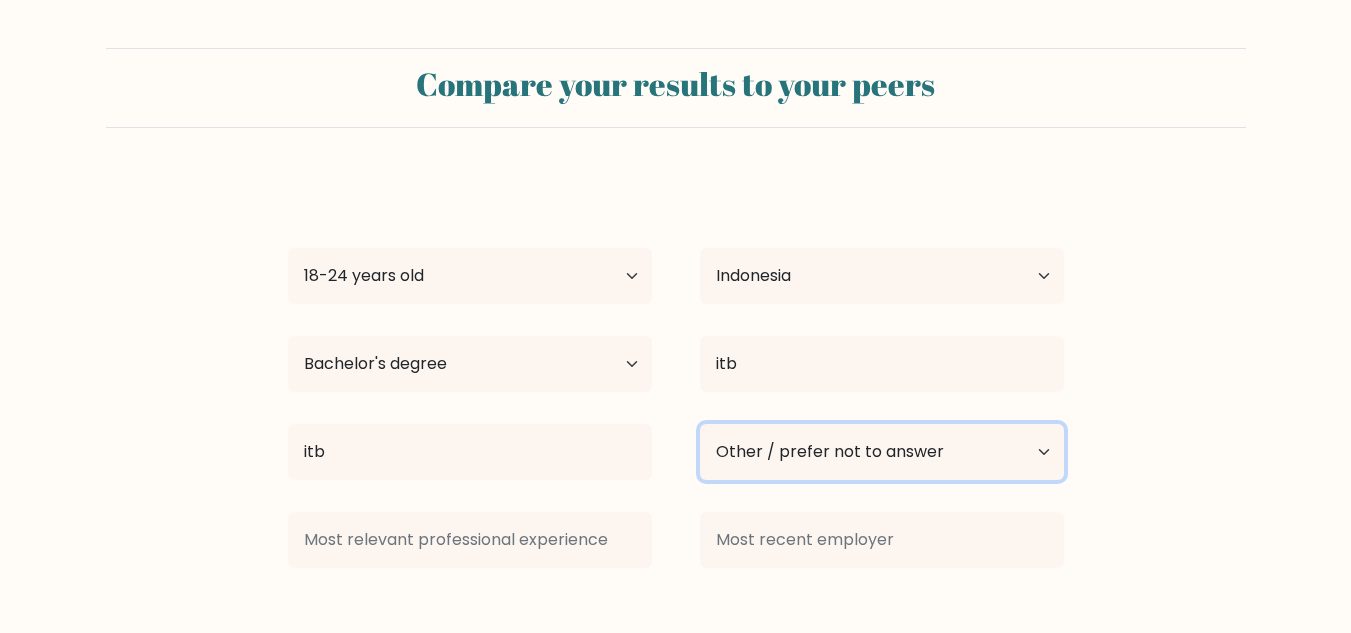 click on "Current employment status
Employed
Student
Retired
Other / prefer not to answer" at bounding box center [882, 452] 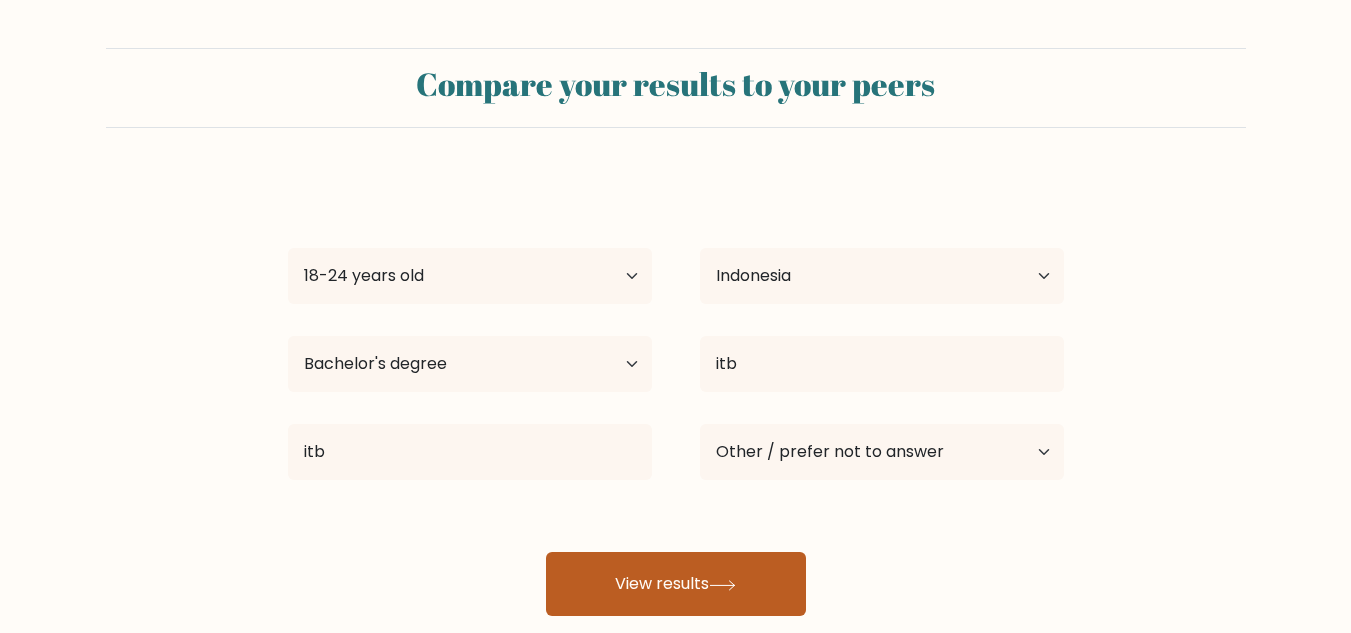 click on "View results" at bounding box center (676, 584) 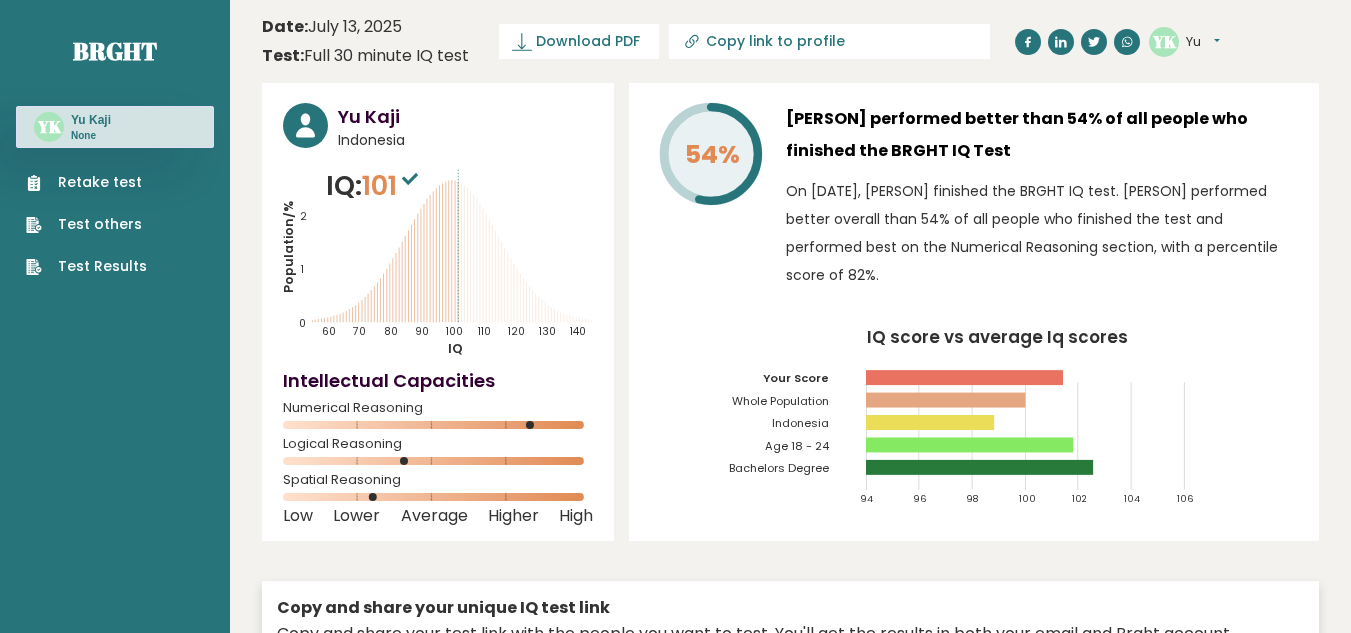scroll, scrollTop: 0, scrollLeft: 0, axis: both 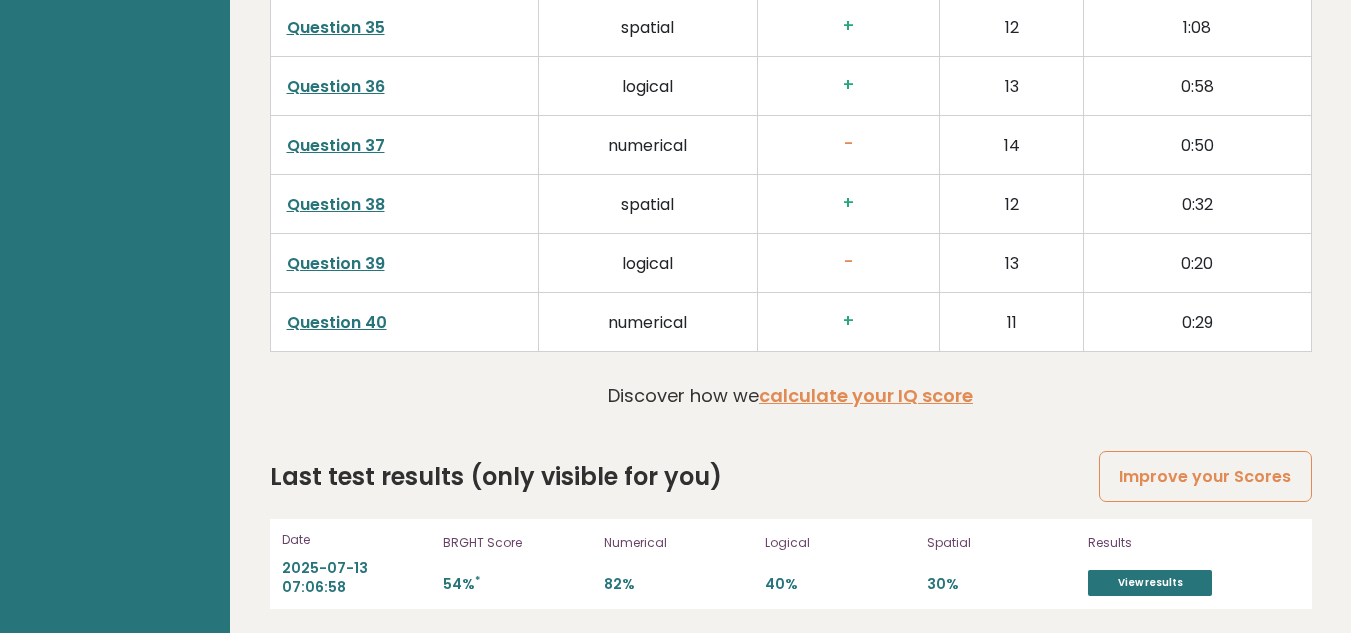 drag, startPoint x: 1130, startPoint y: 583, endPoint x: 957, endPoint y: 267, distance: 360.25687 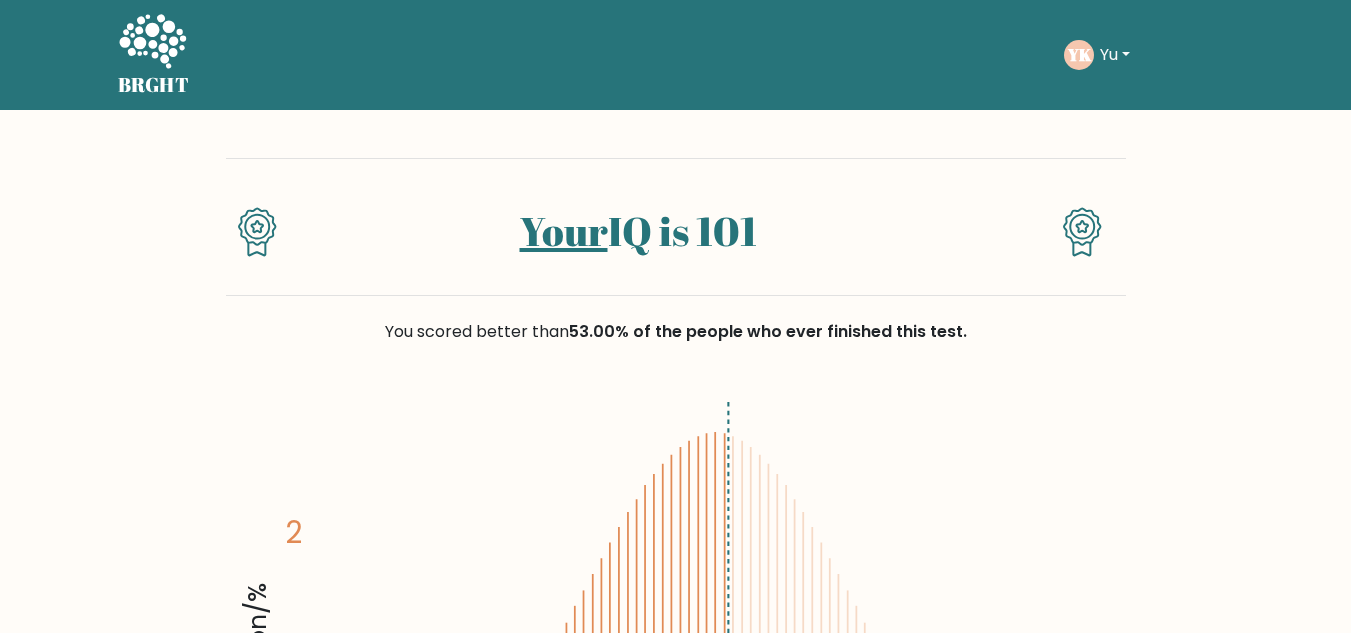 scroll, scrollTop: 0, scrollLeft: 0, axis: both 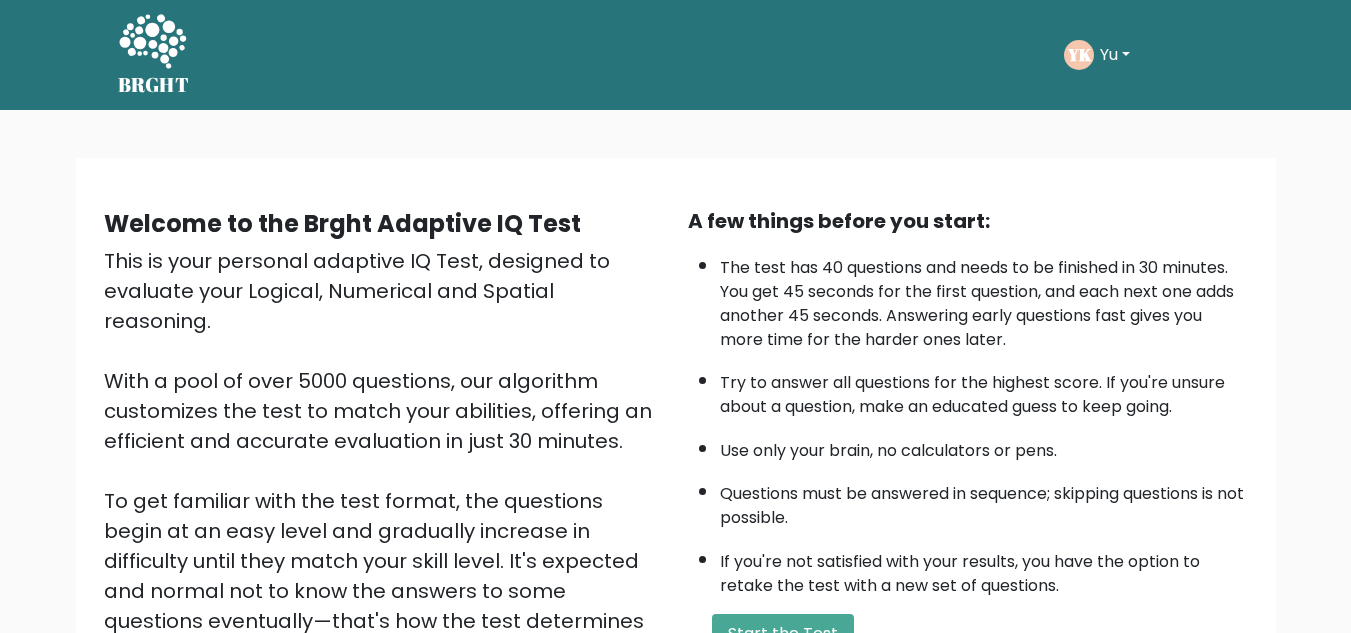 click on "Yu" at bounding box center [1115, 55] 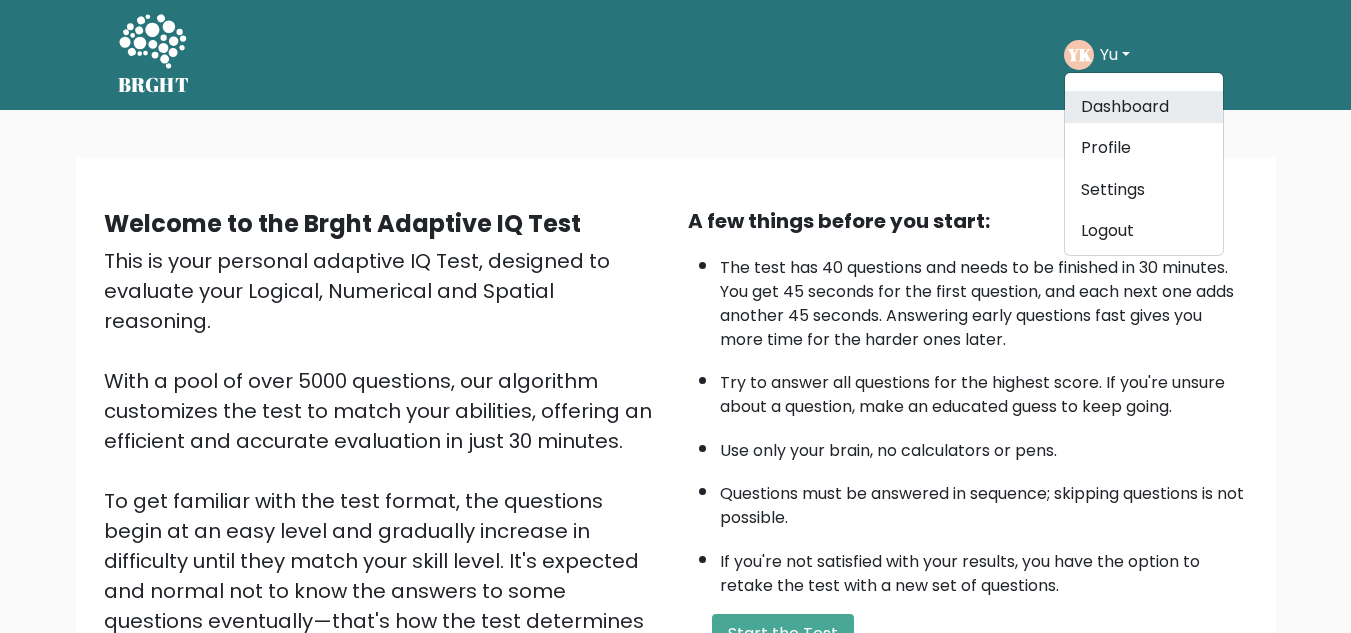 click on "Dashboard" at bounding box center (1144, 107) 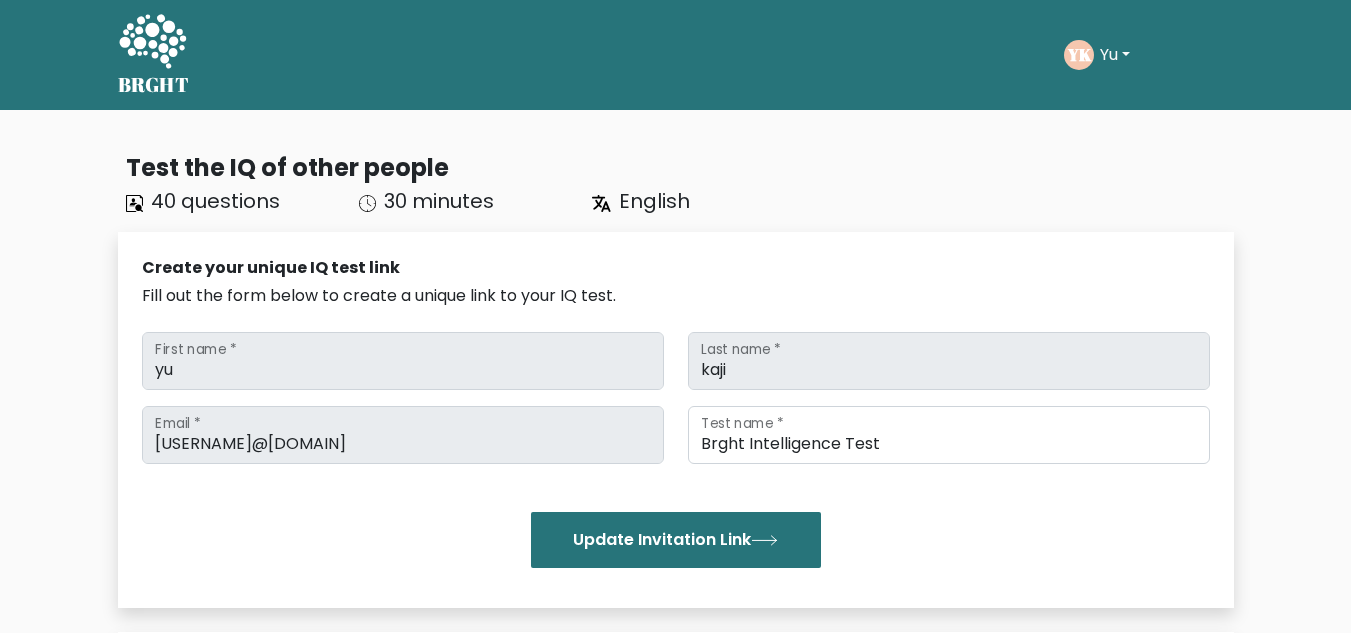 scroll, scrollTop: 0, scrollLeft: 0, axis: both 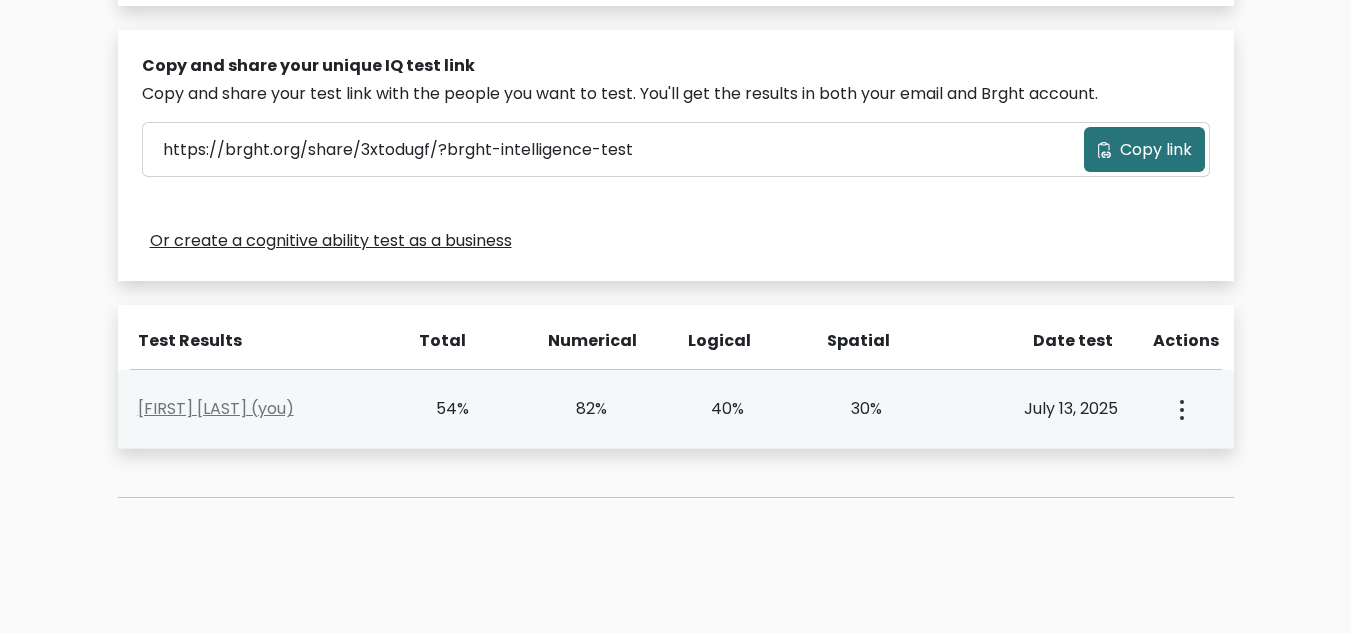 click at bounding box center (1180, 409) 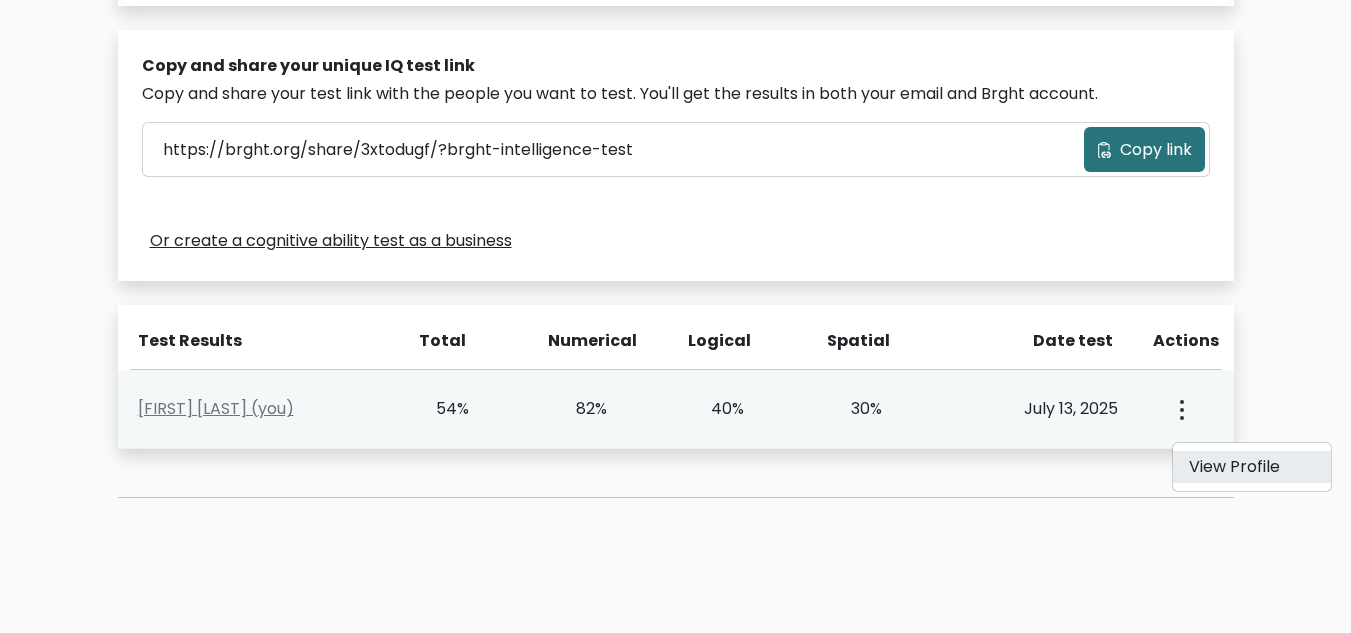 click on "View Profile" at bounding box center [1252, 467] 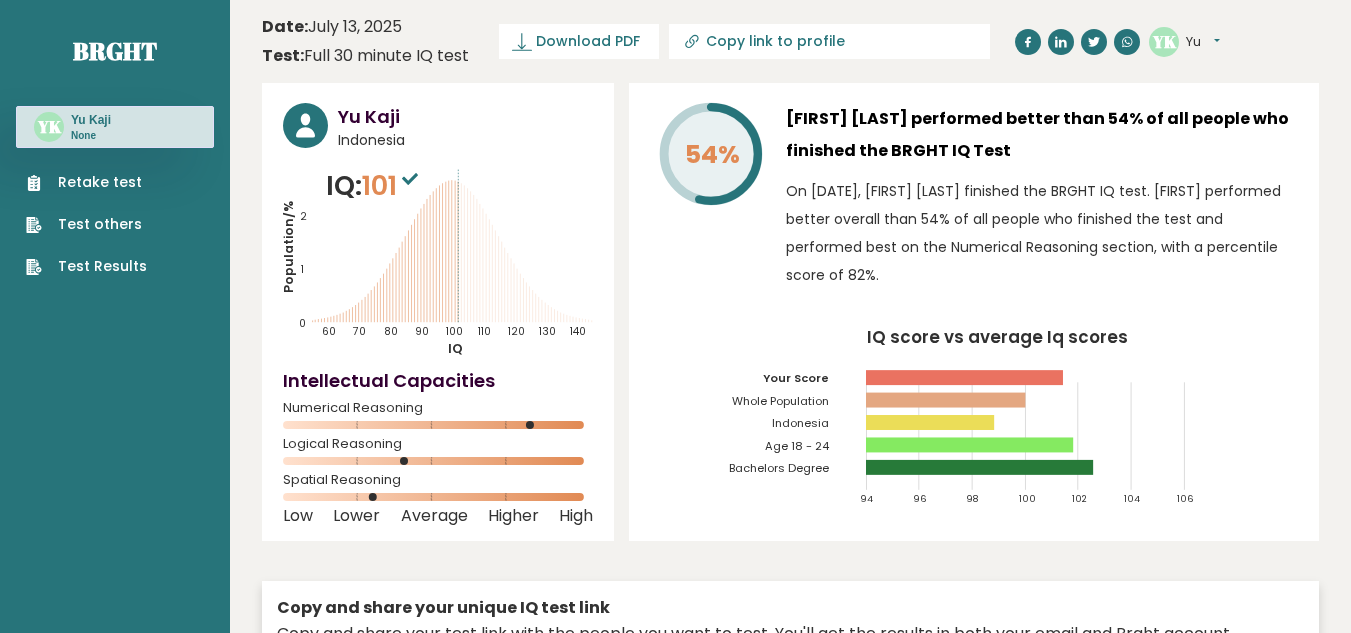 scroll, scrollTop: 0, scrollLeft: 0, axis: both 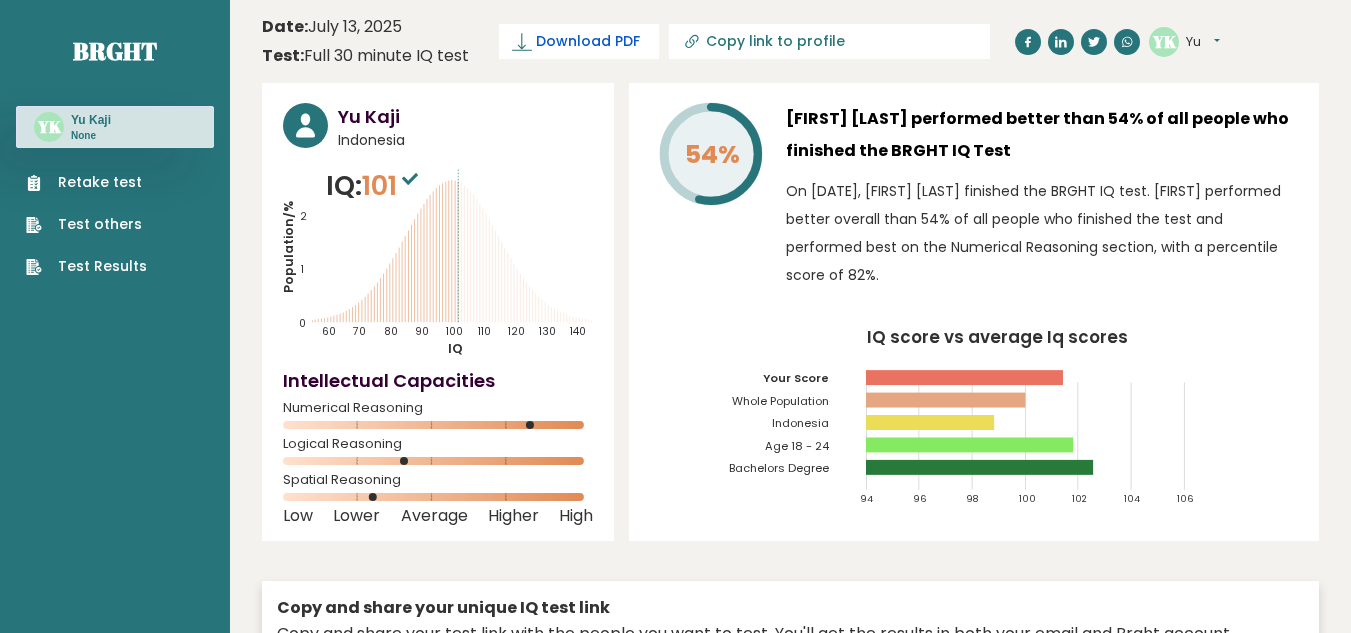 click on "Download PDF" at bounding box center [588, 41] 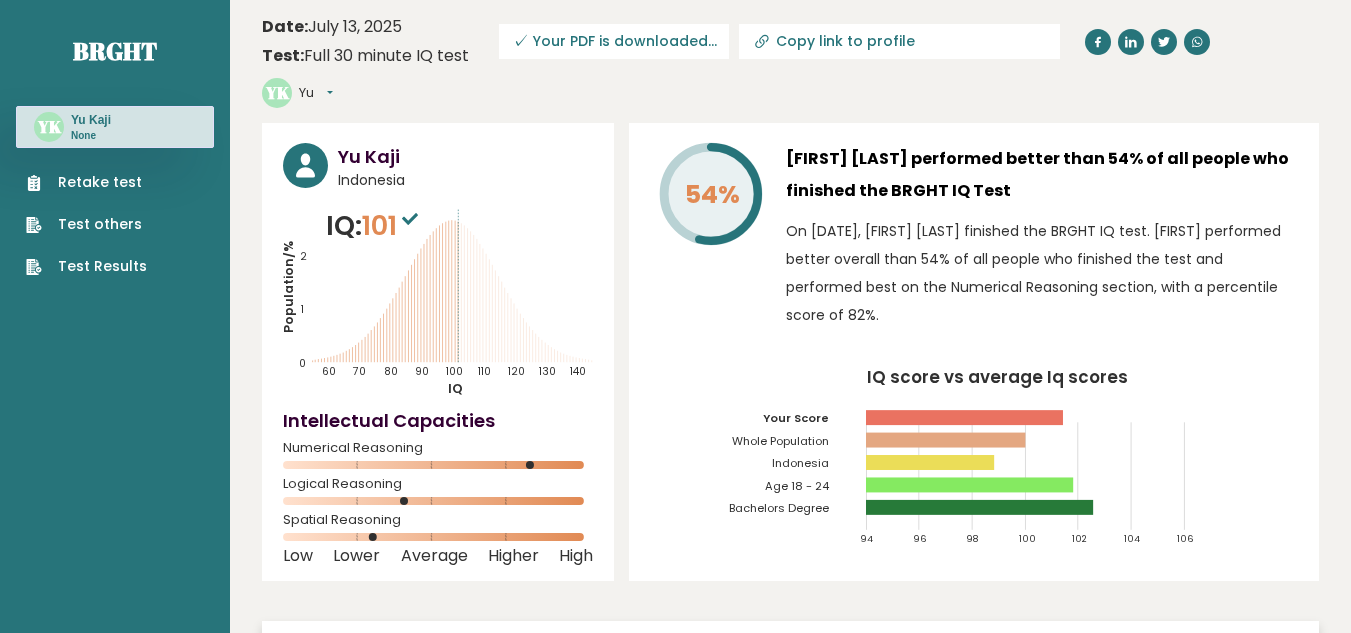 click on "✓ Your PDF is downloaded..." at bounding box center (614, 41) 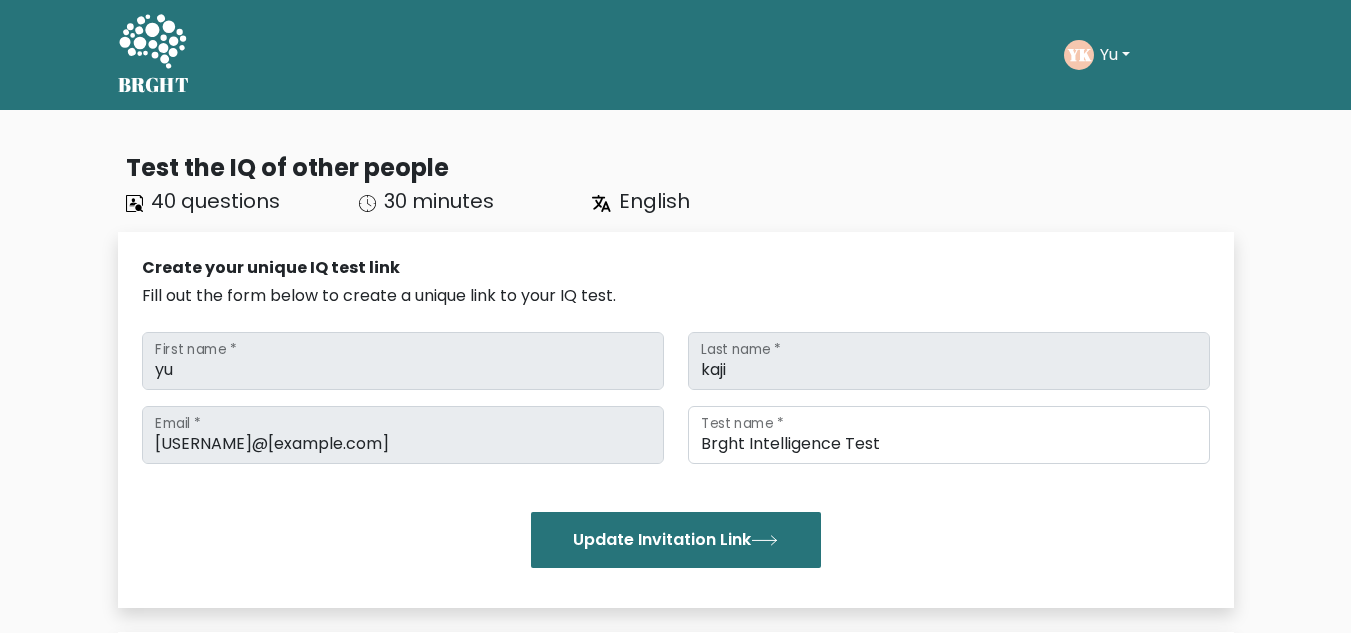 scroll, scrollTop: 0, scrollLeft: 0, axis: both 